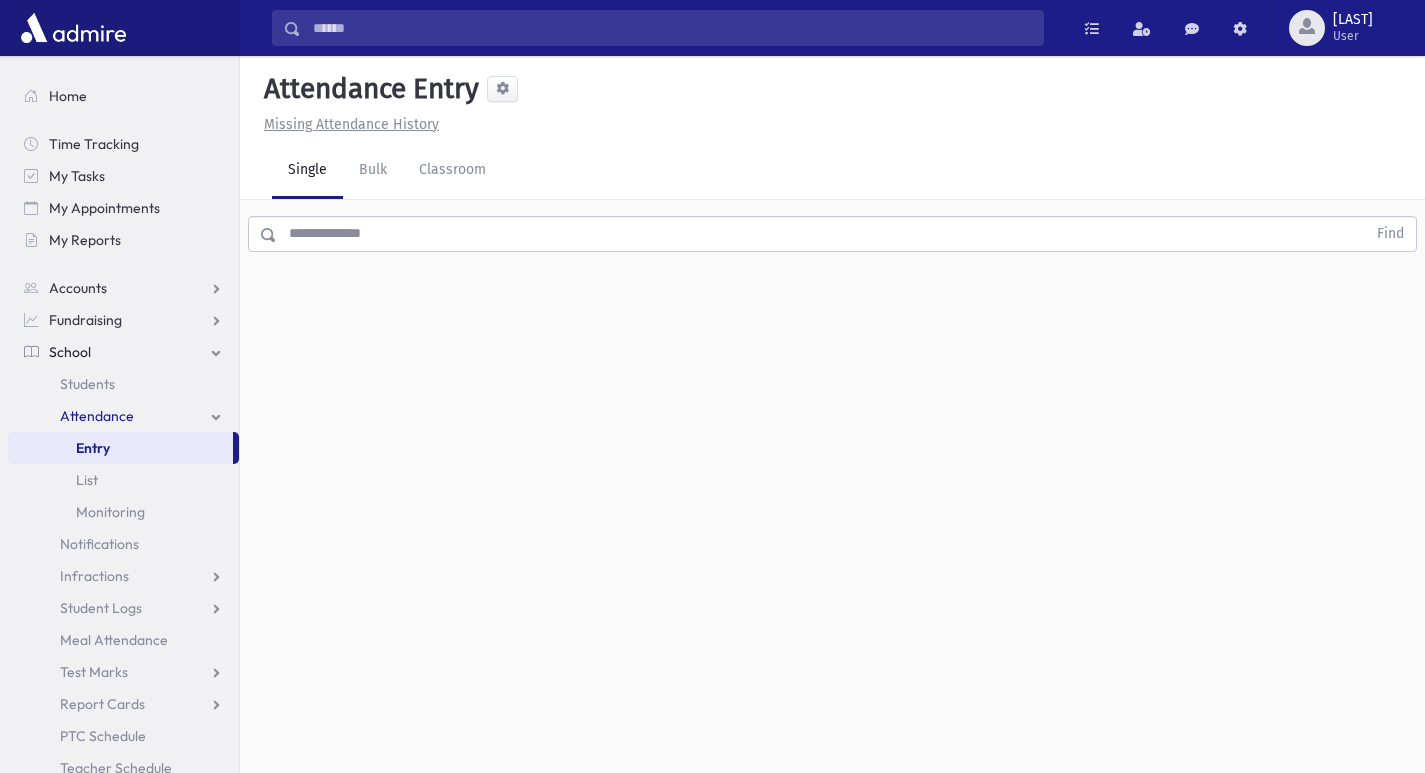 scroll, scrollTop: 0, scrollLeft: 0, axis: both 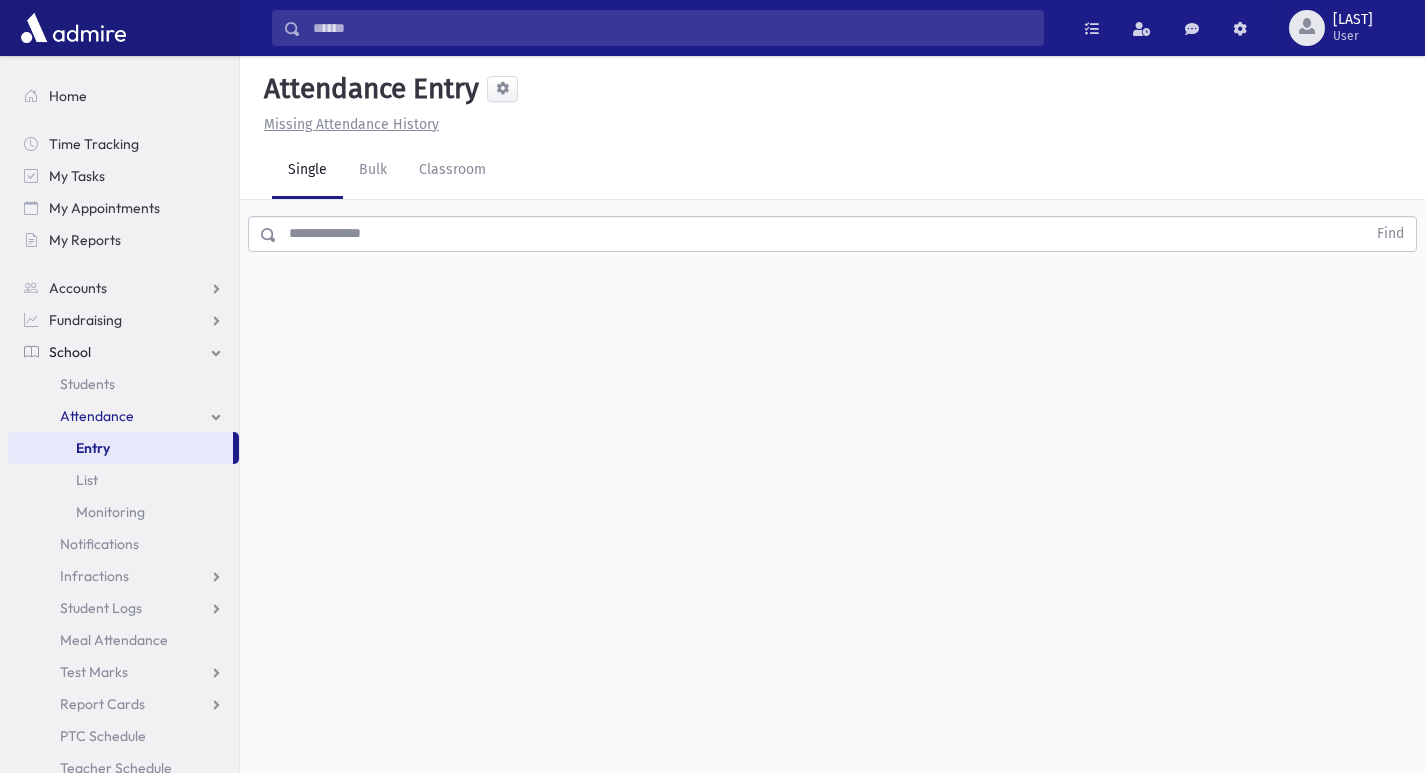 click at bounding box center (821, 234) 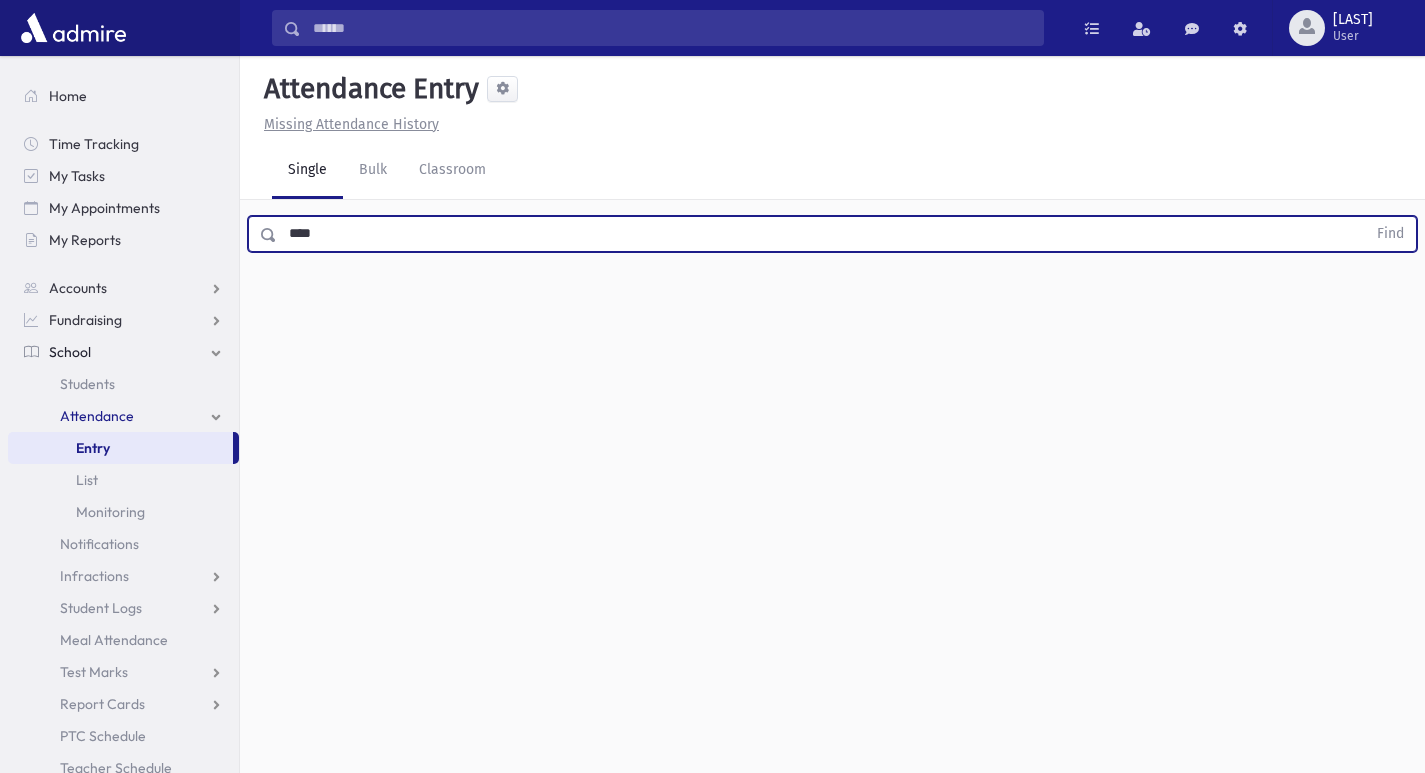 type on "****" 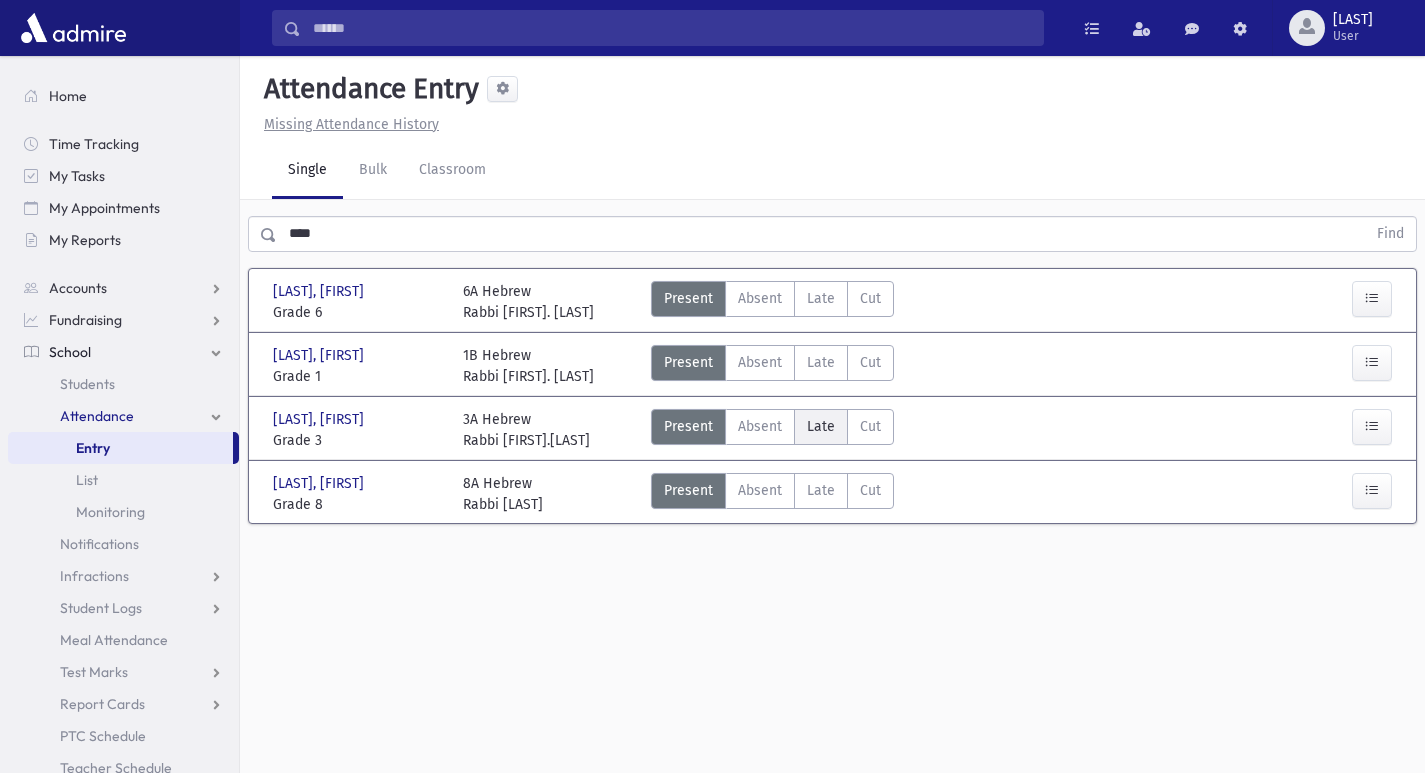 click on "Late" at bounding box center [821, 426] 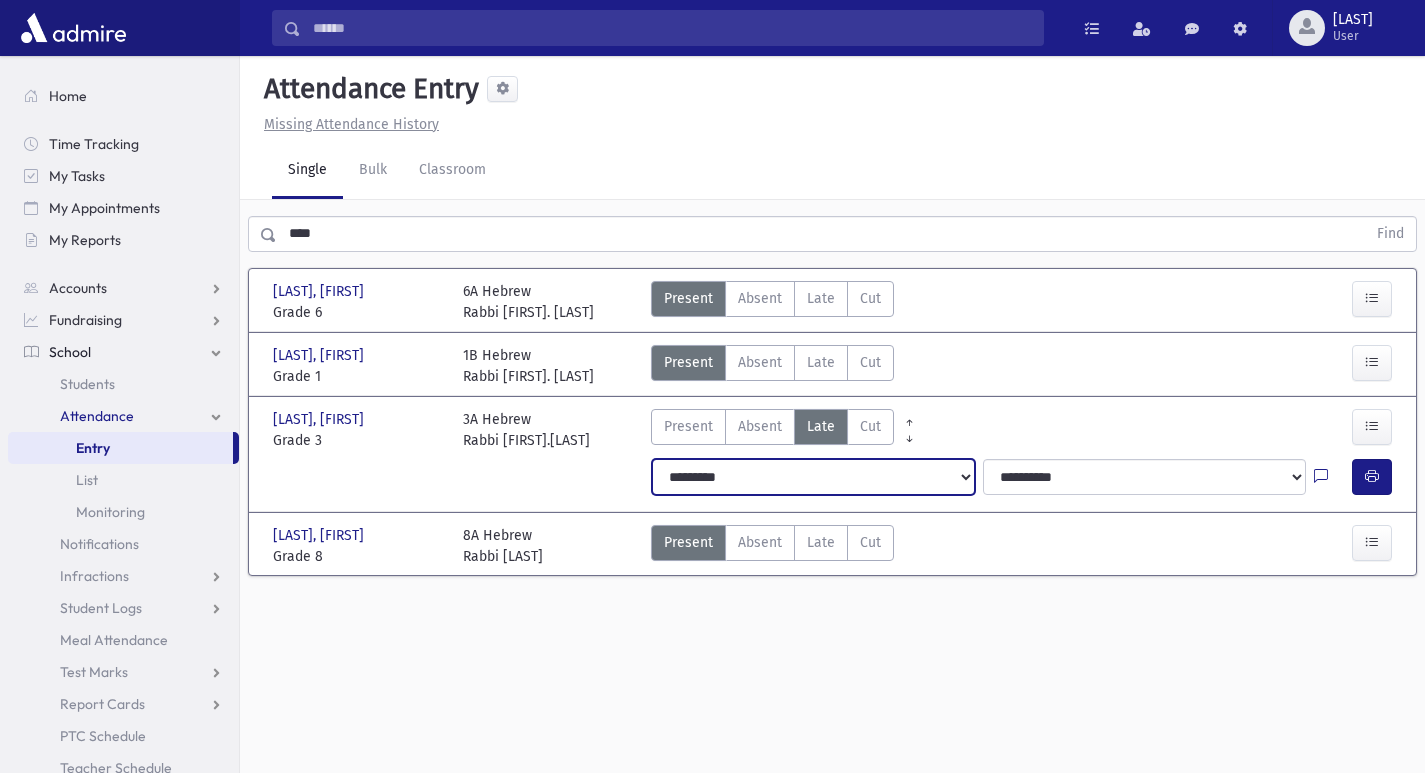 click on "**********" at bounding box center (813, 477) 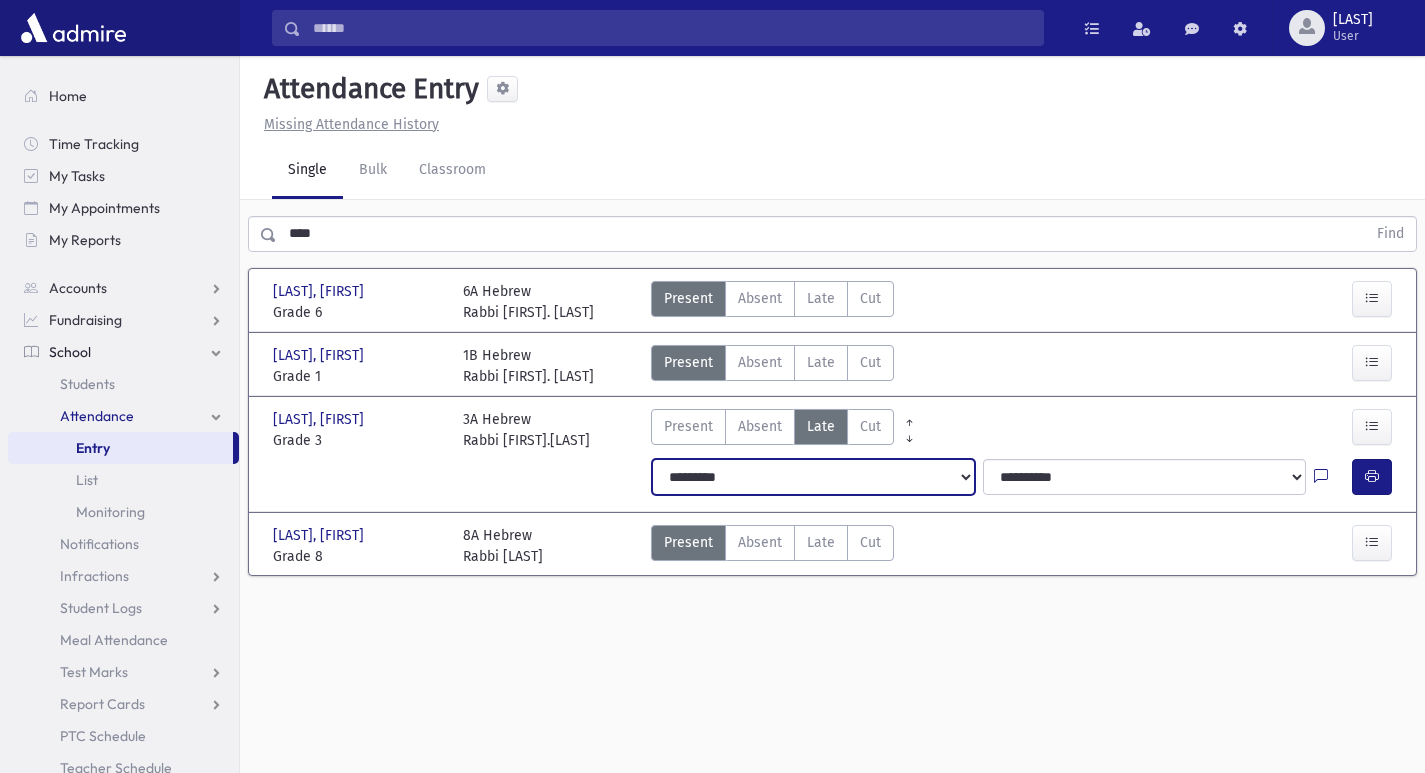 select on "*******" 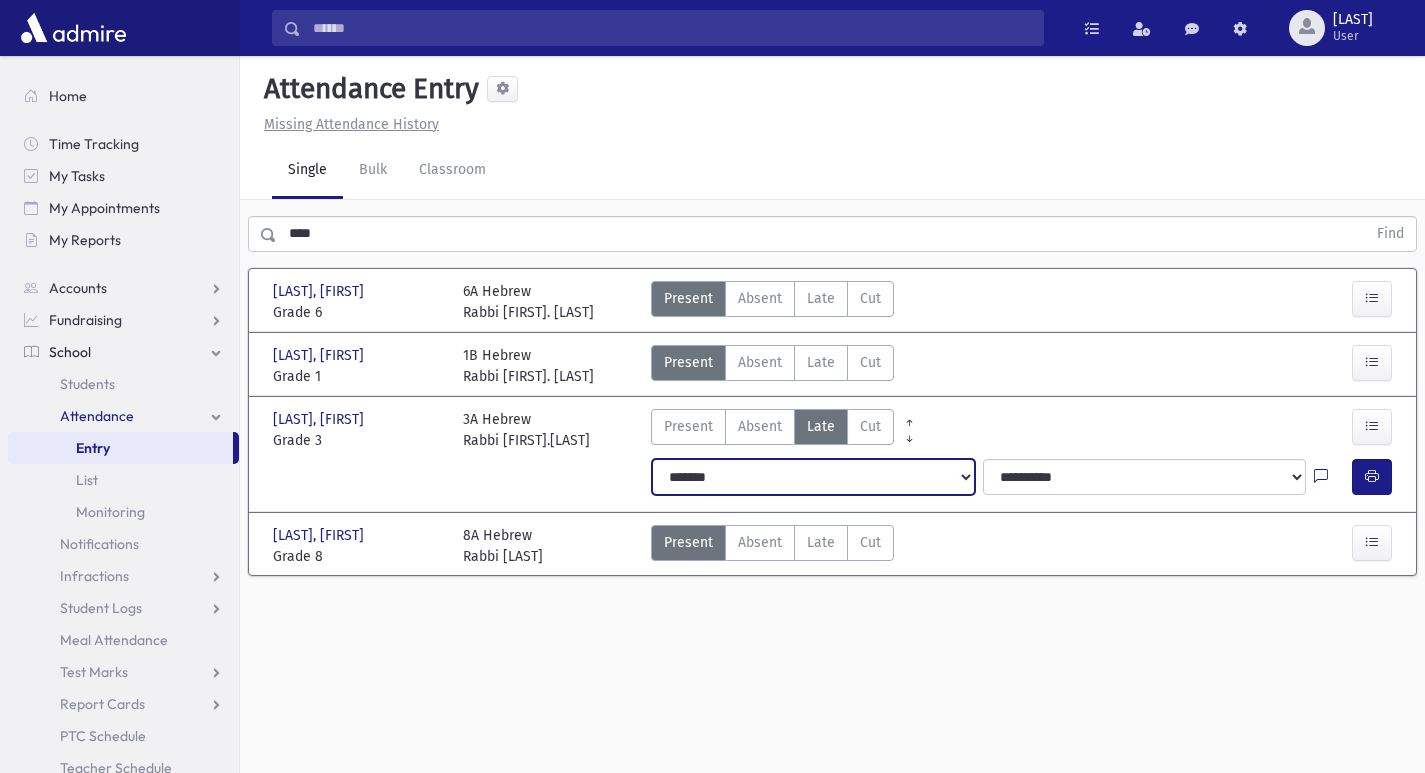 click on "**********" at bounding box center [813, 477] 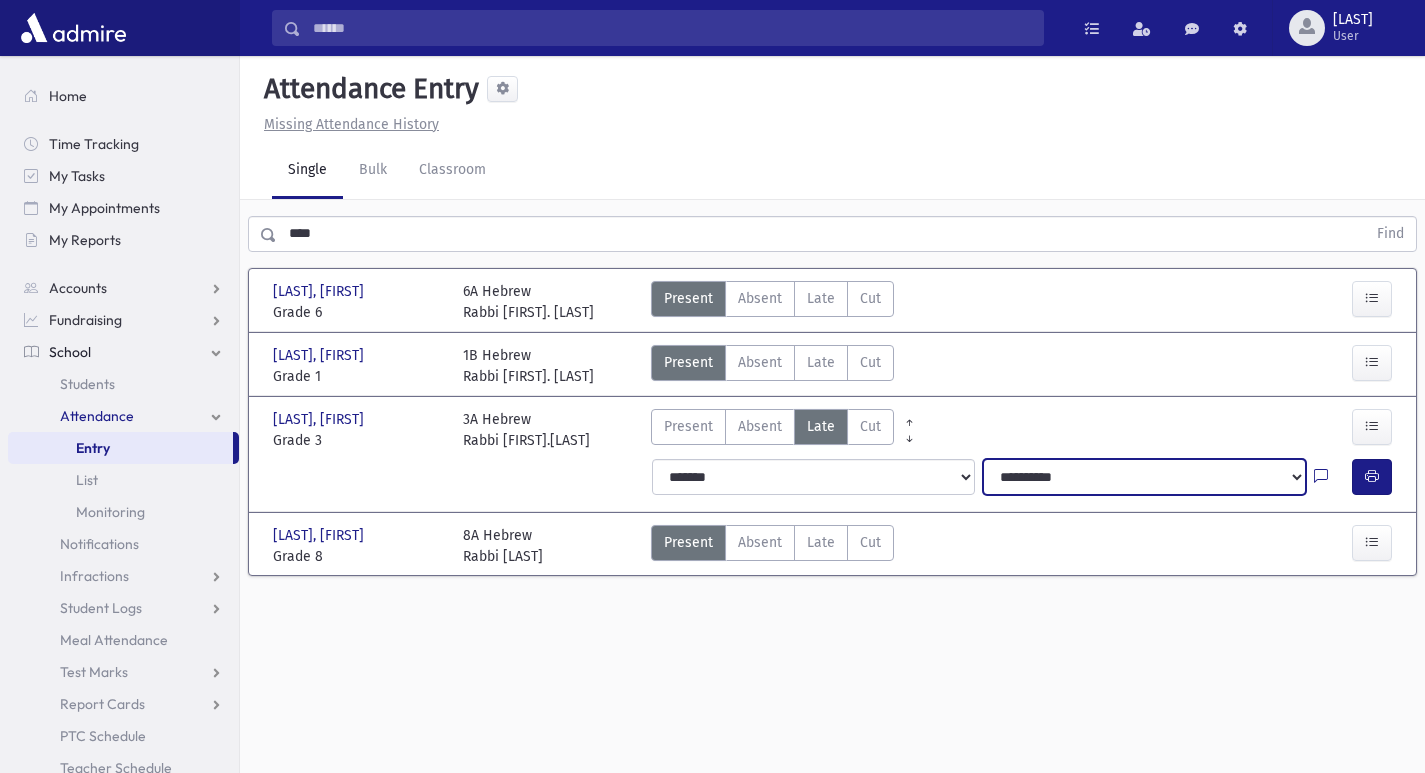drag, startPoint x: 998, startPoint y: 512, endPoint x: 1100, endPoint y: 490, distance: 104.34558 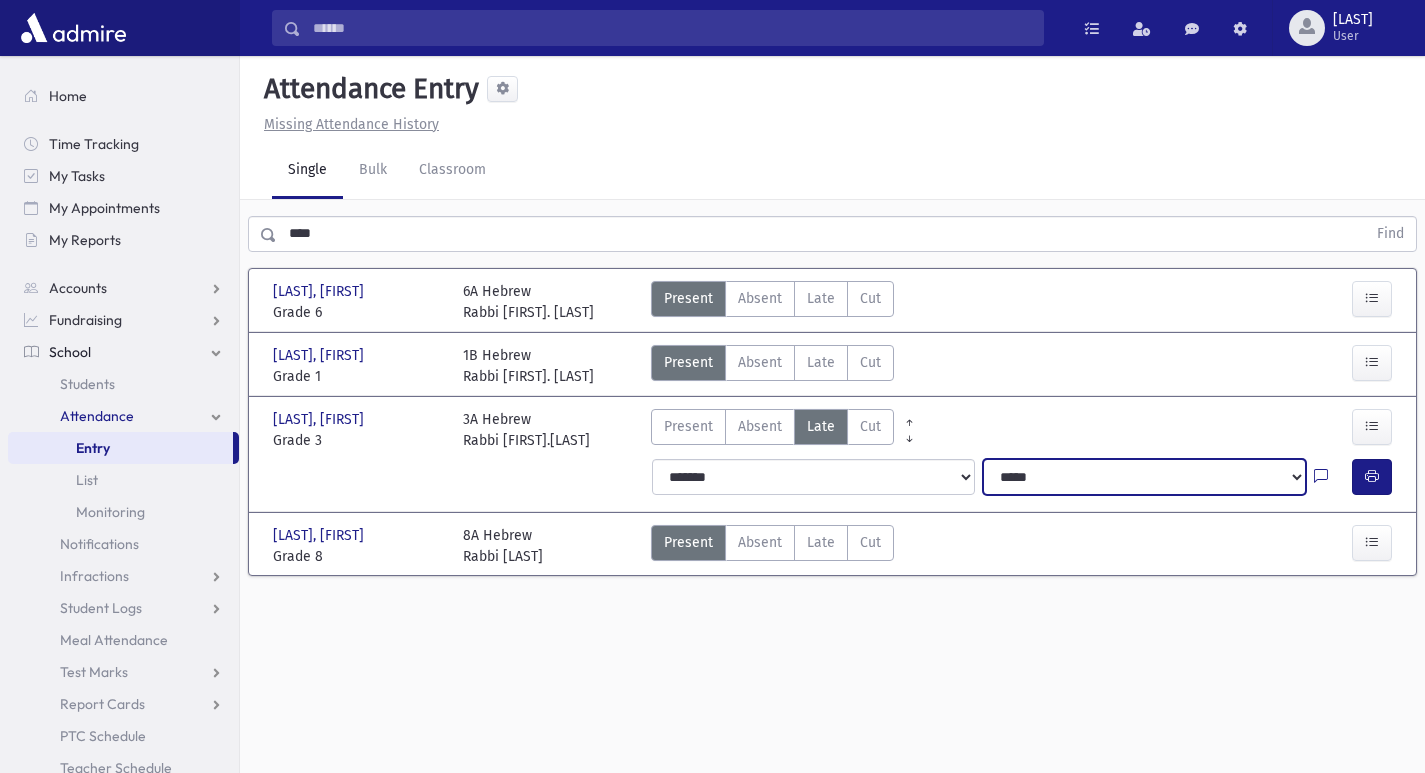 click on "**********" at bounding box center [1144, 477] 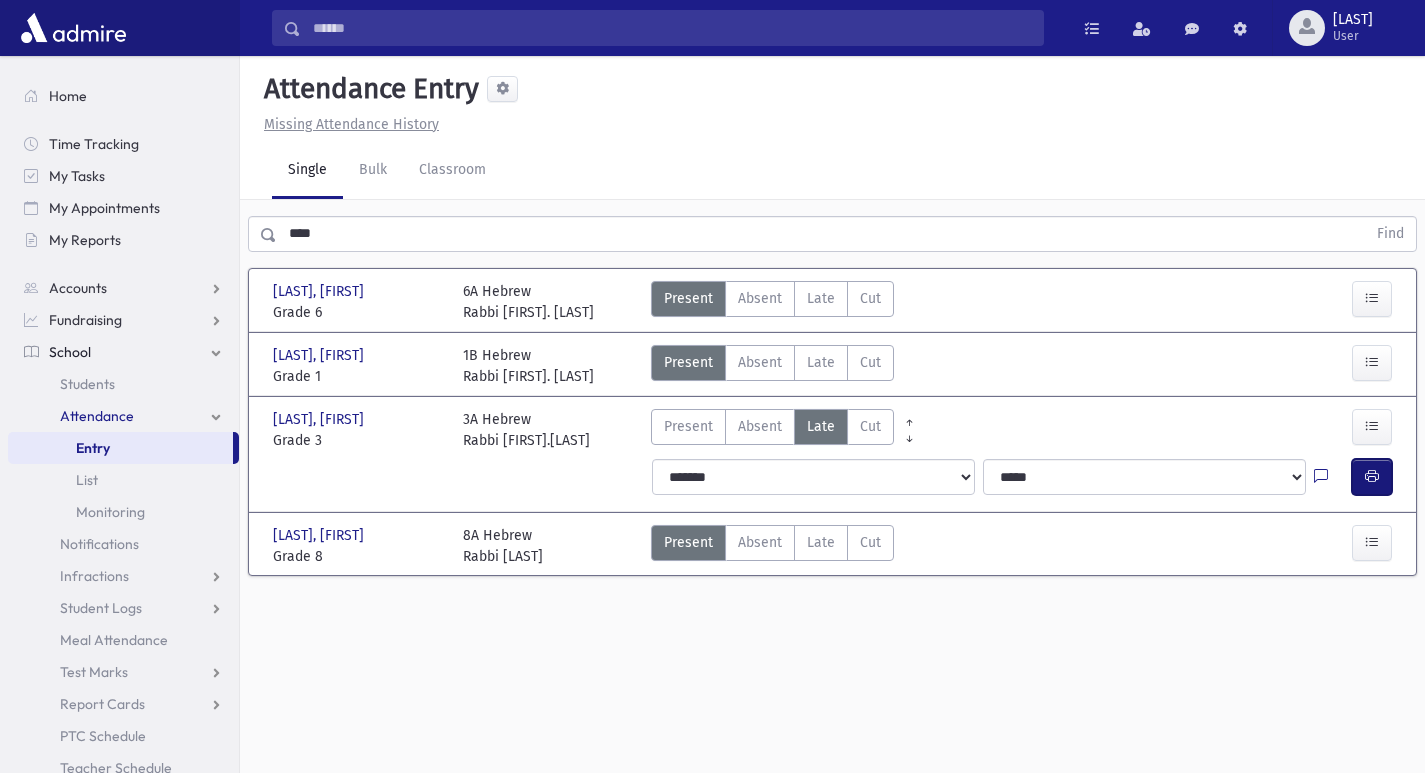 click at bounding box center [1372, 476] 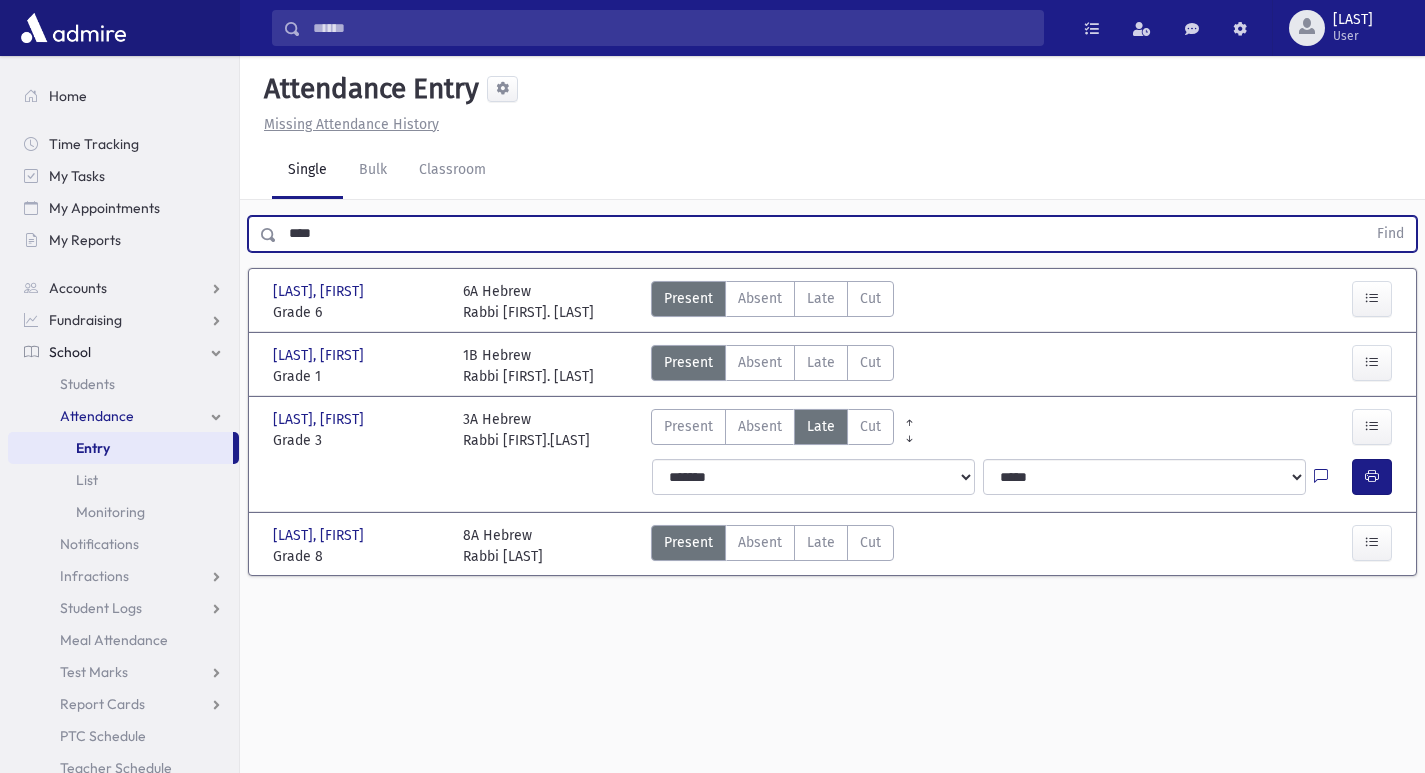 drag, startPoint x: 333, startPoint y: 225, endPoint x: 268, endPoint y: 235, distance: 65.76473 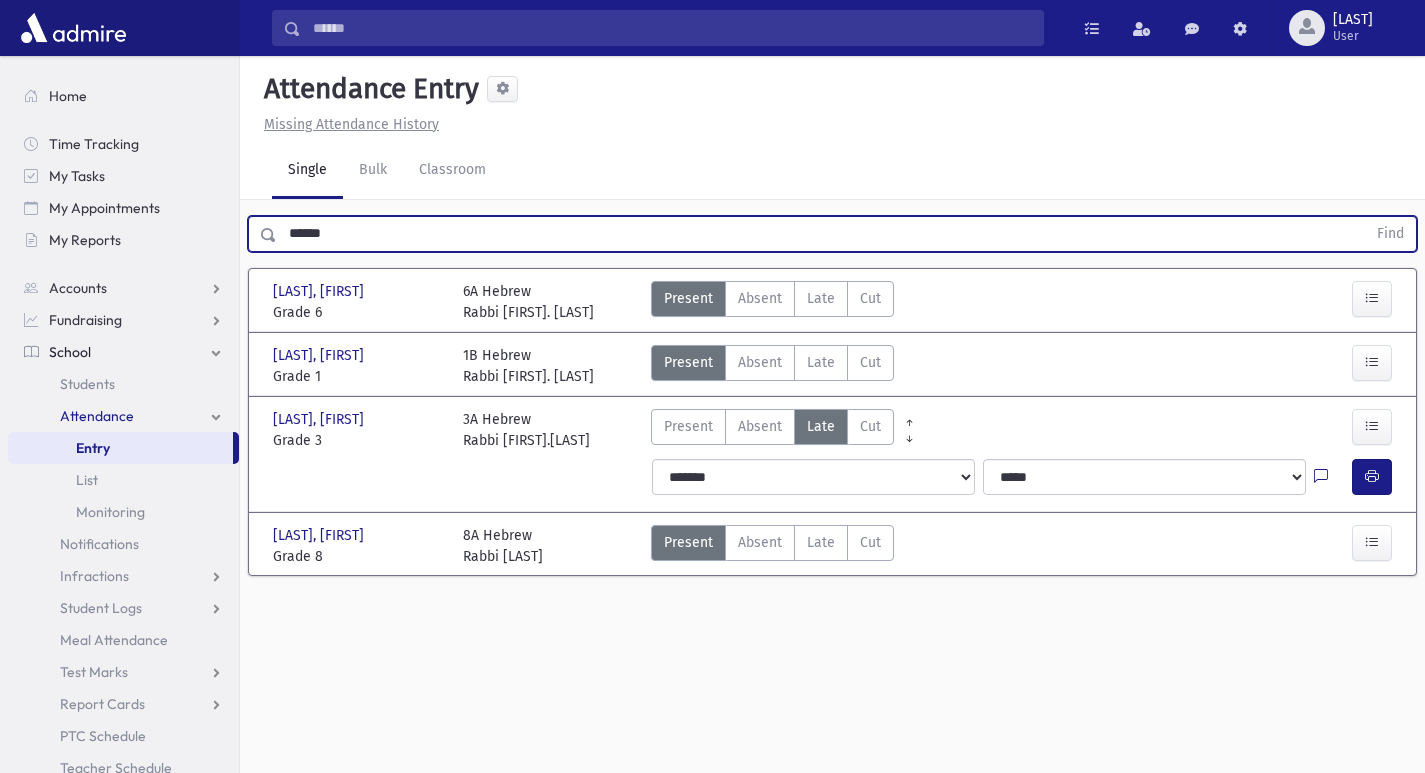 type on "******" 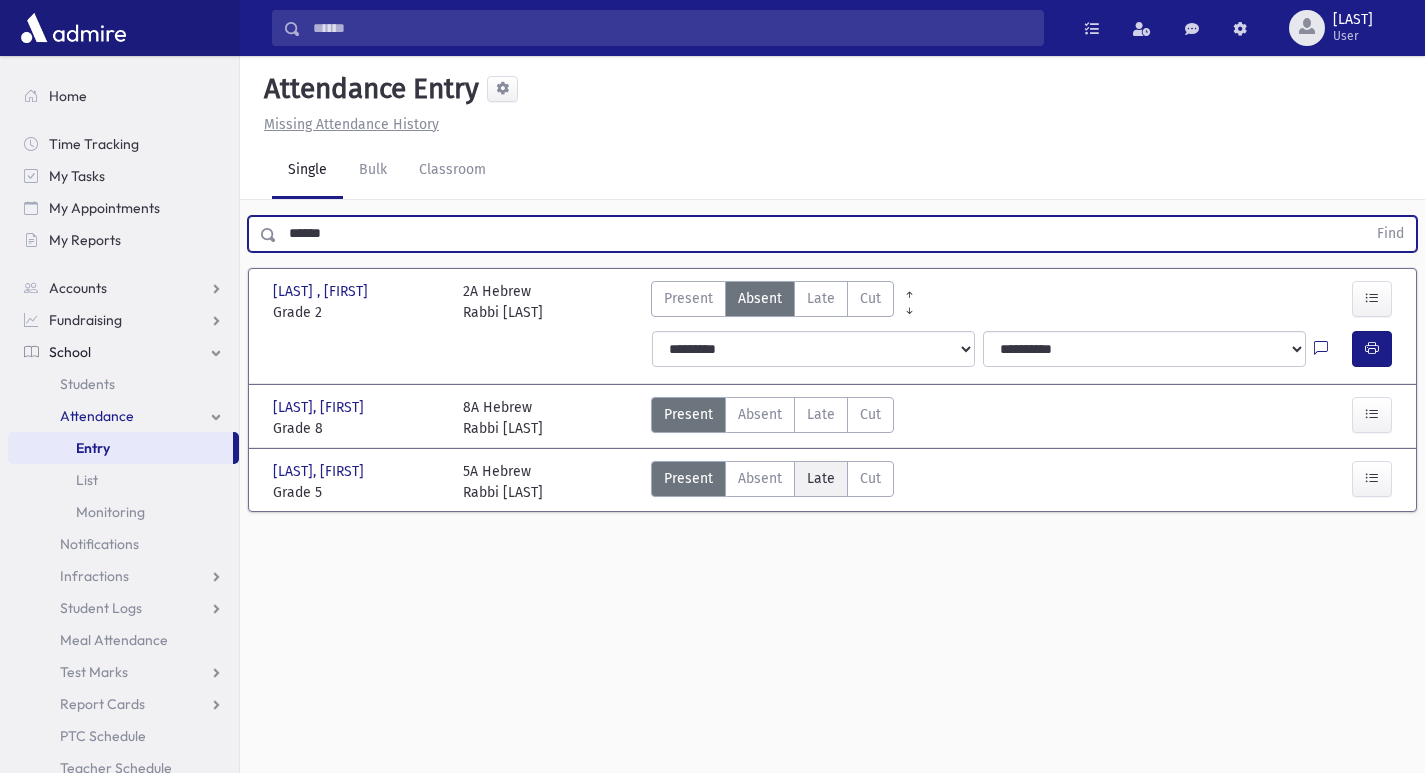 click on "Late" at bounding box center (821, 478) 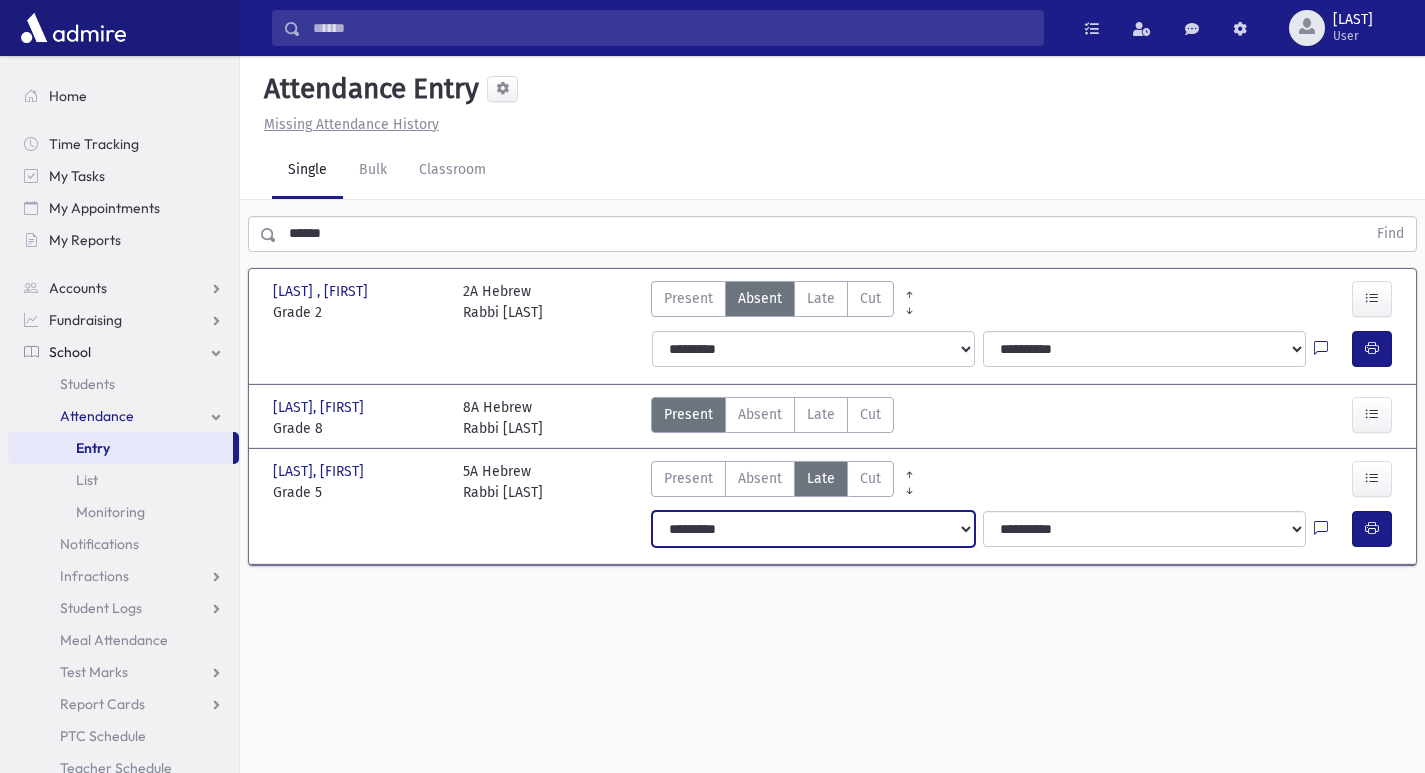 click on "**********" at bounding box center [813, 529] 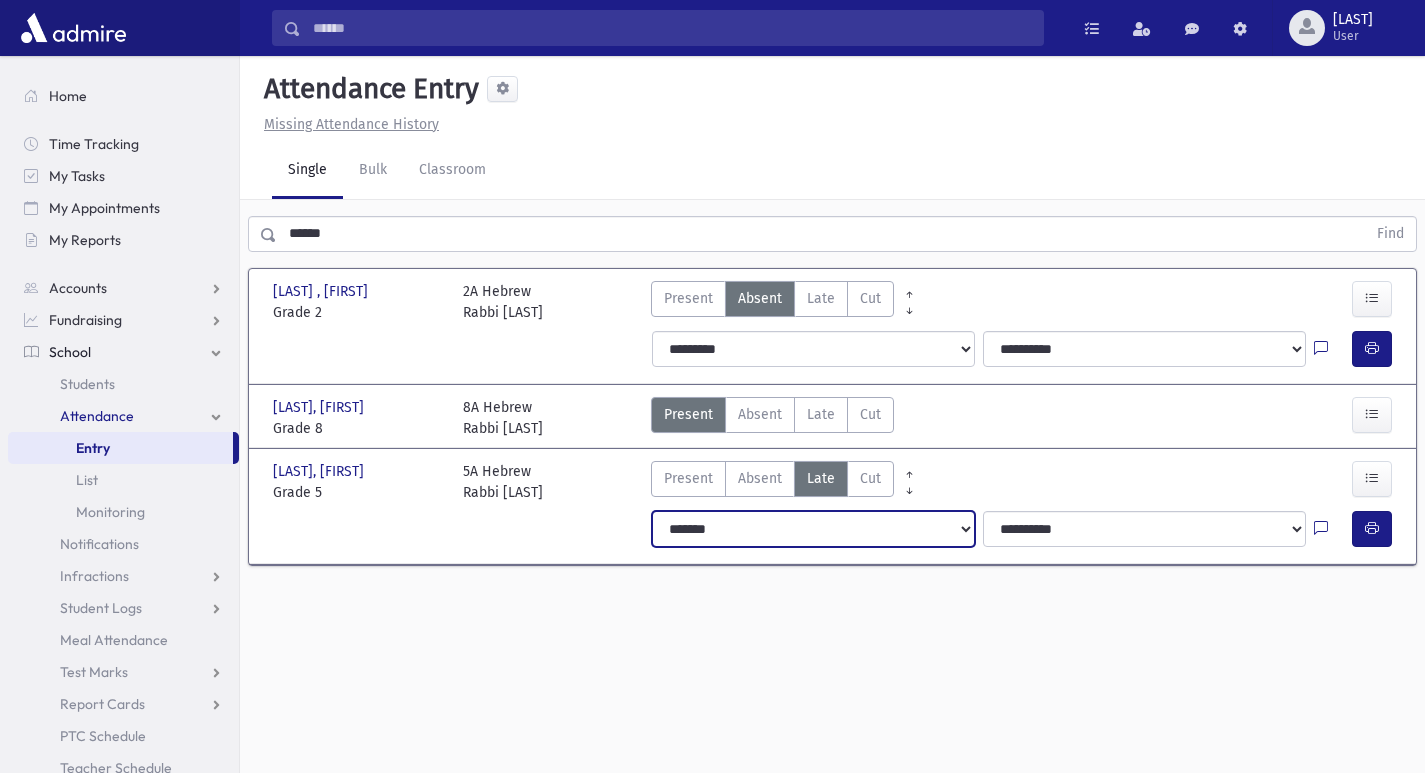 click on "**********" at bounding box center (813, 529) 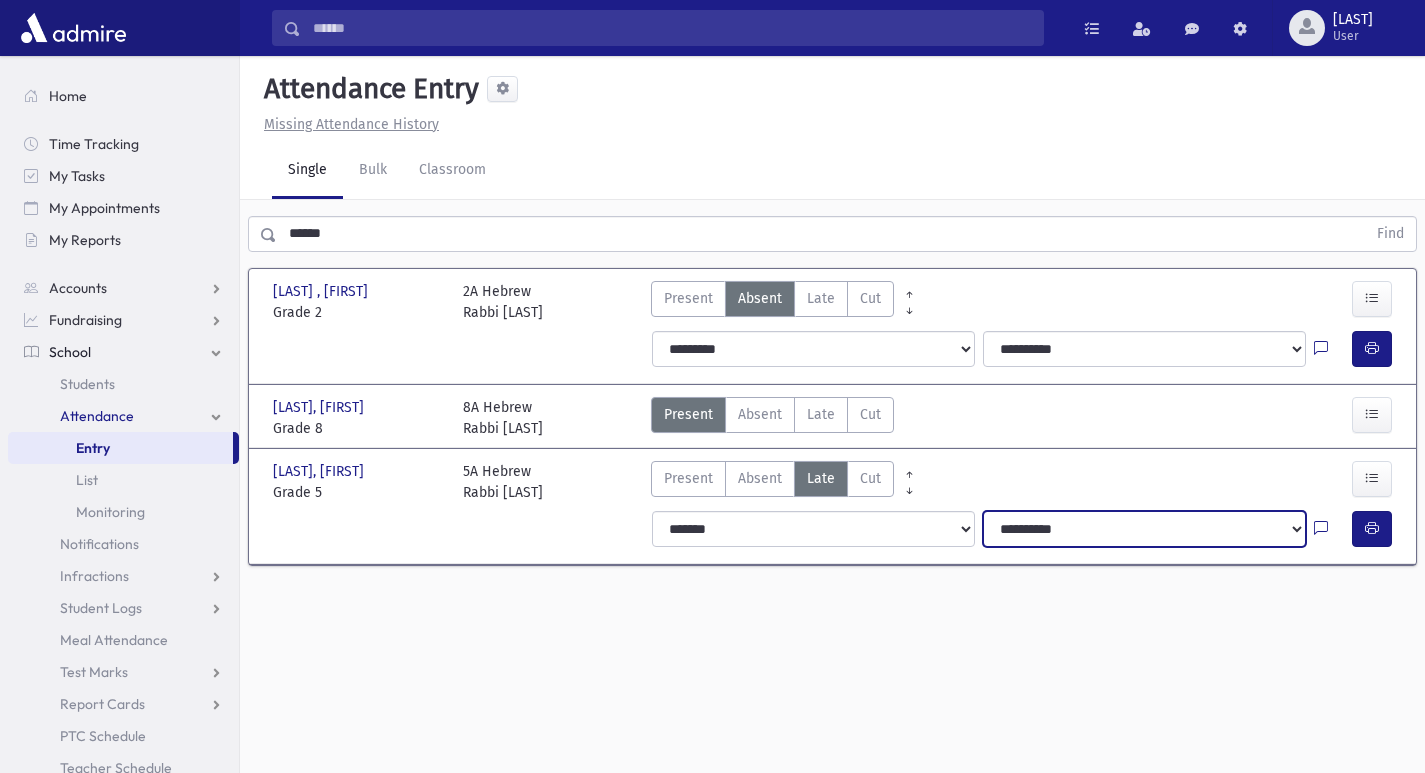 drag, startPoint x: 1103, startPoint y: 538, endPoint x: 1111, endPoint y: 568, distance: 31.04835 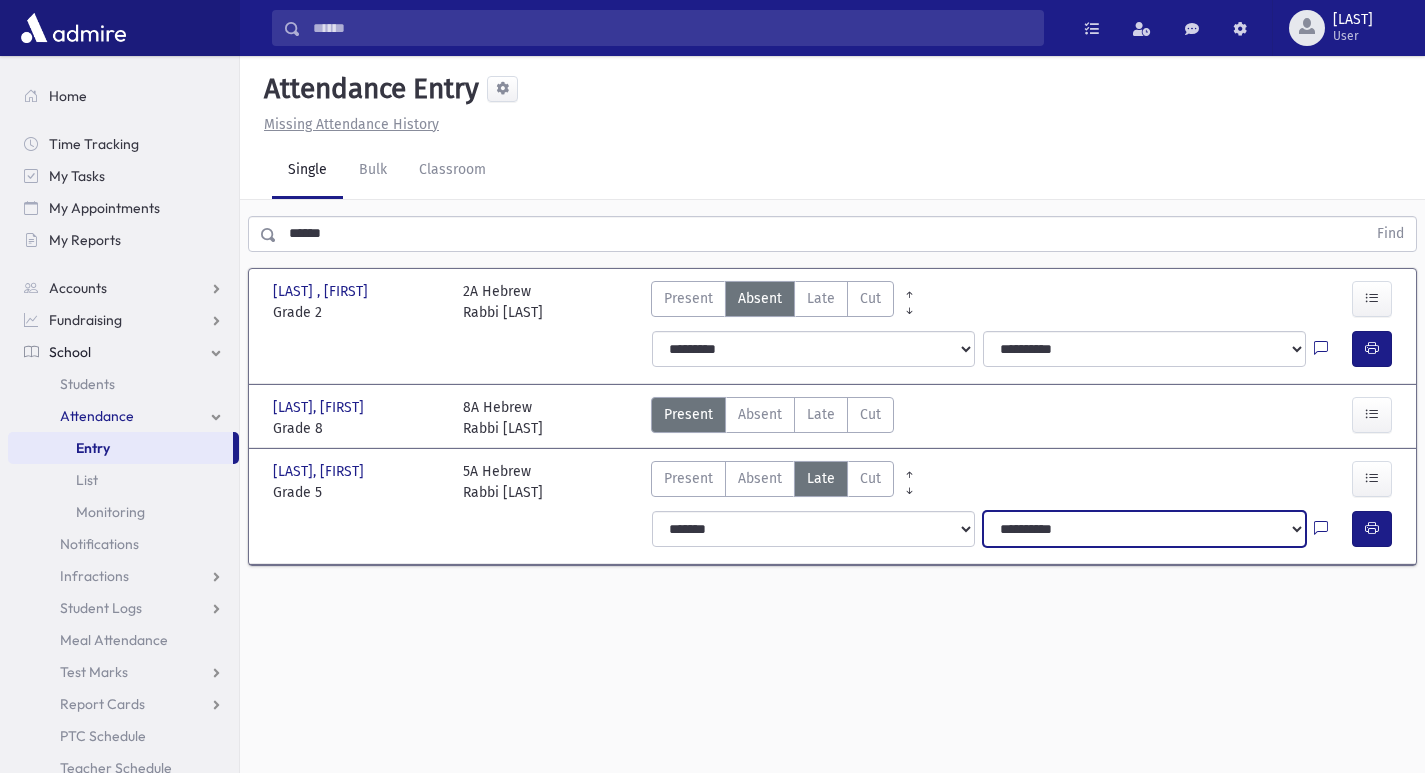 select on "*****" 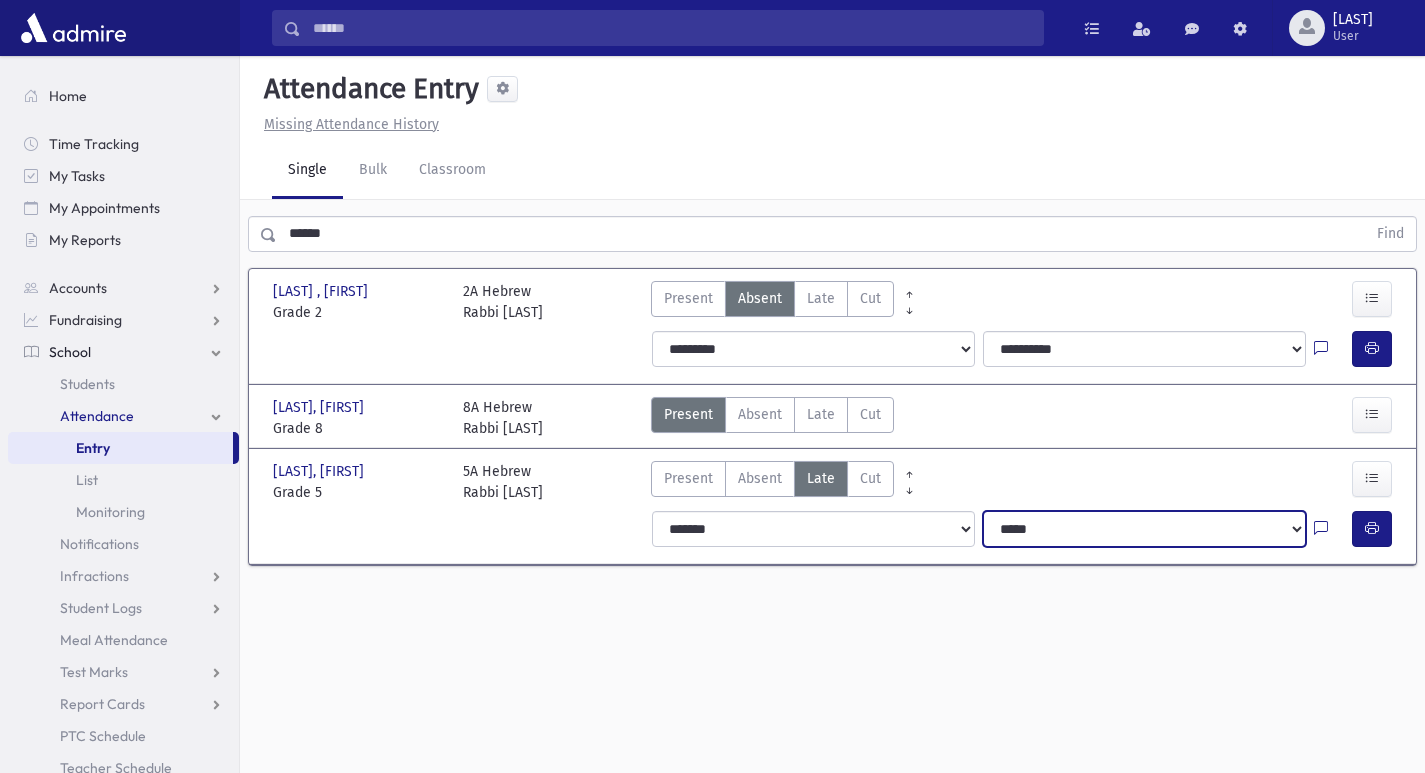 click on "**********" at bounding box center [1144, 529] 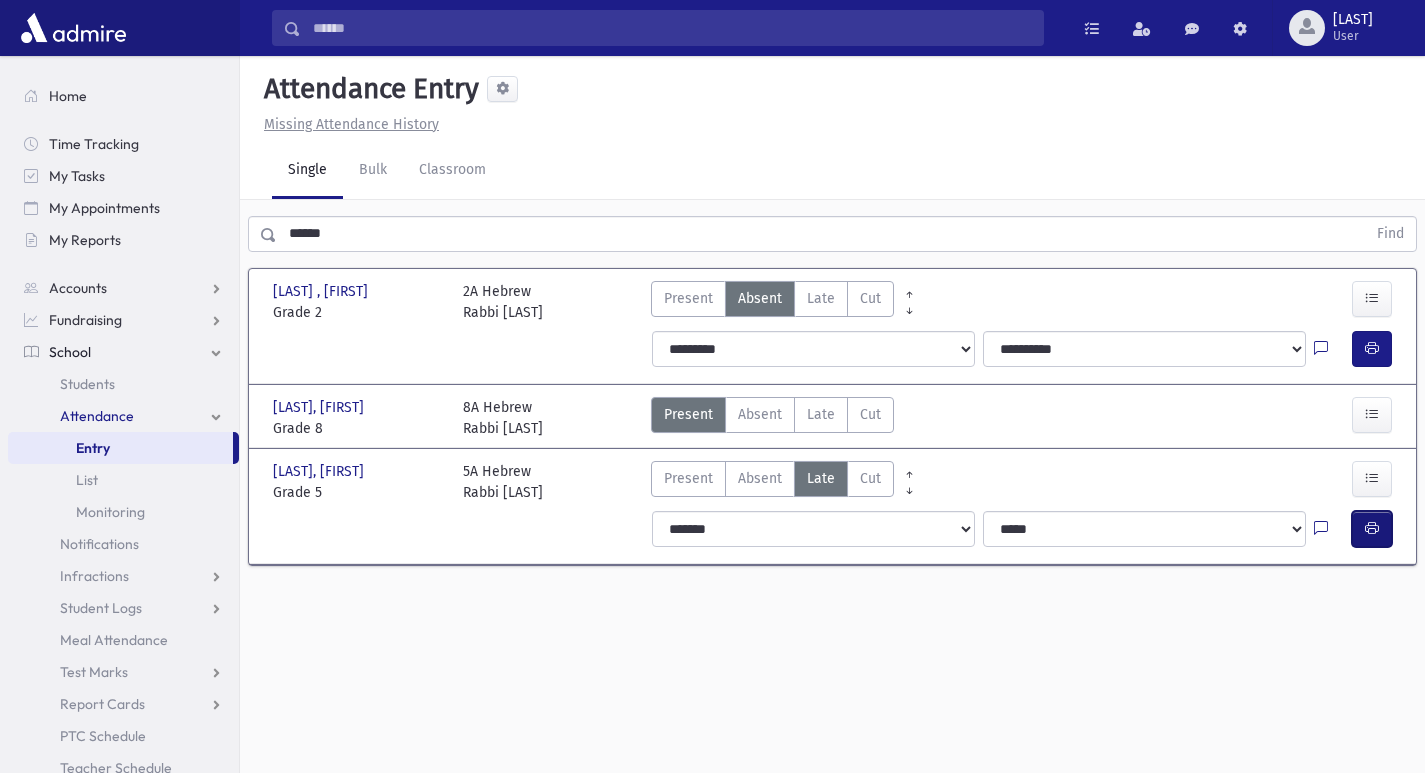 click at bounding box center [1372, 528] 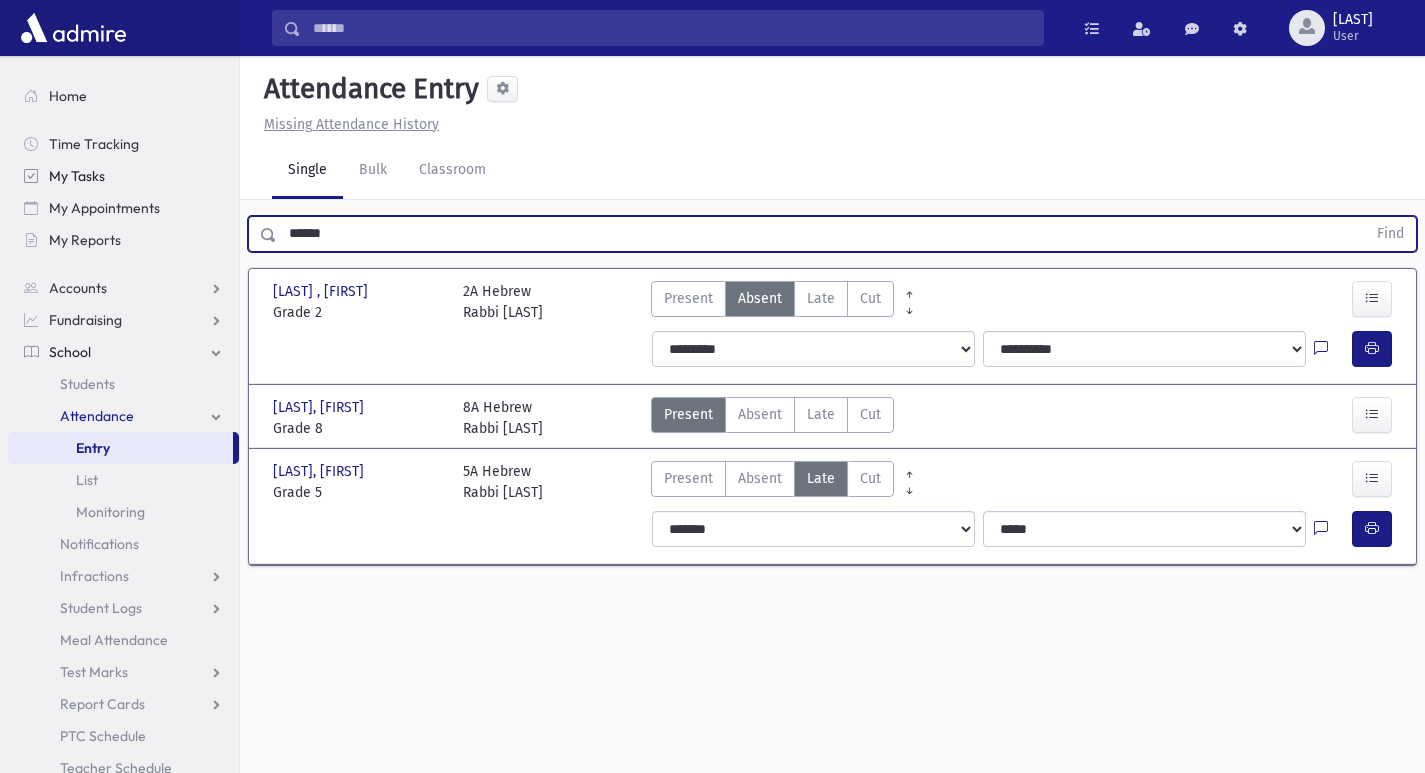 drag, startPoint x: 205, startPoint y: 188, endPoint x: 182, endPoint y: 189, distance: 23.021729 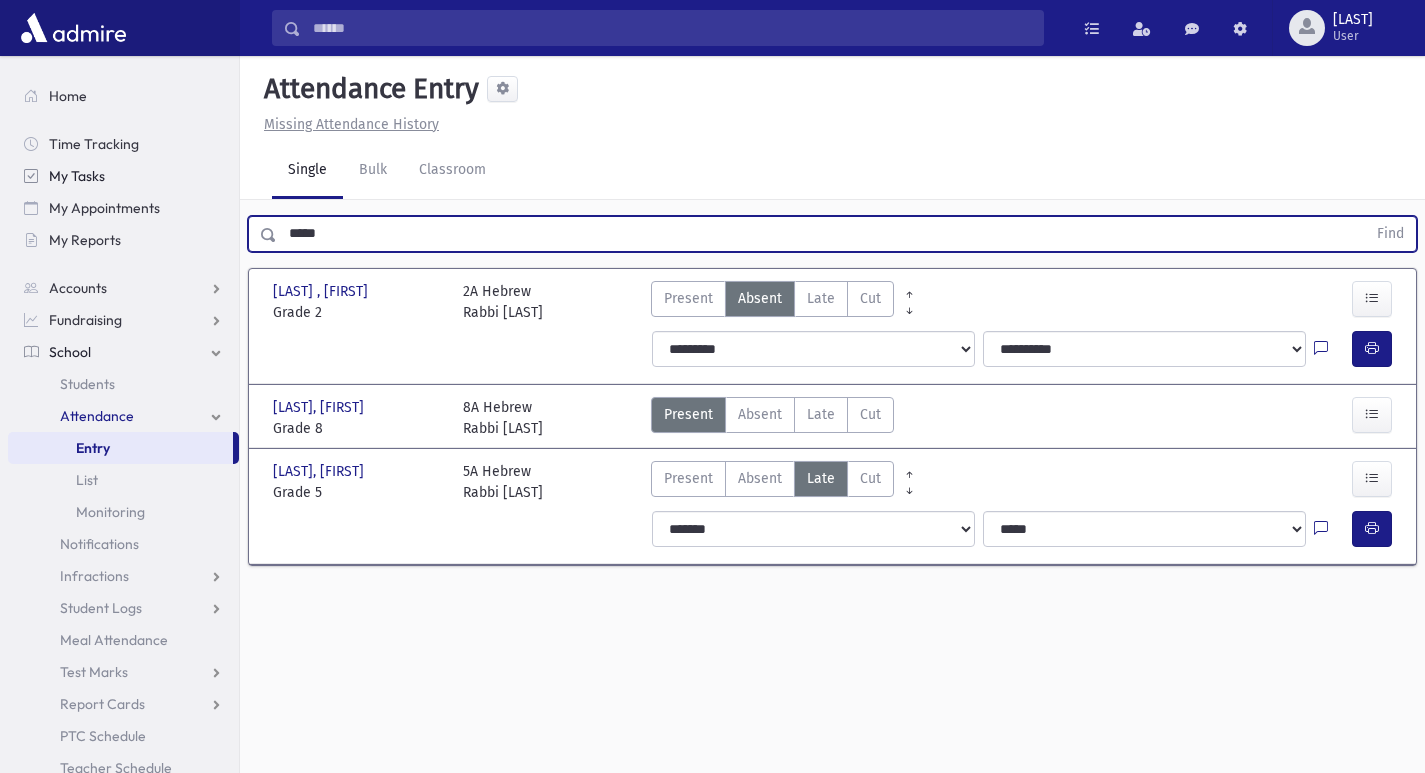 type on "*****" 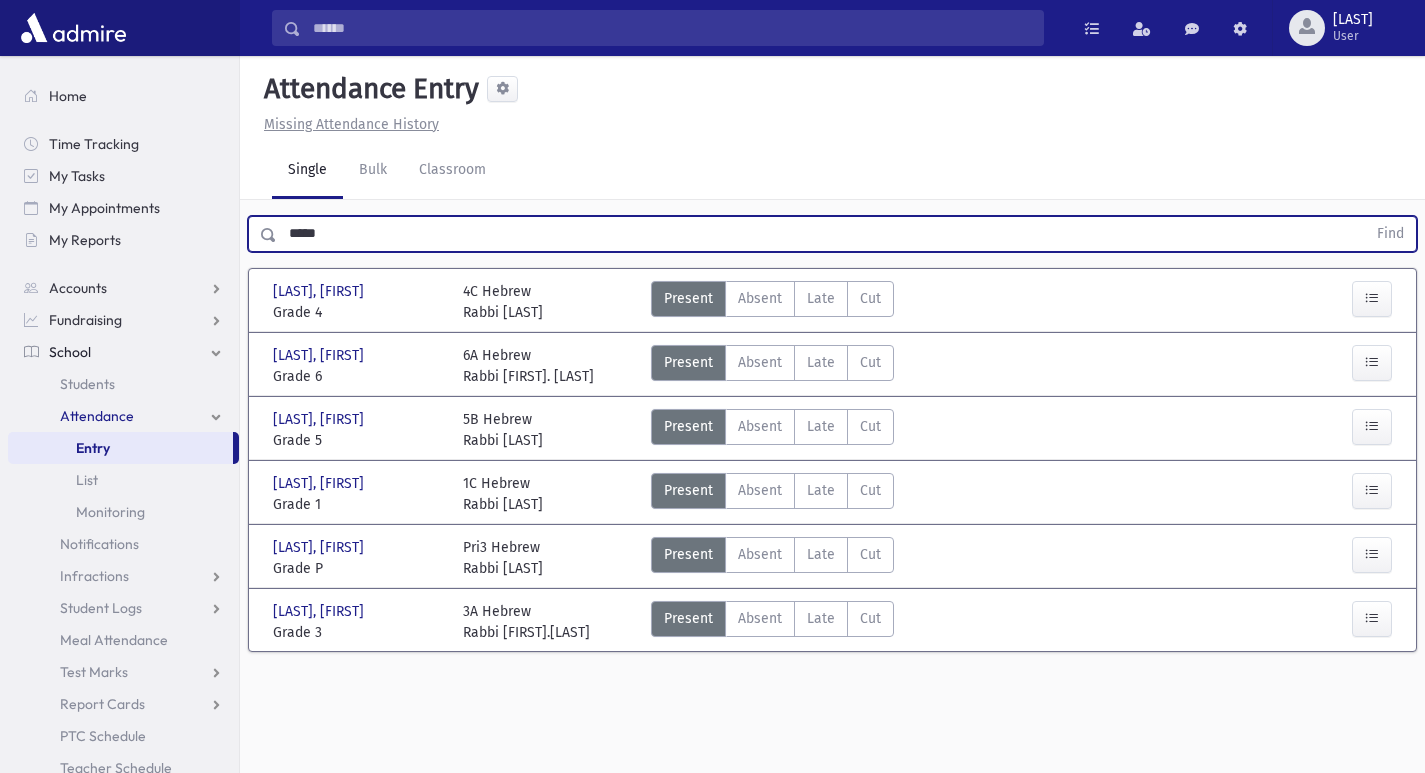 drag, startPoint x: 826, startPoint y: 306, endPoint x: 805, endPoint y: 320, distance: 25.23886 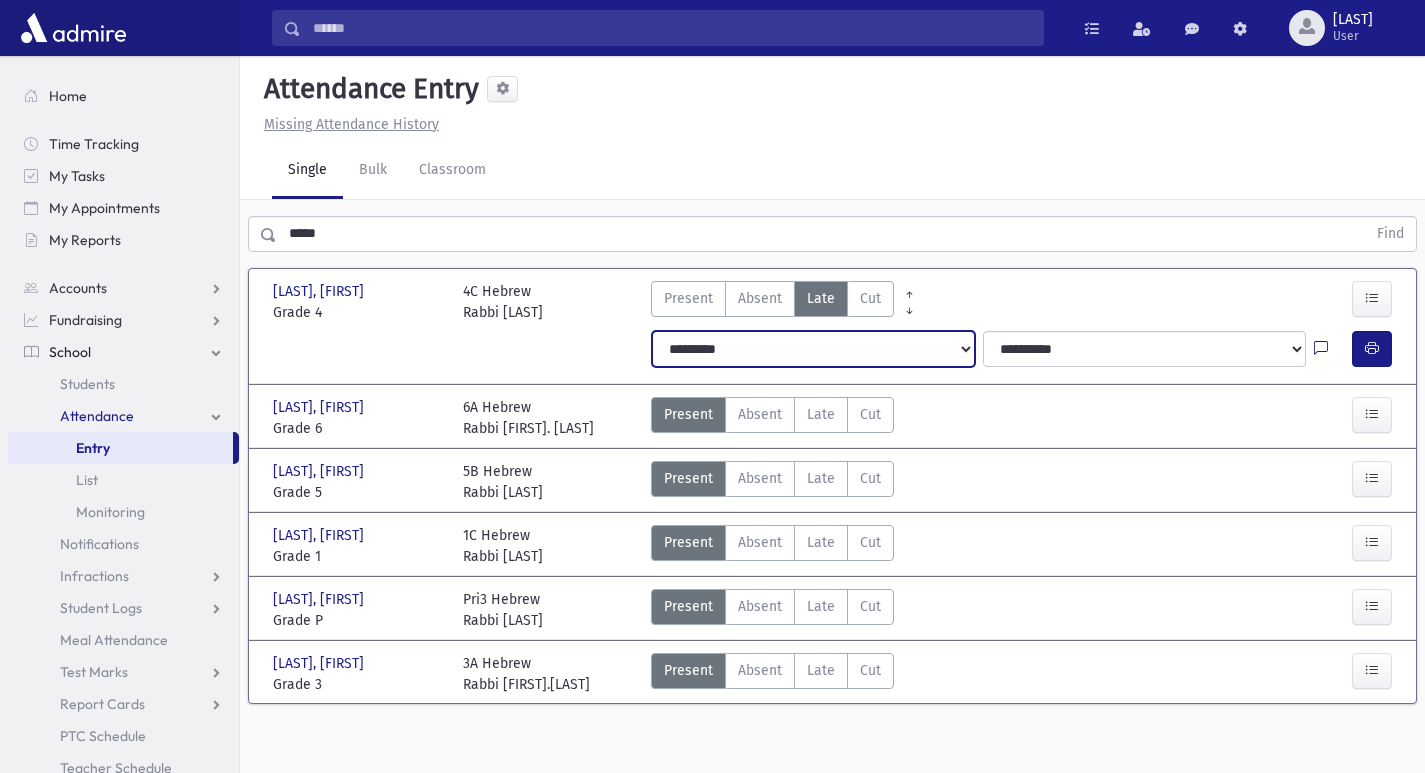 click on "**********" at bounding box center (813, 349) 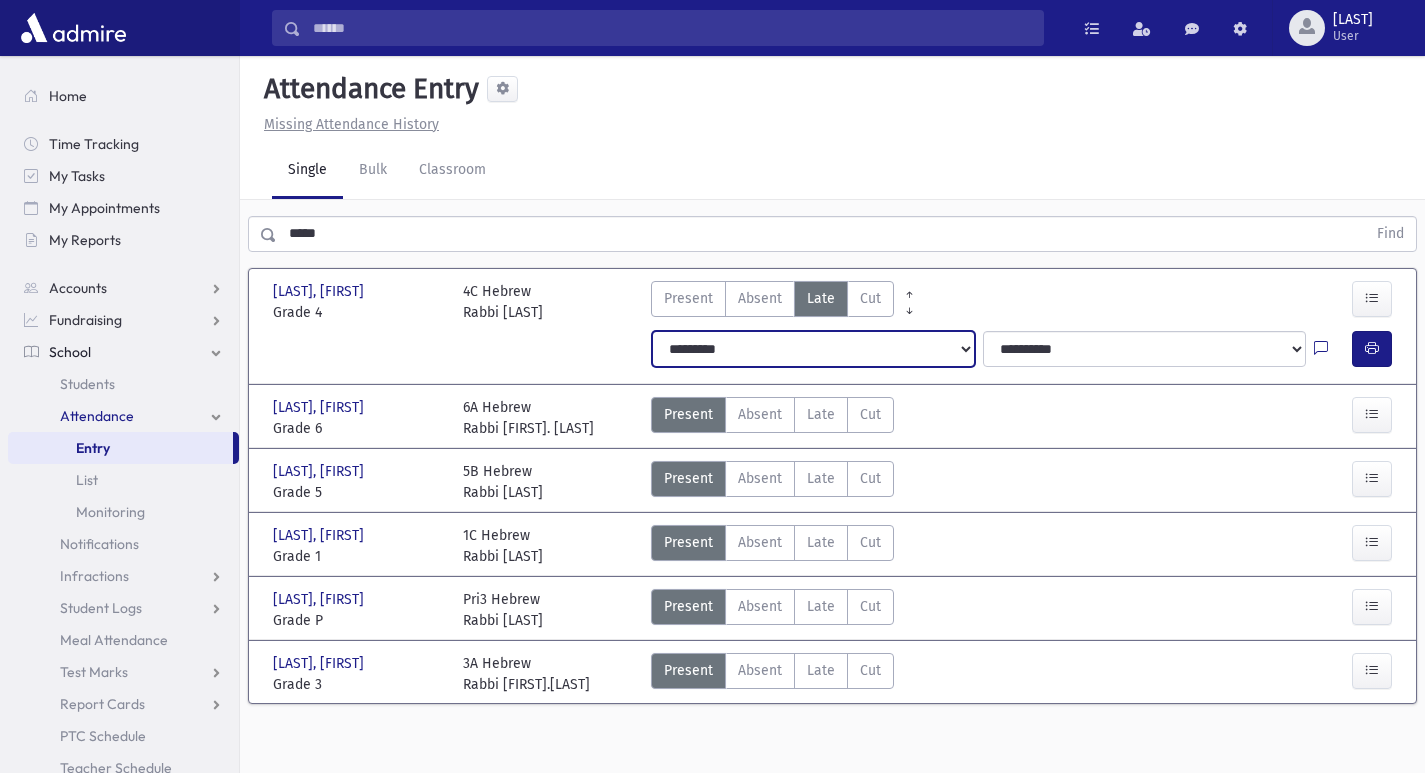 select on "*******" 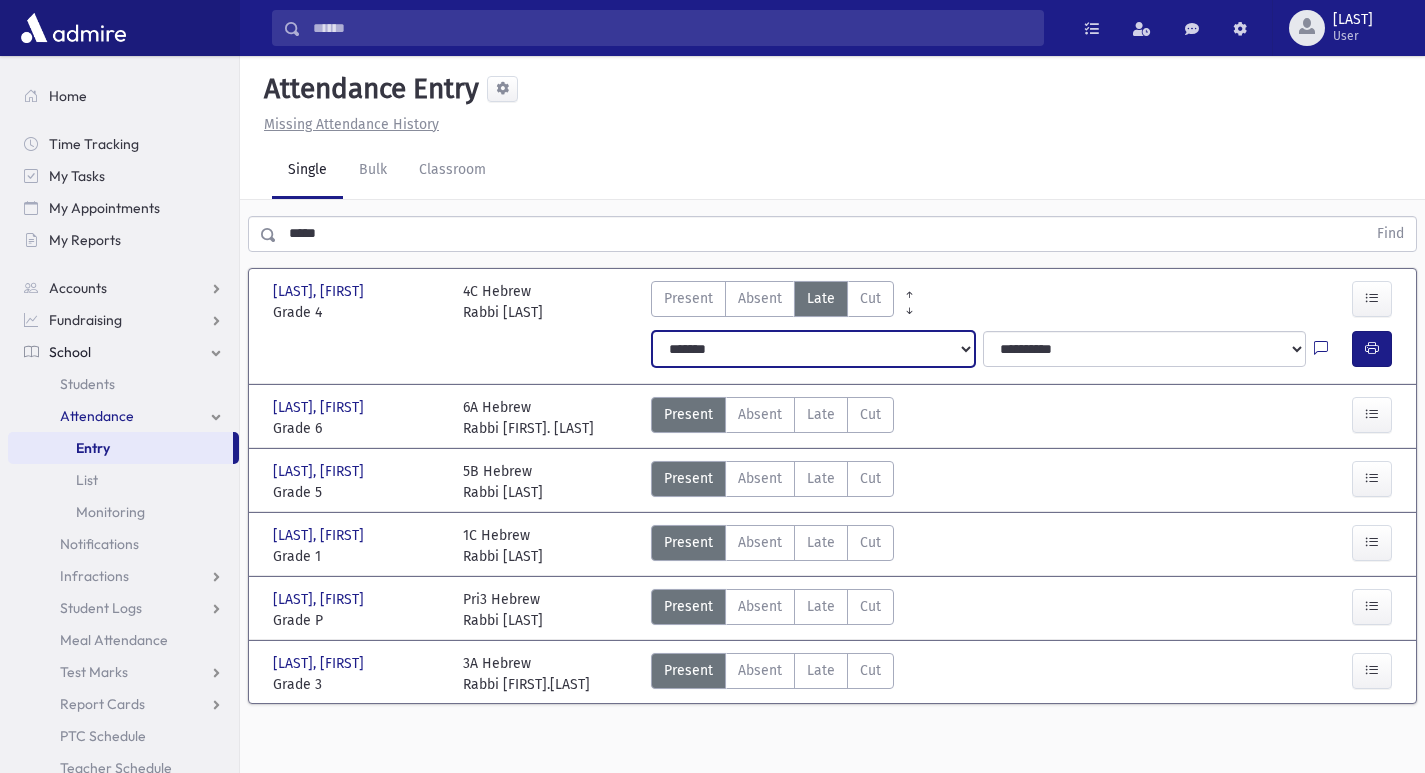 click on "**********" at bounding box center (813, 349) 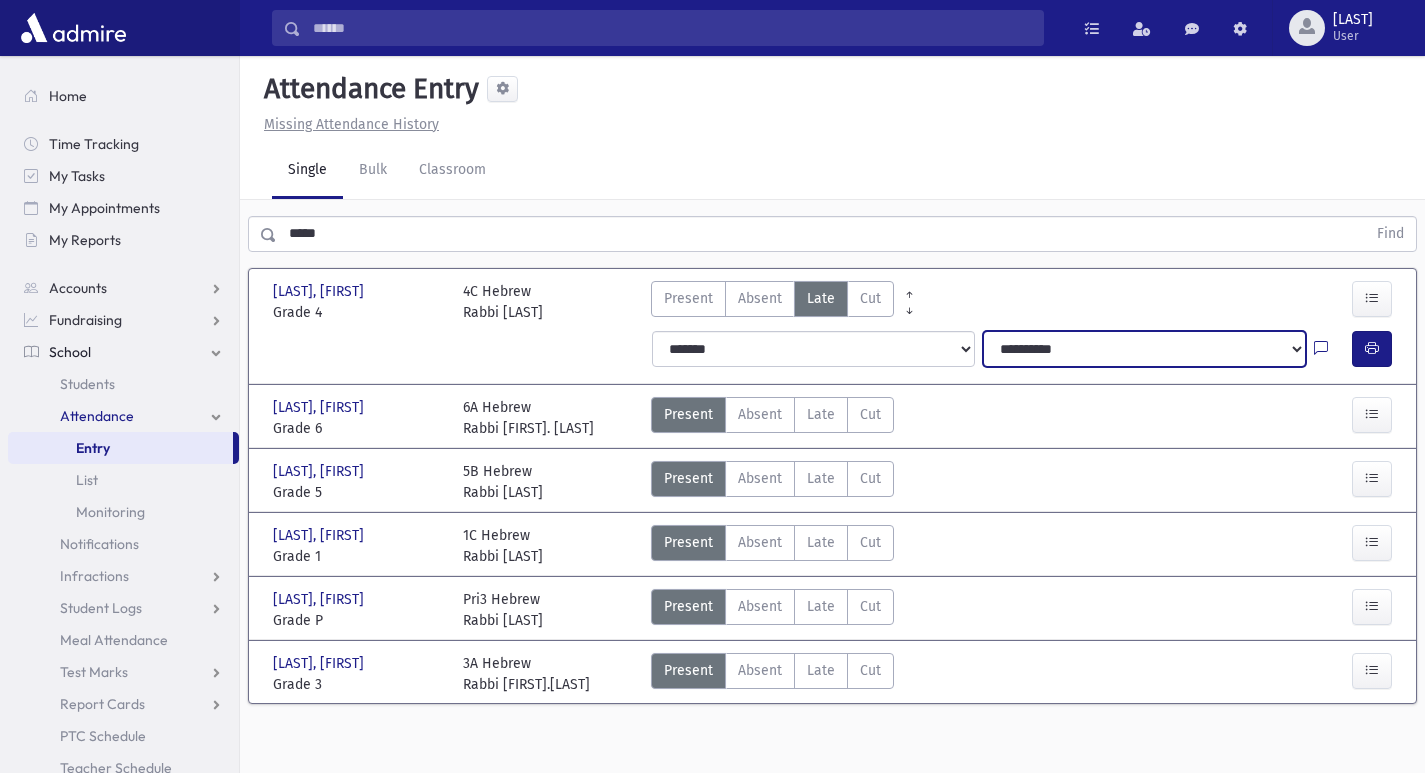 click on "**********" at bounding box center (1144, 349) 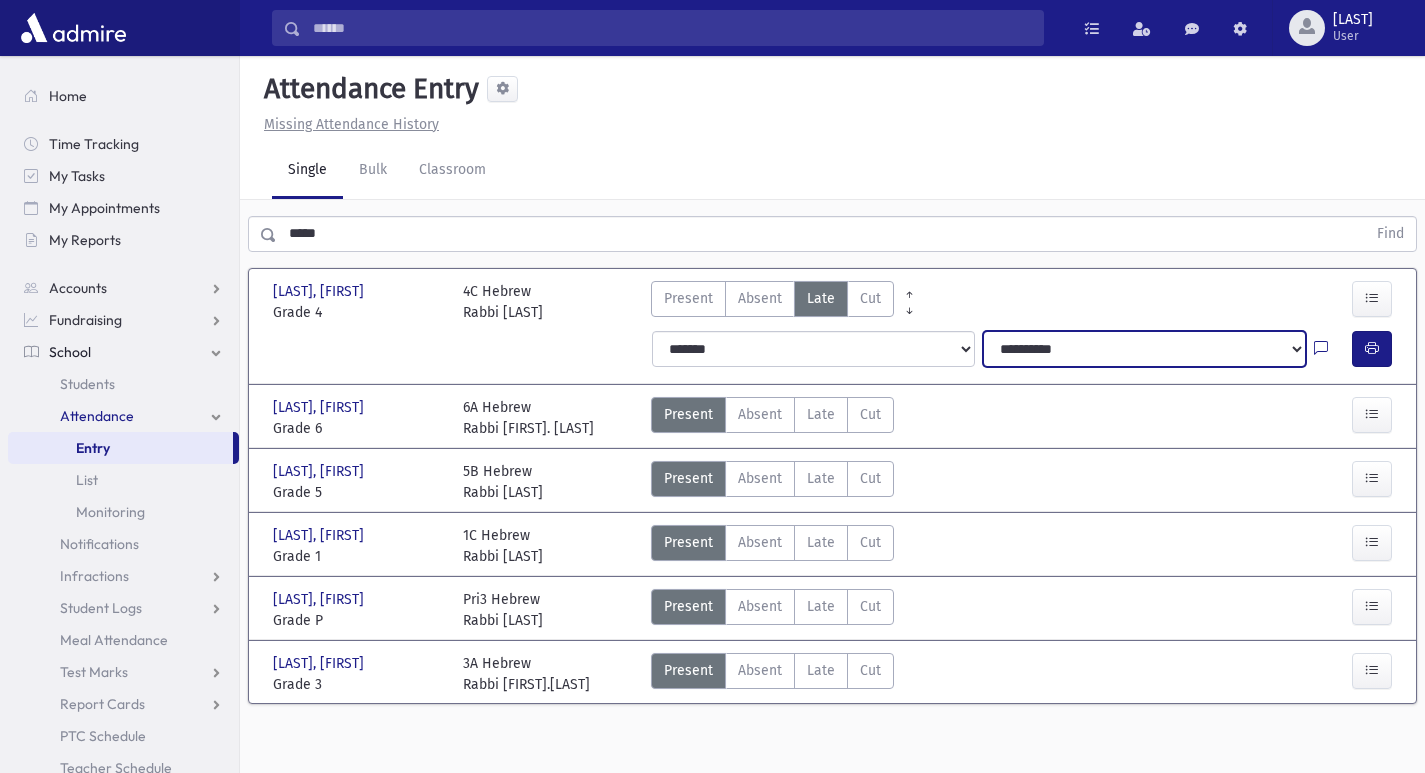 select on "*****" 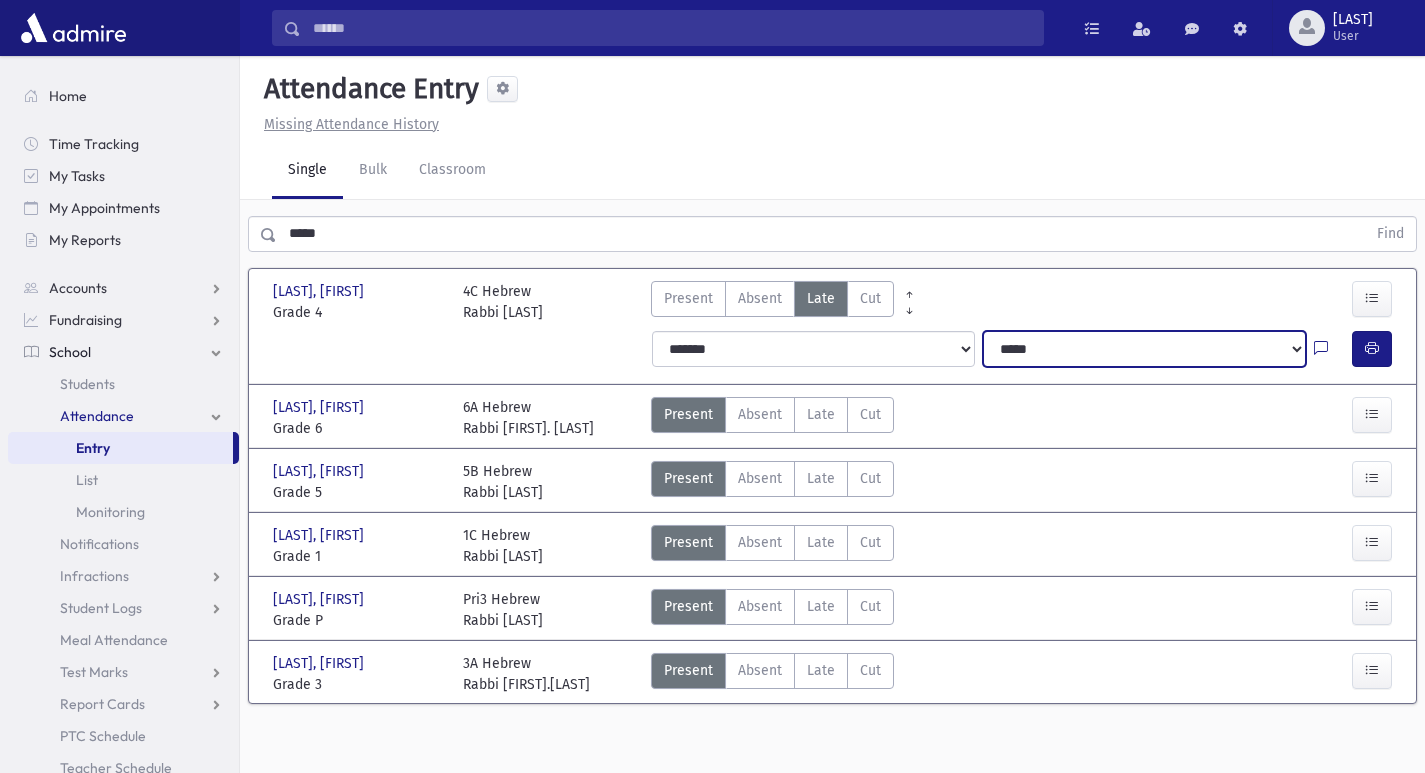 click on "**********" at bounding box center (1144, 349) 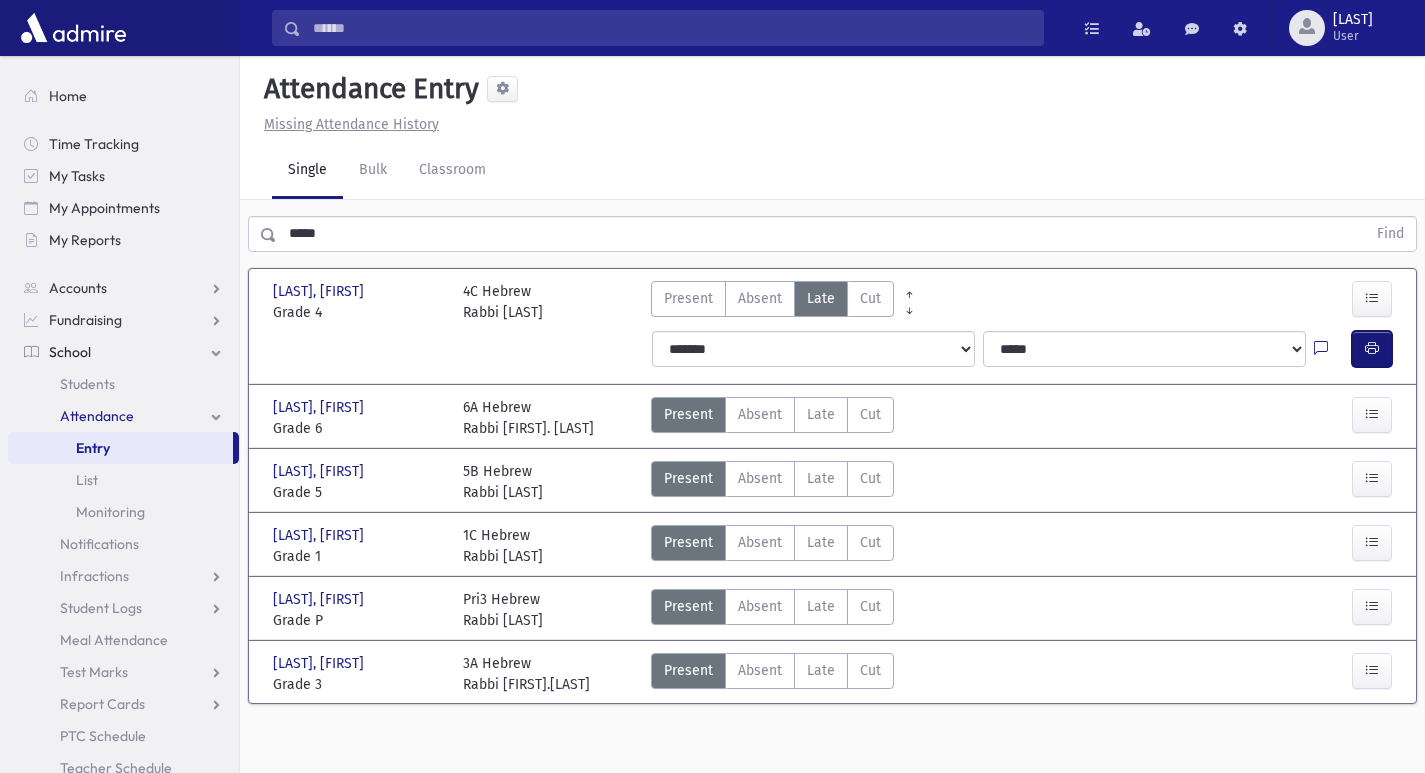 click at bounding box center (1372, 349) 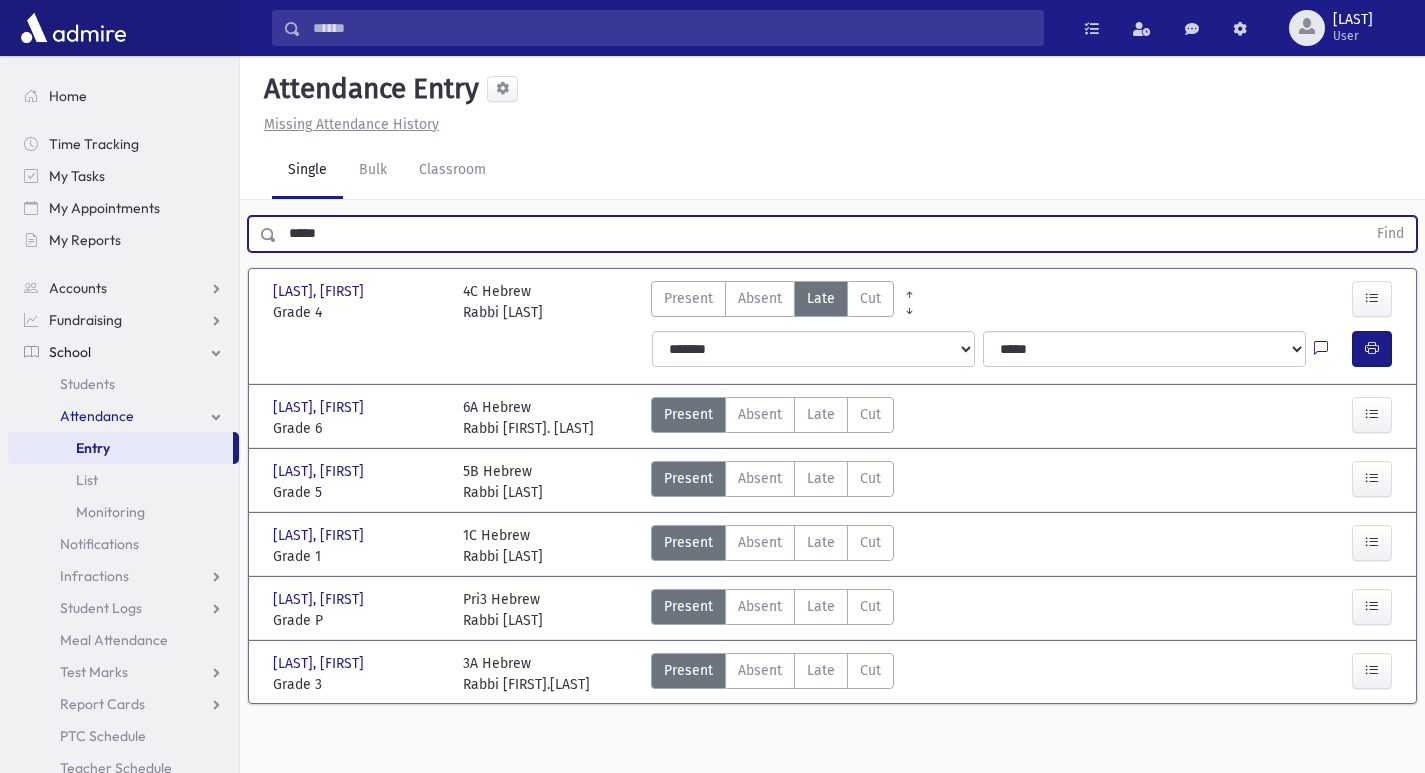 drag, startPoint x: 350, startPoint y: 235, endPoint x: 277, endPoint y: 238, distance: 73.061615 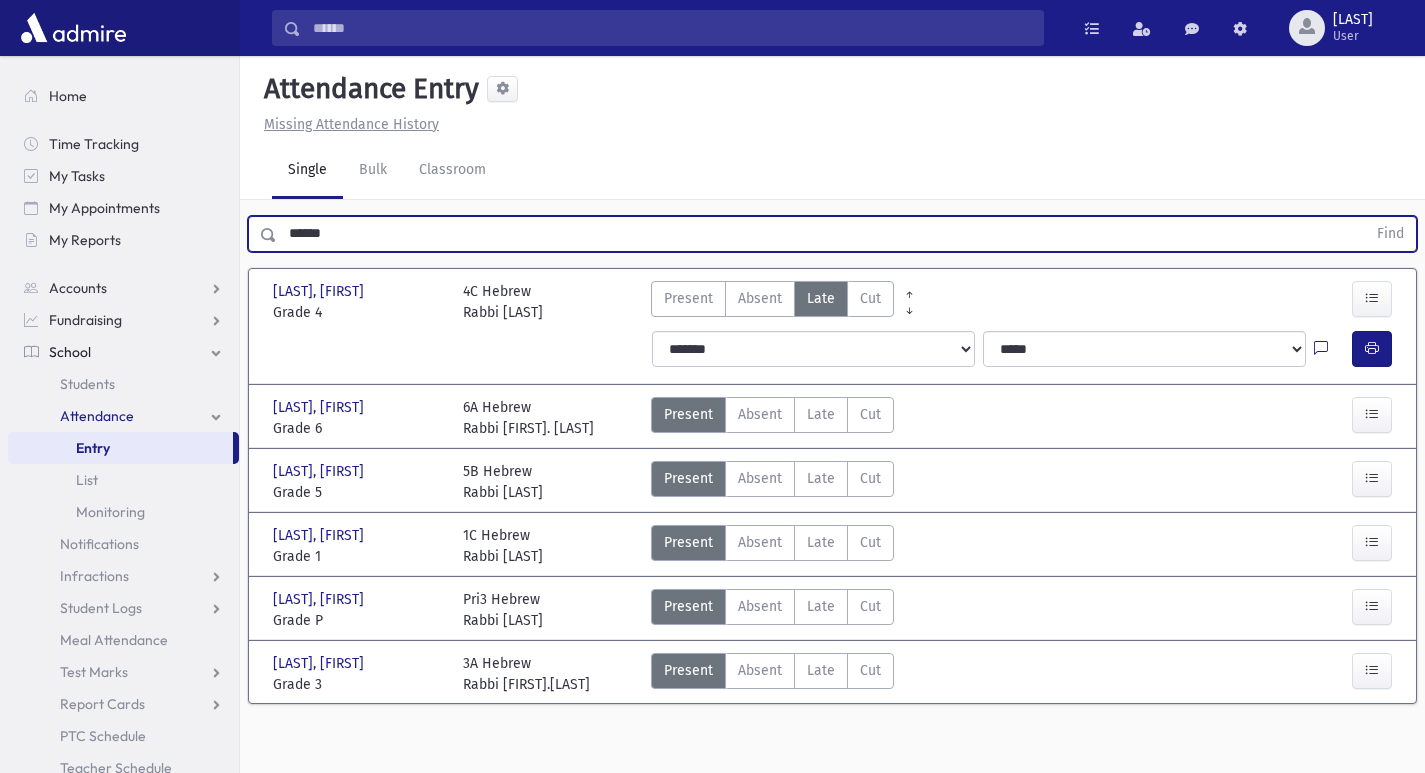 click on "Find" at bounding box center [1390, 234] 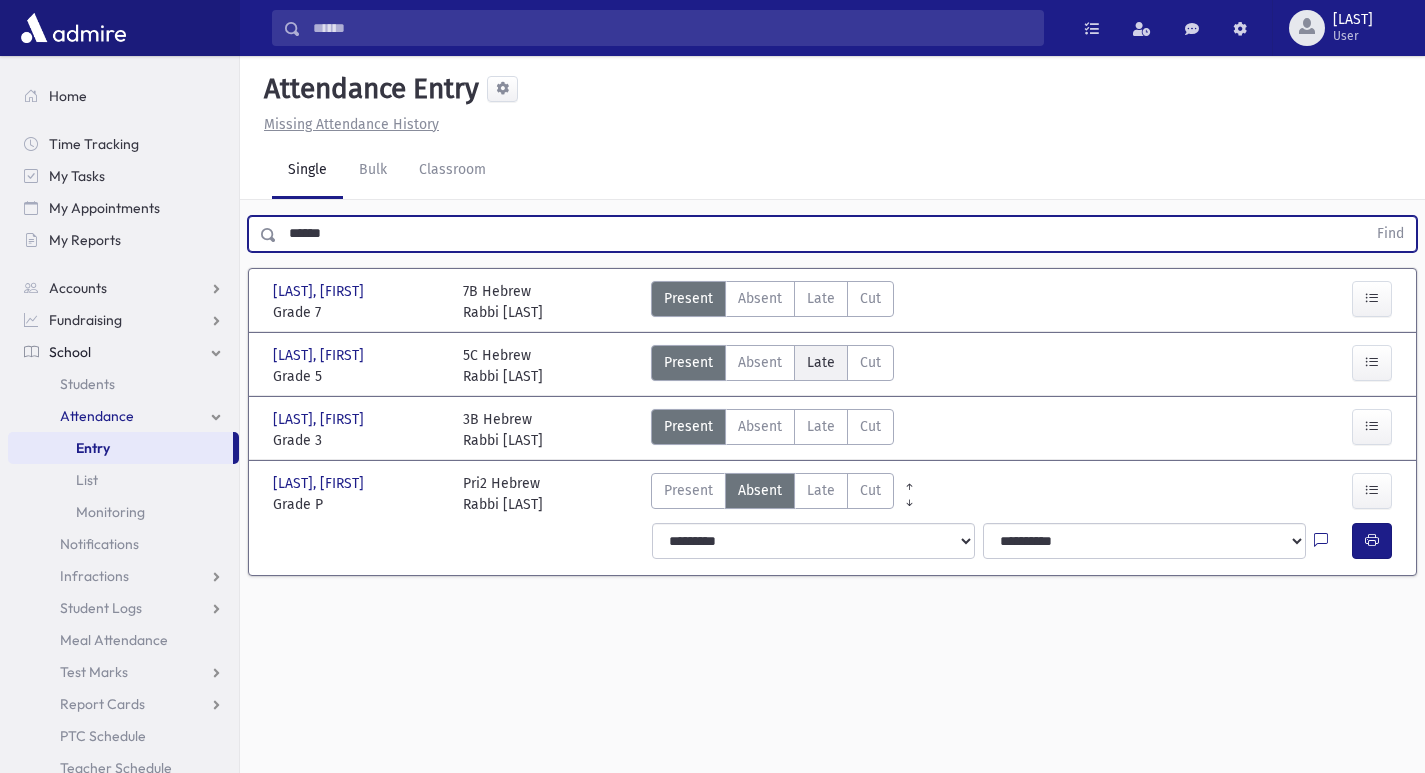click on "Late
Late" at bounding box center (821, 363) 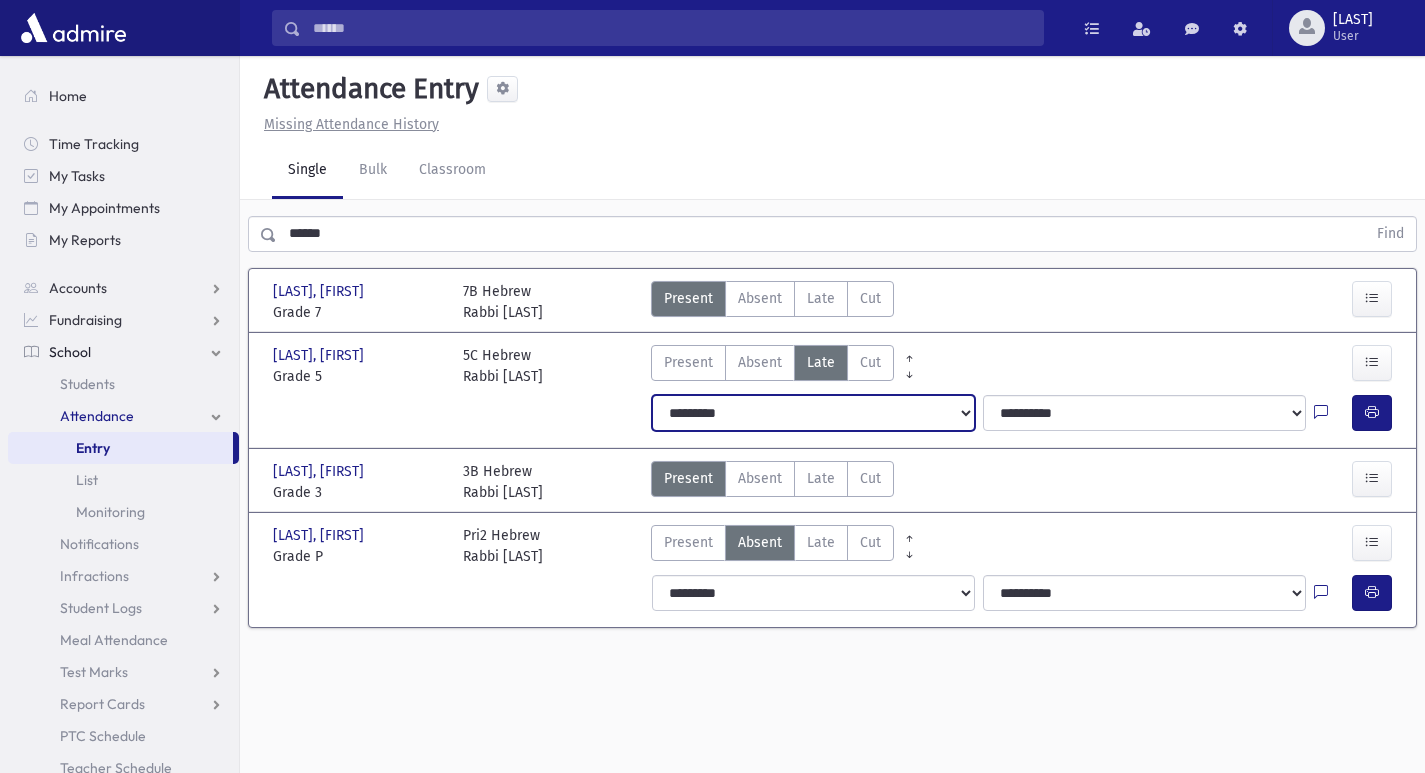 click on "**********" at bounding box center [813, 413] 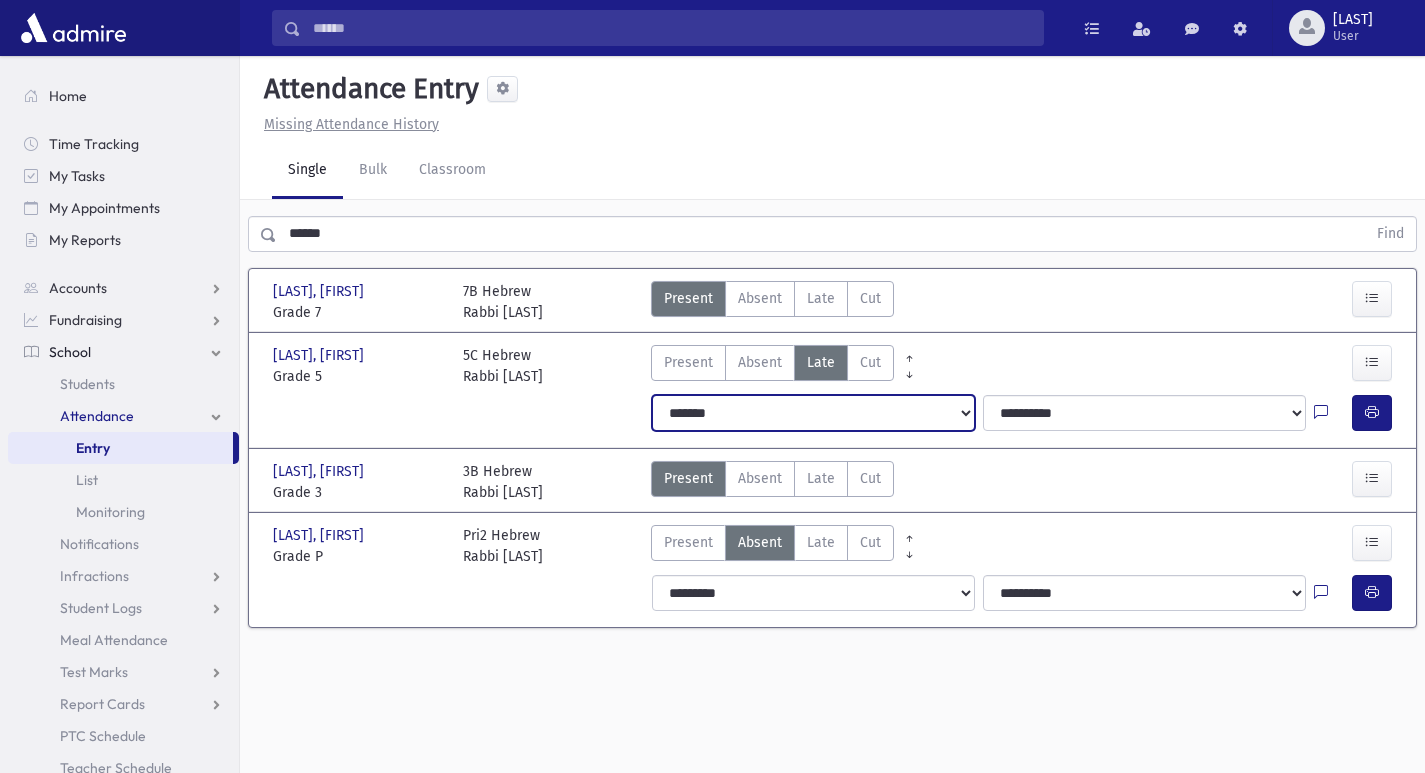 click on "**********" at bounding box center [813, 413] 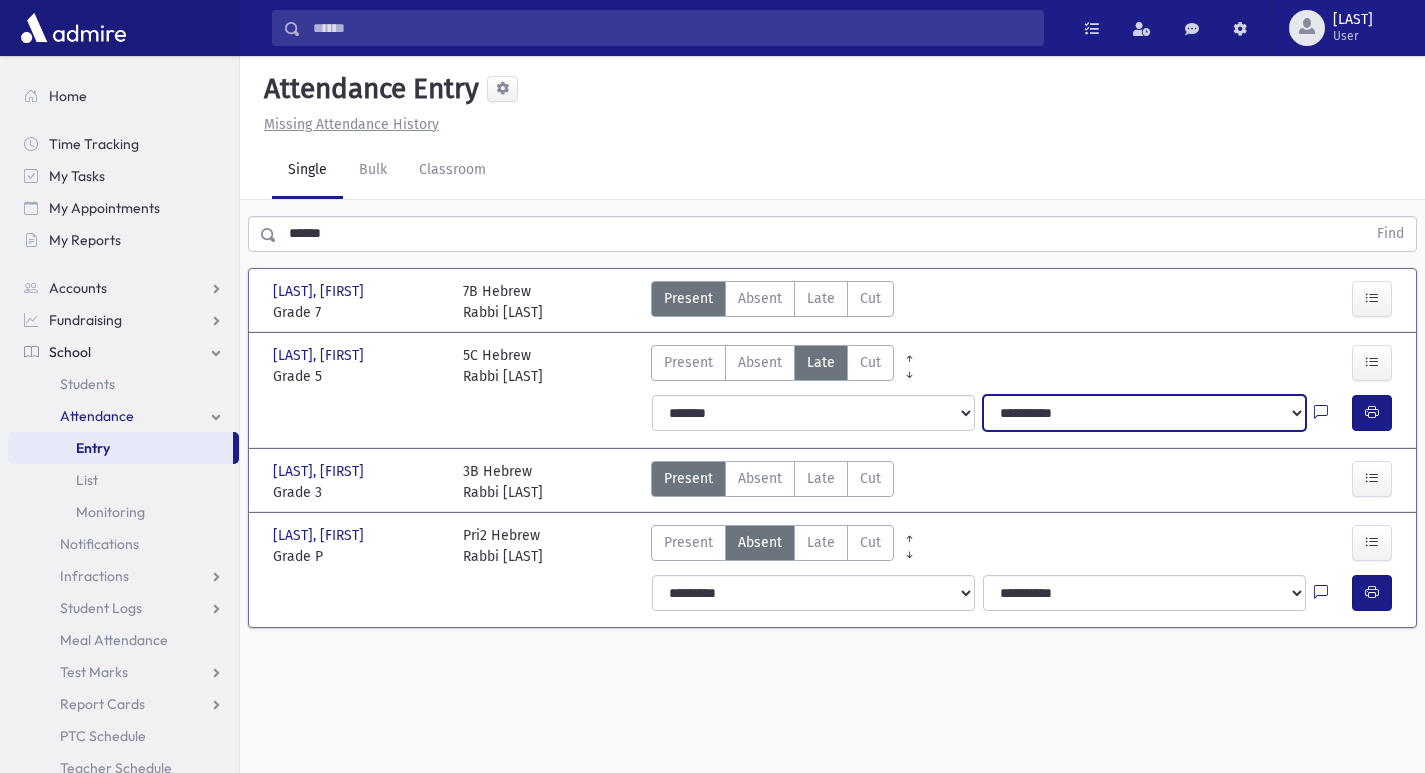 drag, startPoint x: 1036, startPoint y: 414, endPoint x: 1036, endPoint y: 427, distance: 13 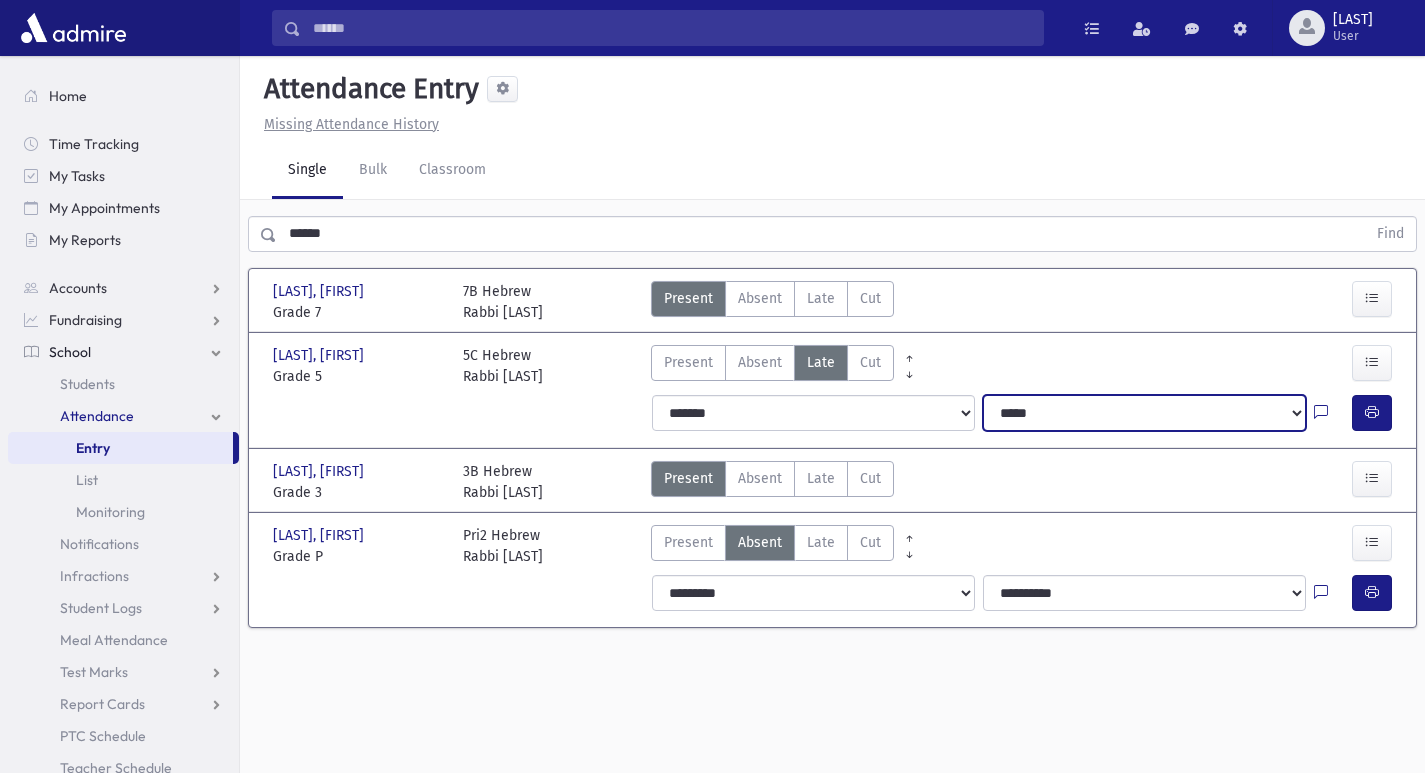 click on "**********" at bounding box center [1144, 413] 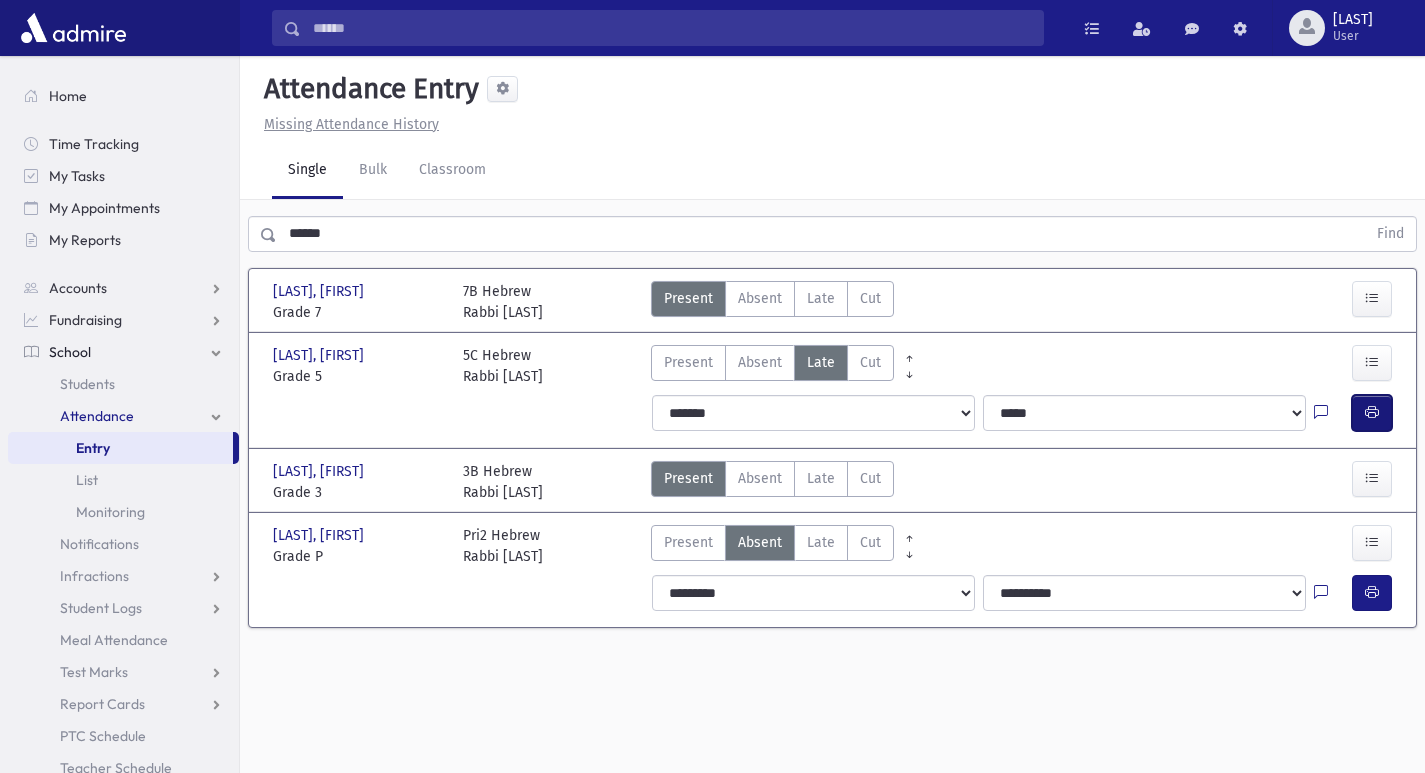 click at bounding box center [1372, 412] 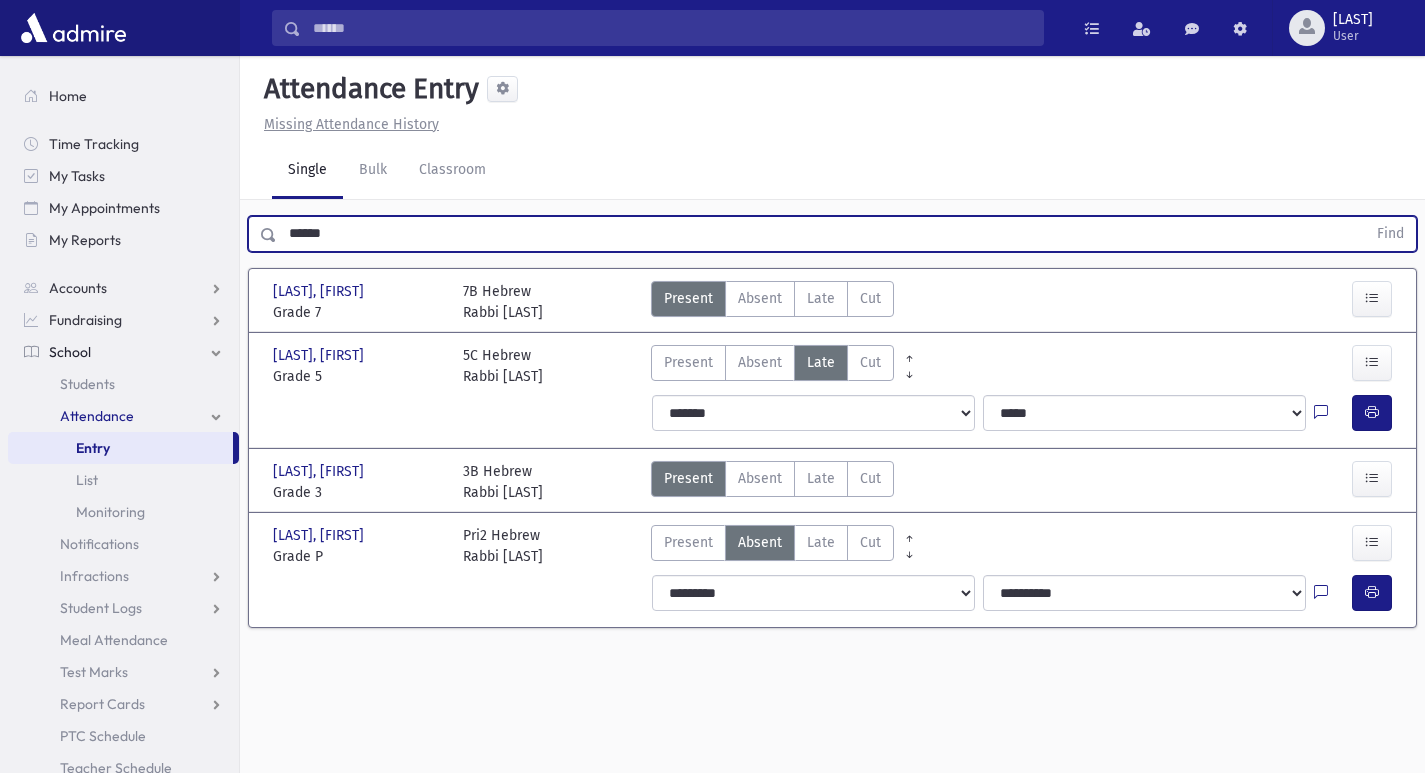 drag, startPoint x: 302, startPoint y: 237, endPoint x: 287, endPoint y: 238, distance: 15.033297 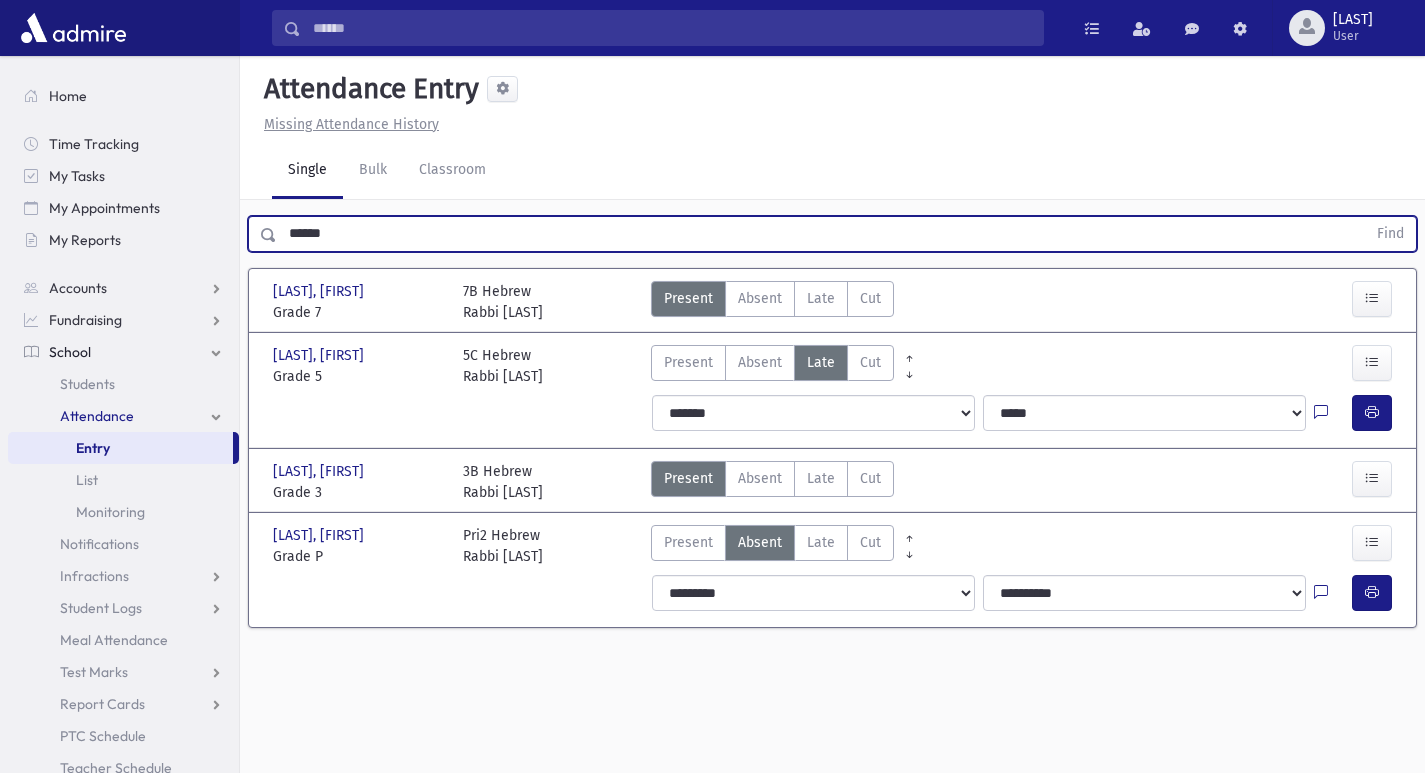 click on "Find" at bounding box center [1390, 234] 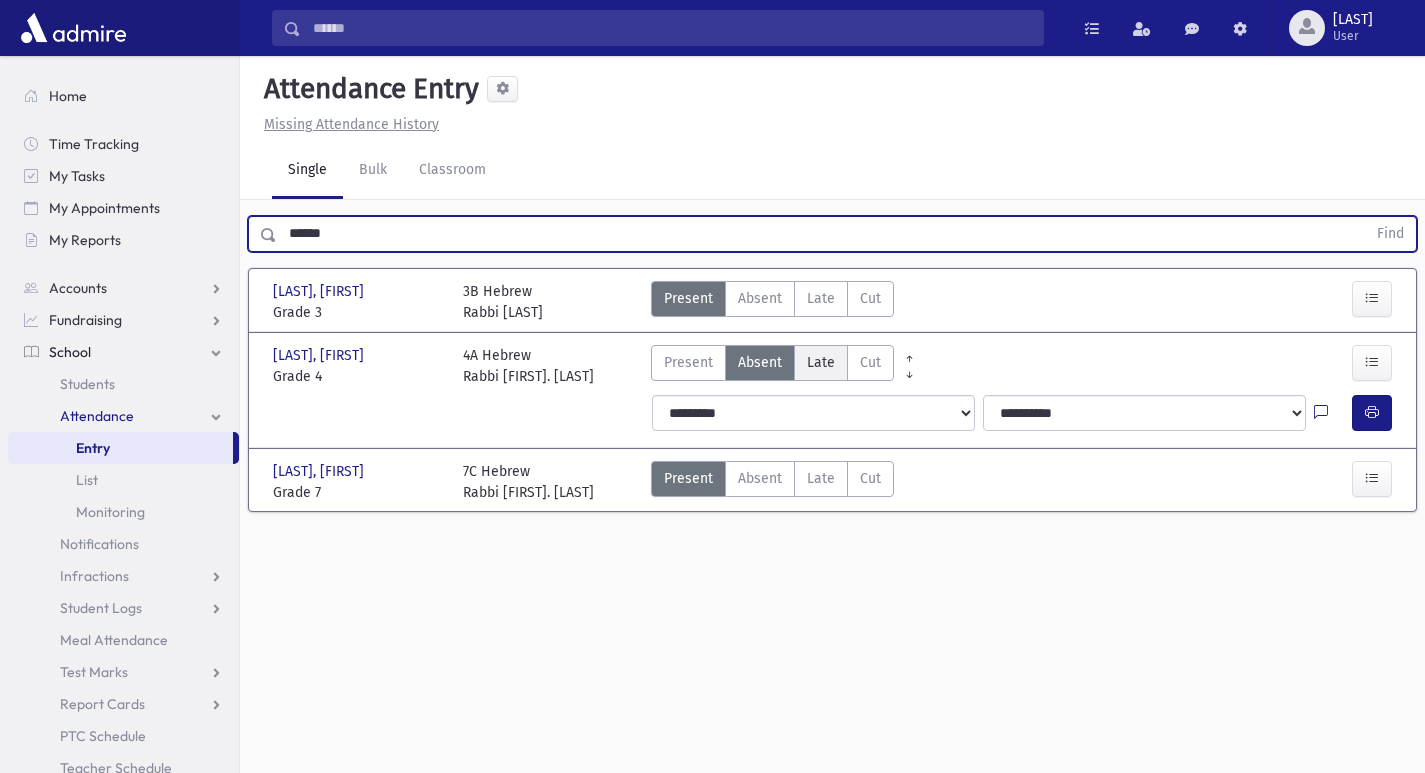 click on "Late" at bounding box center (821, 362) 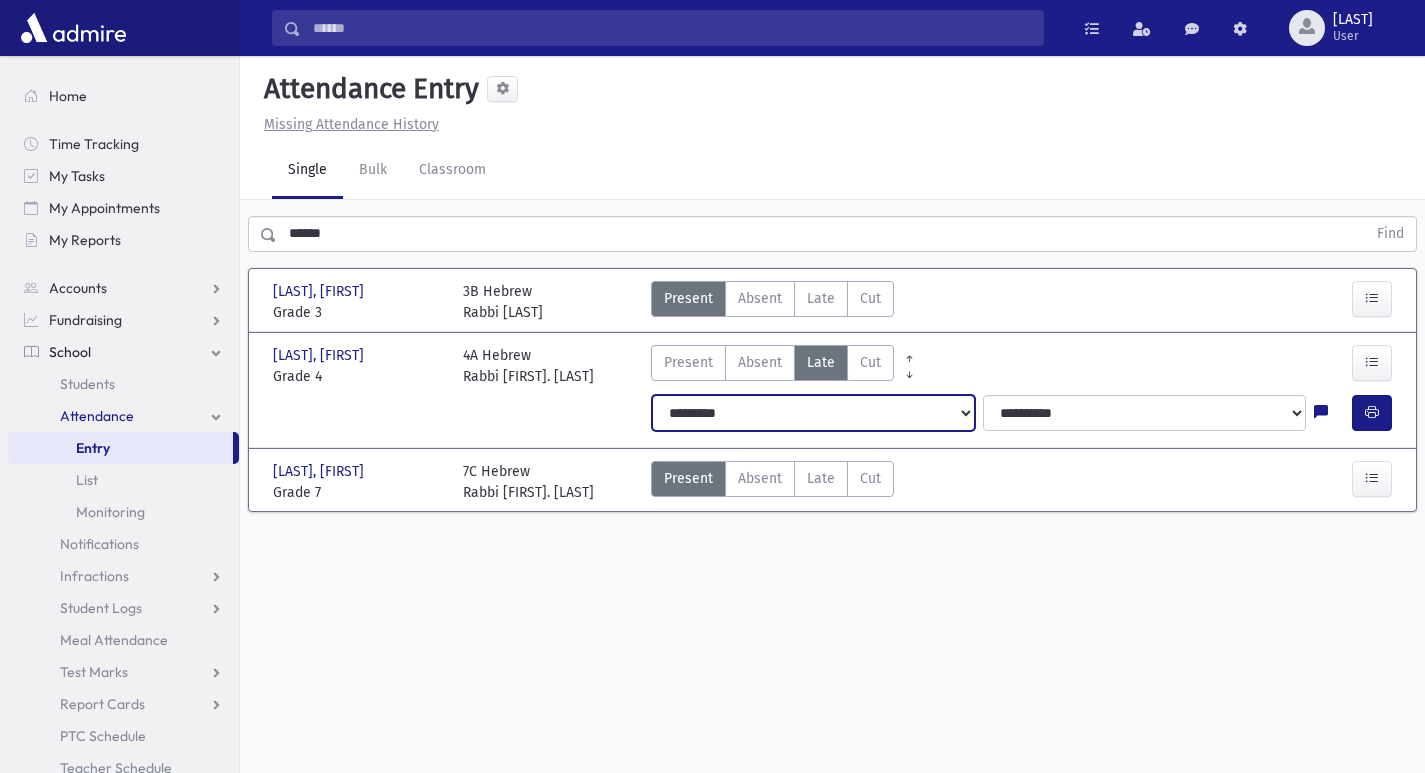 drag, startPoint x: 818, startPoint y: 386, endPoint x: 817, endPoint y: 415, distance: 29.017237 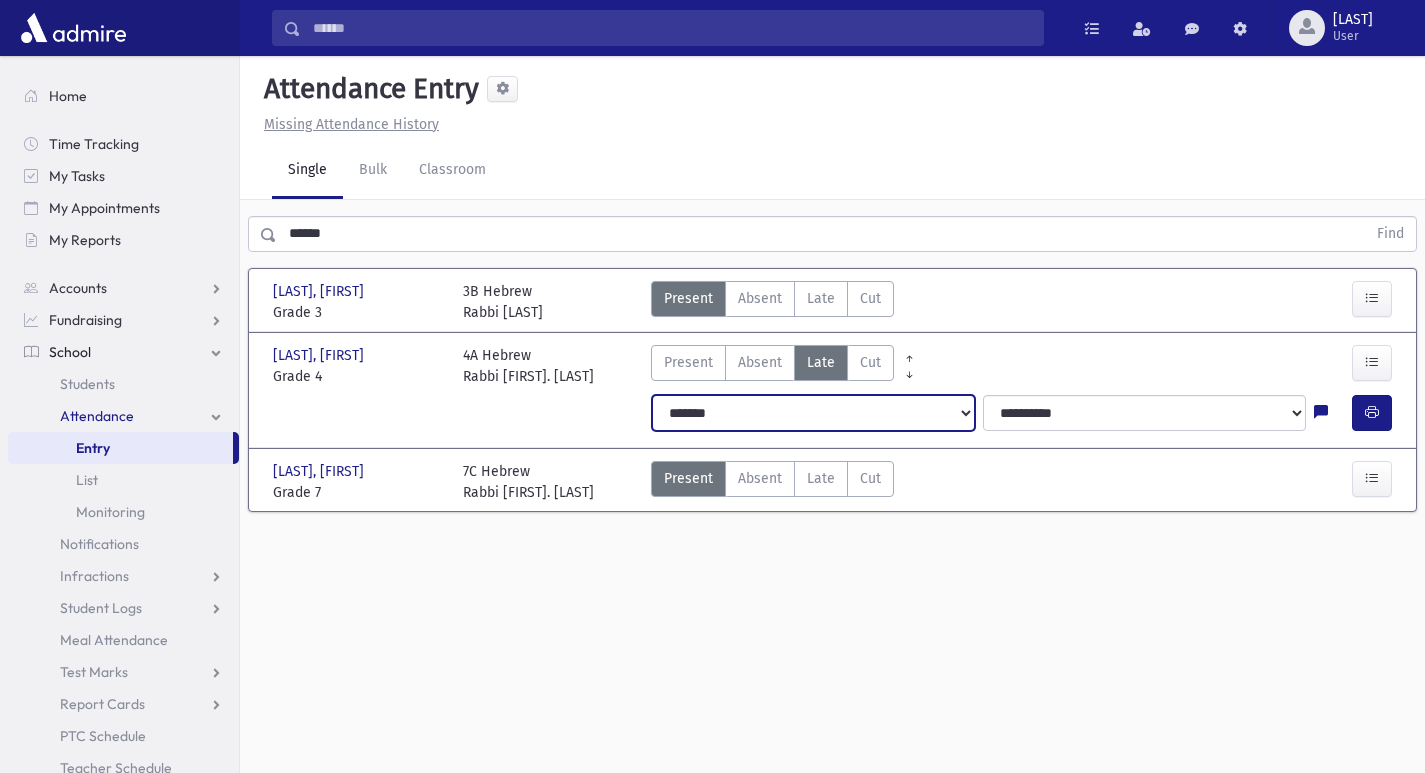 click on "**********" at bounding box center [813, 413] 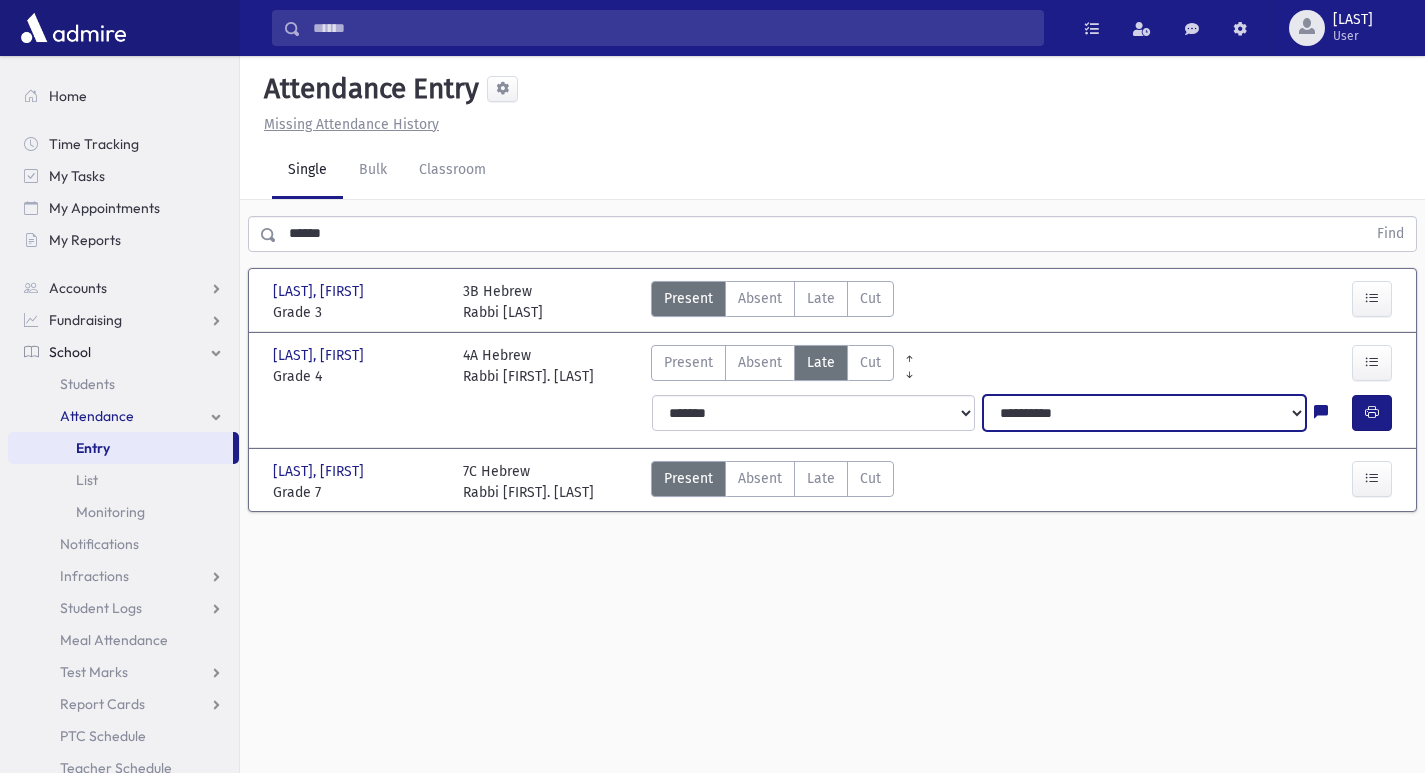 drag, startPoint x: 960, startPoint y: 459, endPoint x: 1160, endPoint y: 400, distance: 208.52098 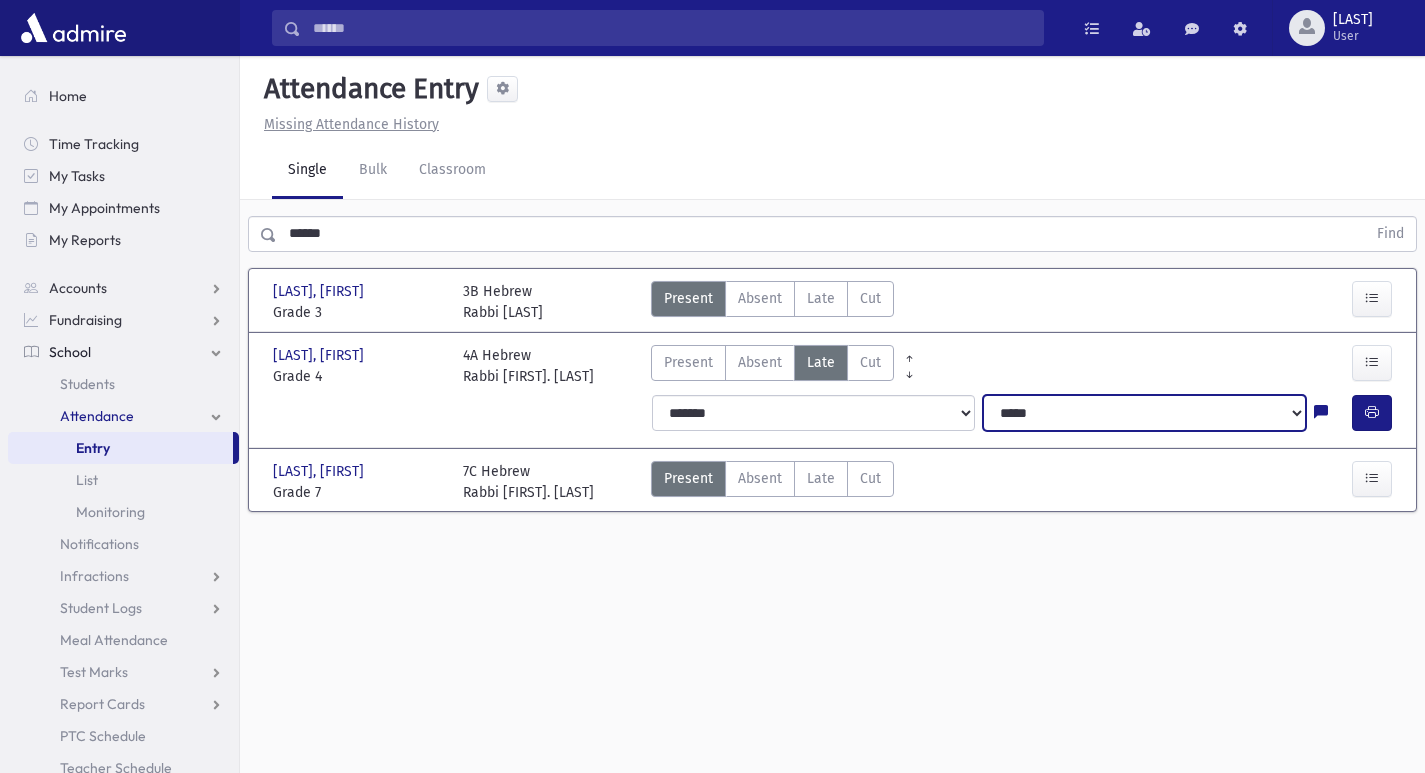click on "**********" at bounding box center [1144, 413] 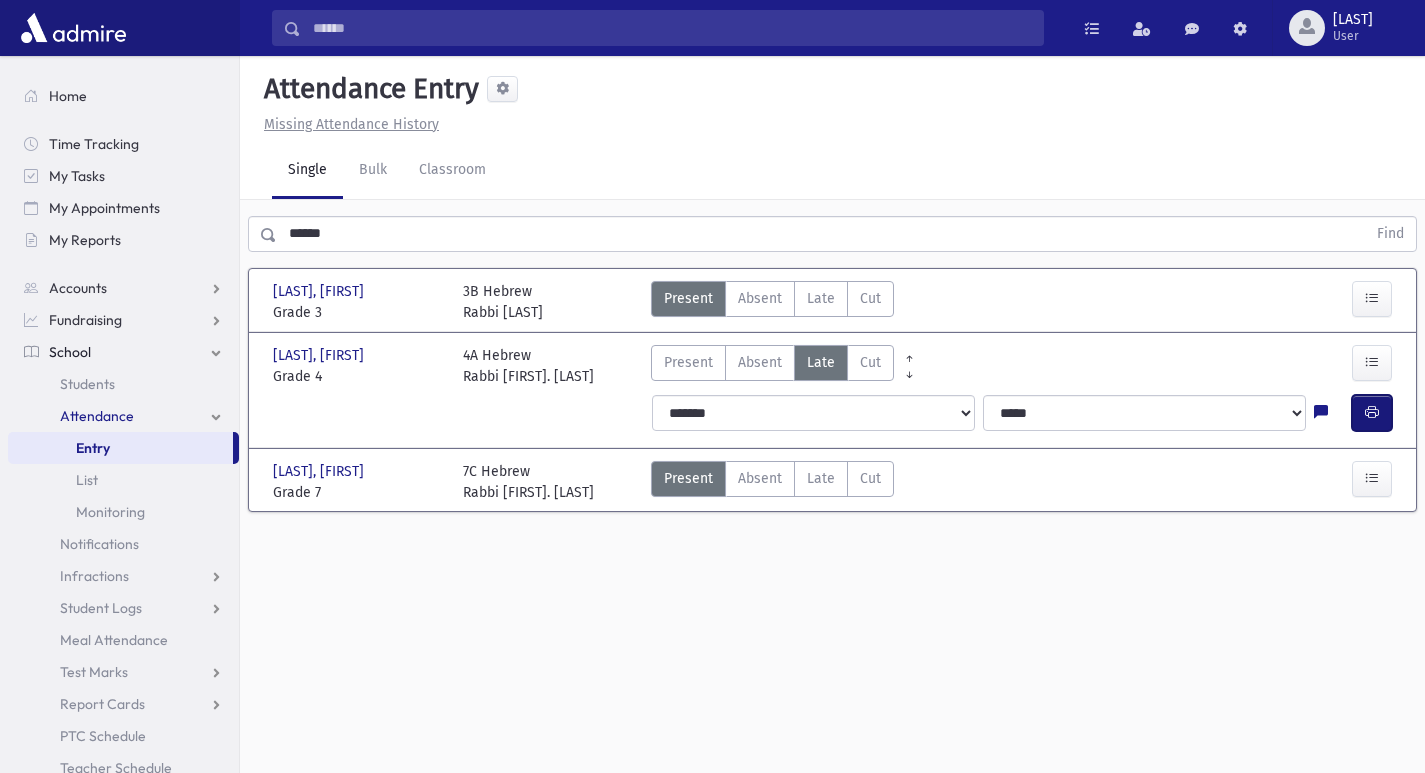 click at bounding box center [1372, 412] 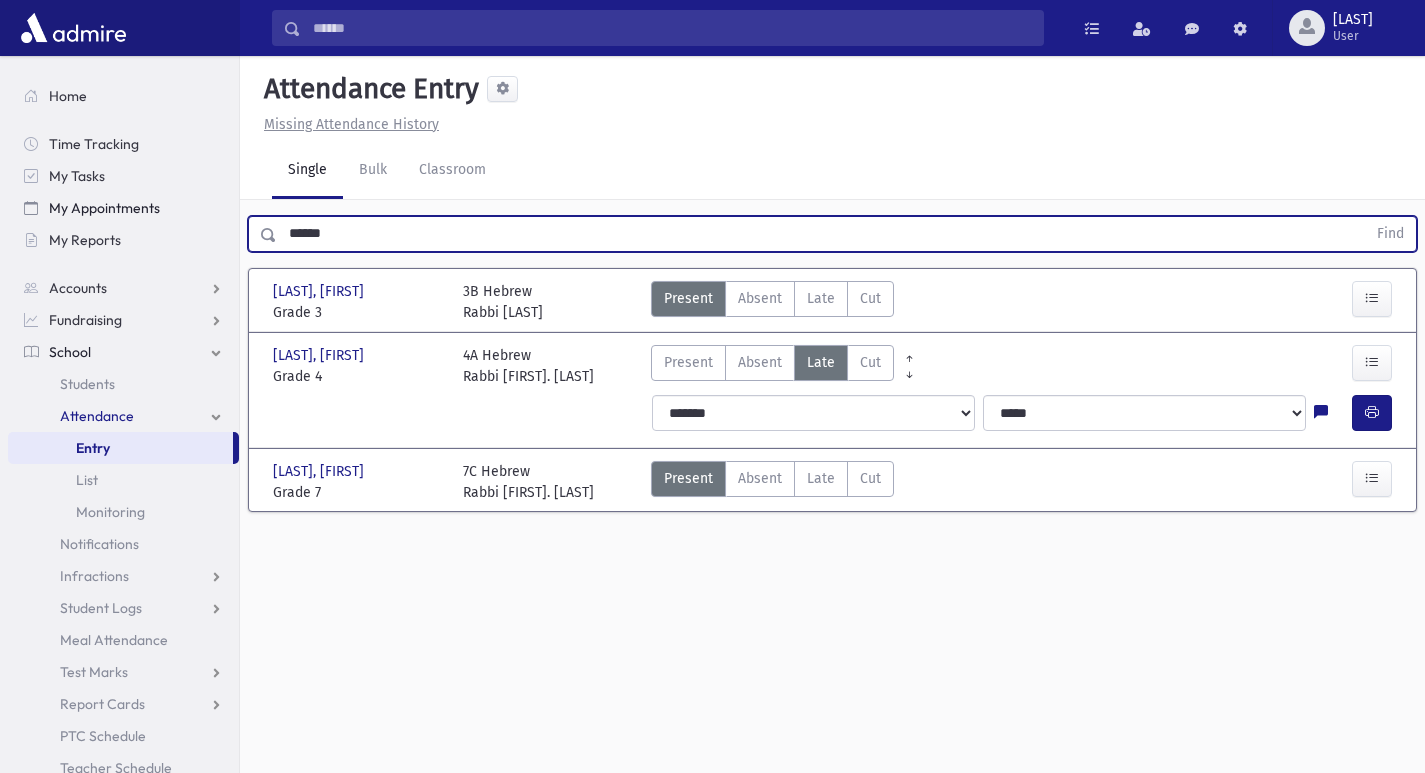 drag, startPoint x: 363, startPoint y: 238, endPoint x: 225, endPoint y: 208, distance: 141.22322 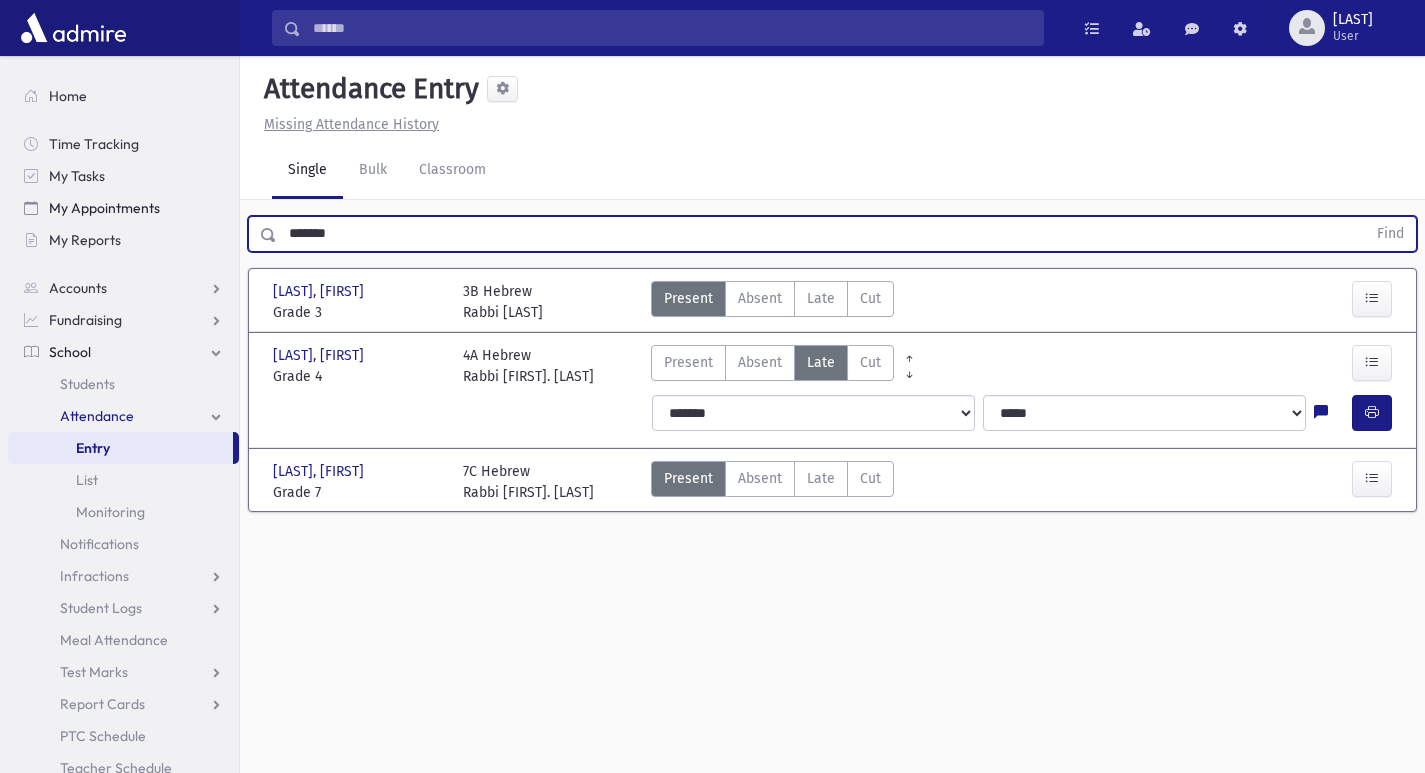 click on "Find" at bounding box center (1390, 234) 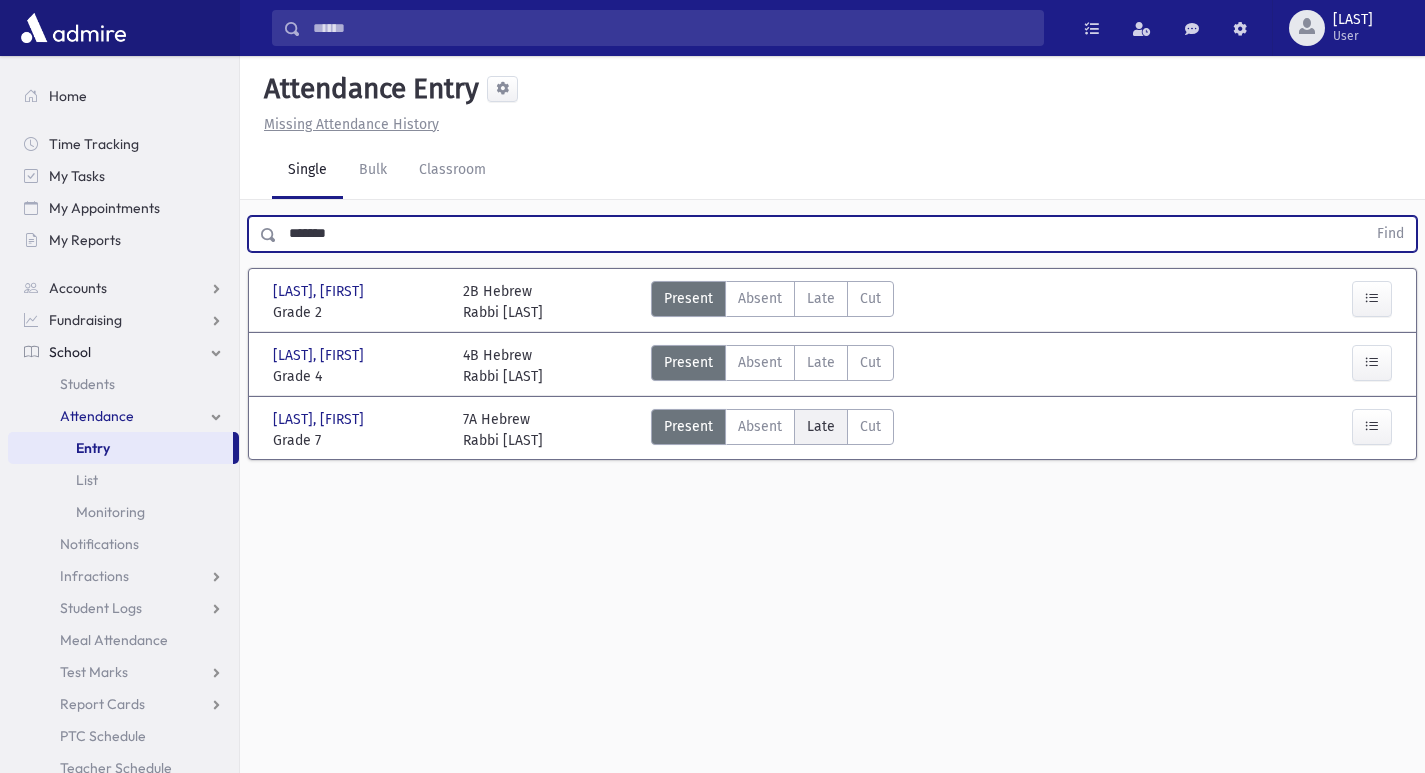 click on "Late" at bounding box center [821, 426] 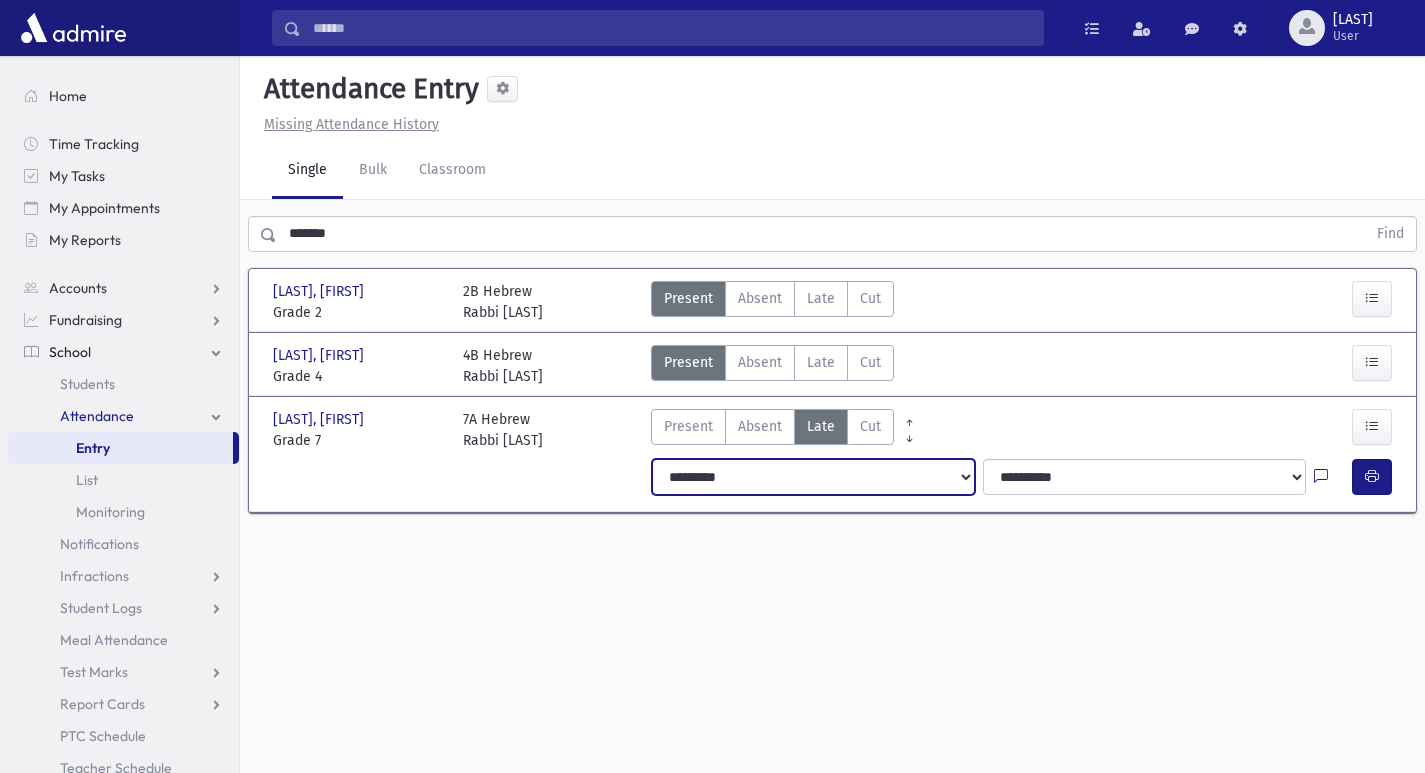 click on "**********" at bounding box center (813, 477) 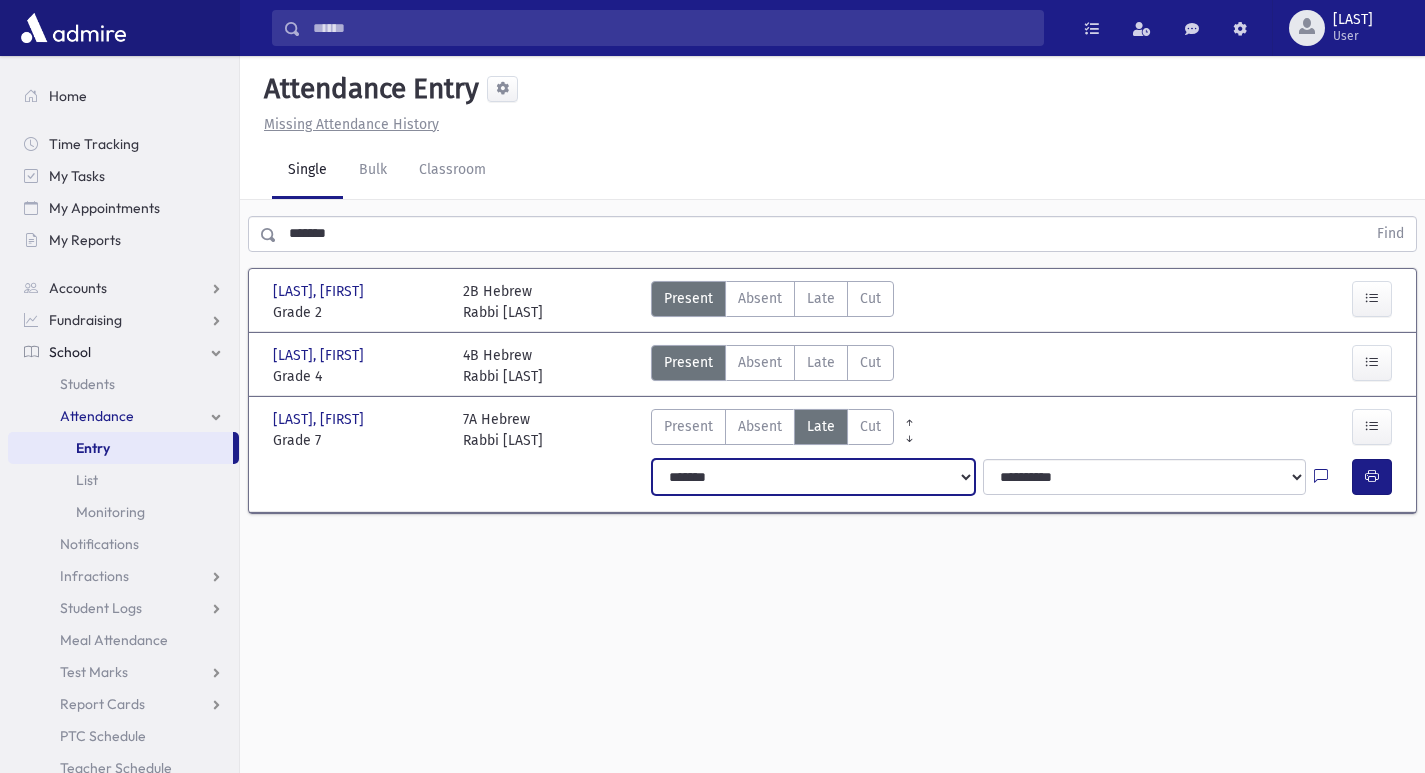 click on "**********" at bounding box center [813, 477] 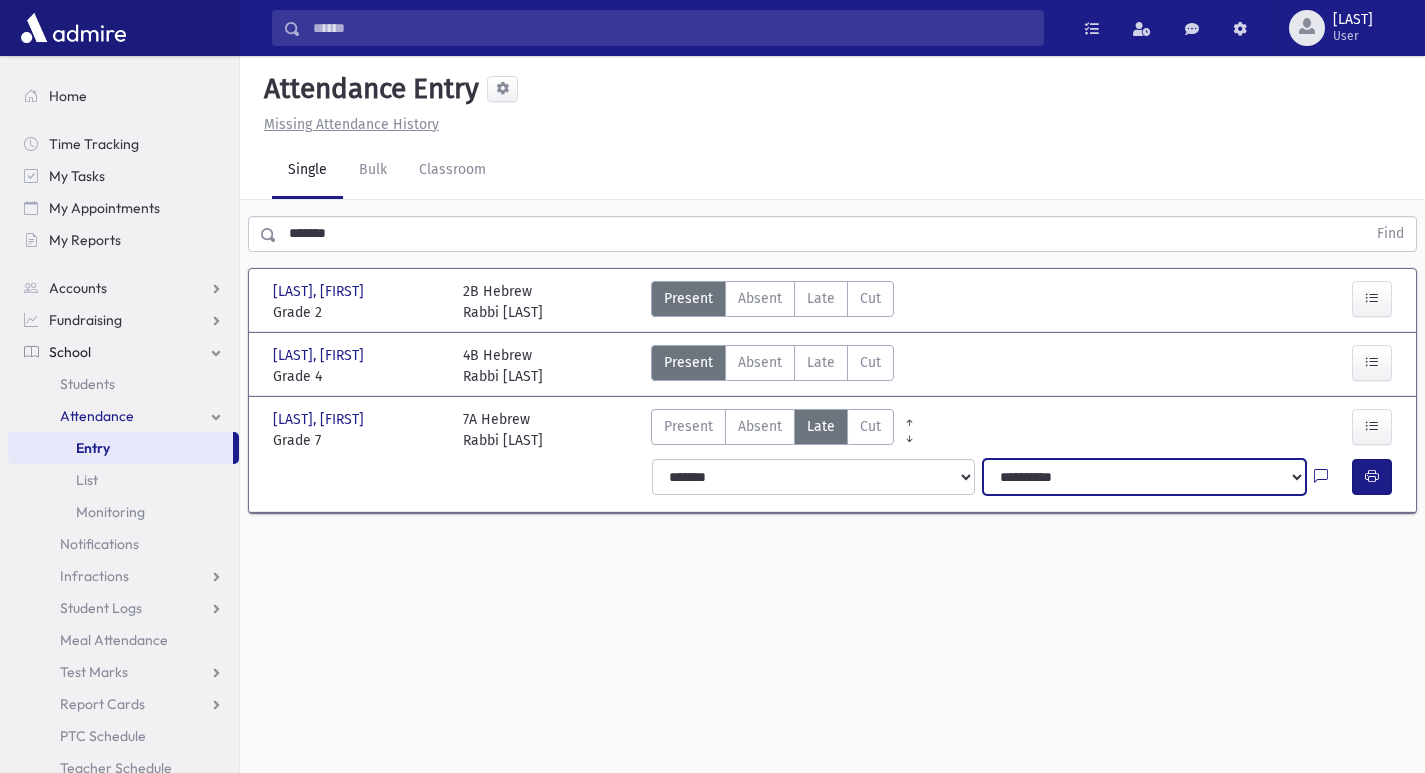 drag, startPoint x: 1142, startPoint y: 507, endPoint x: 1169, endPoint y: 484, distance: 35.468296 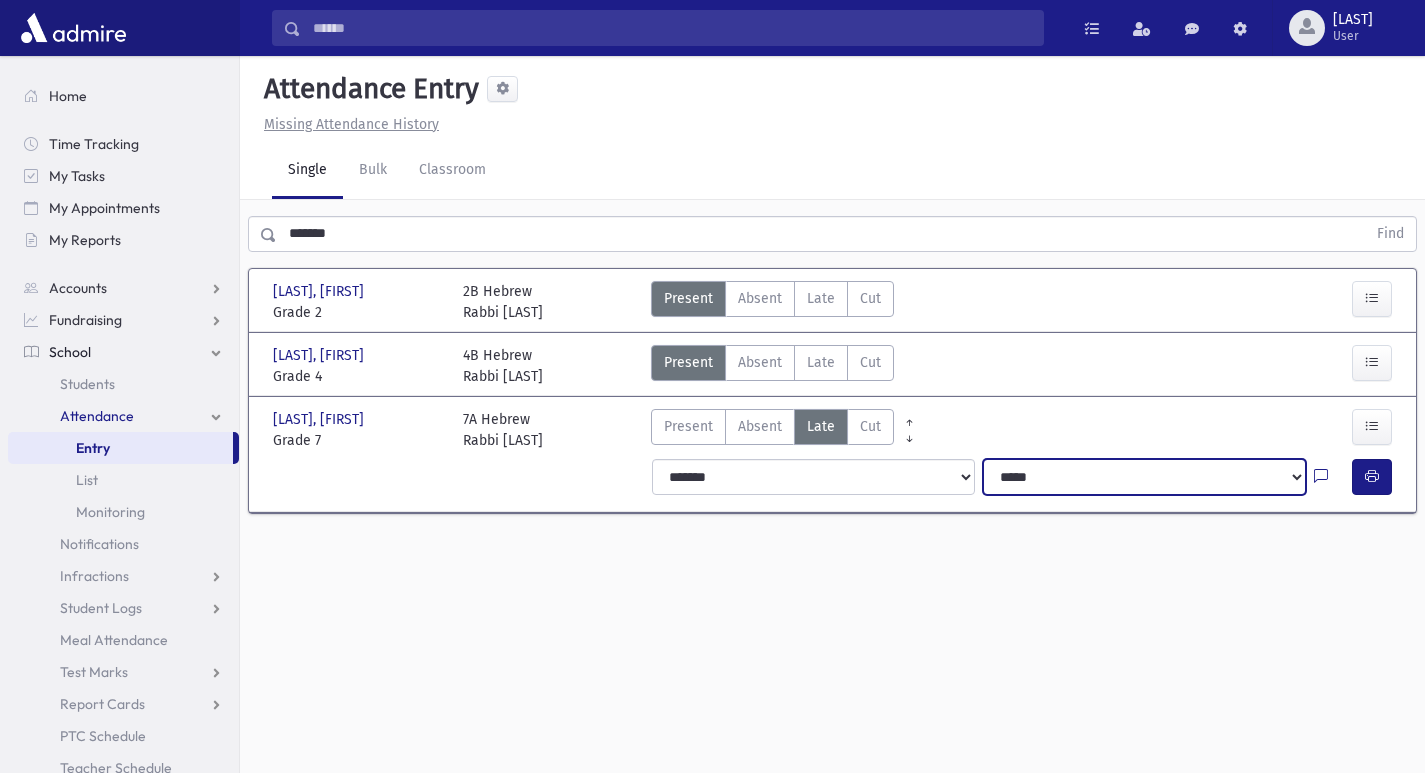 click on "**********" at bounding box center [1144, 477] 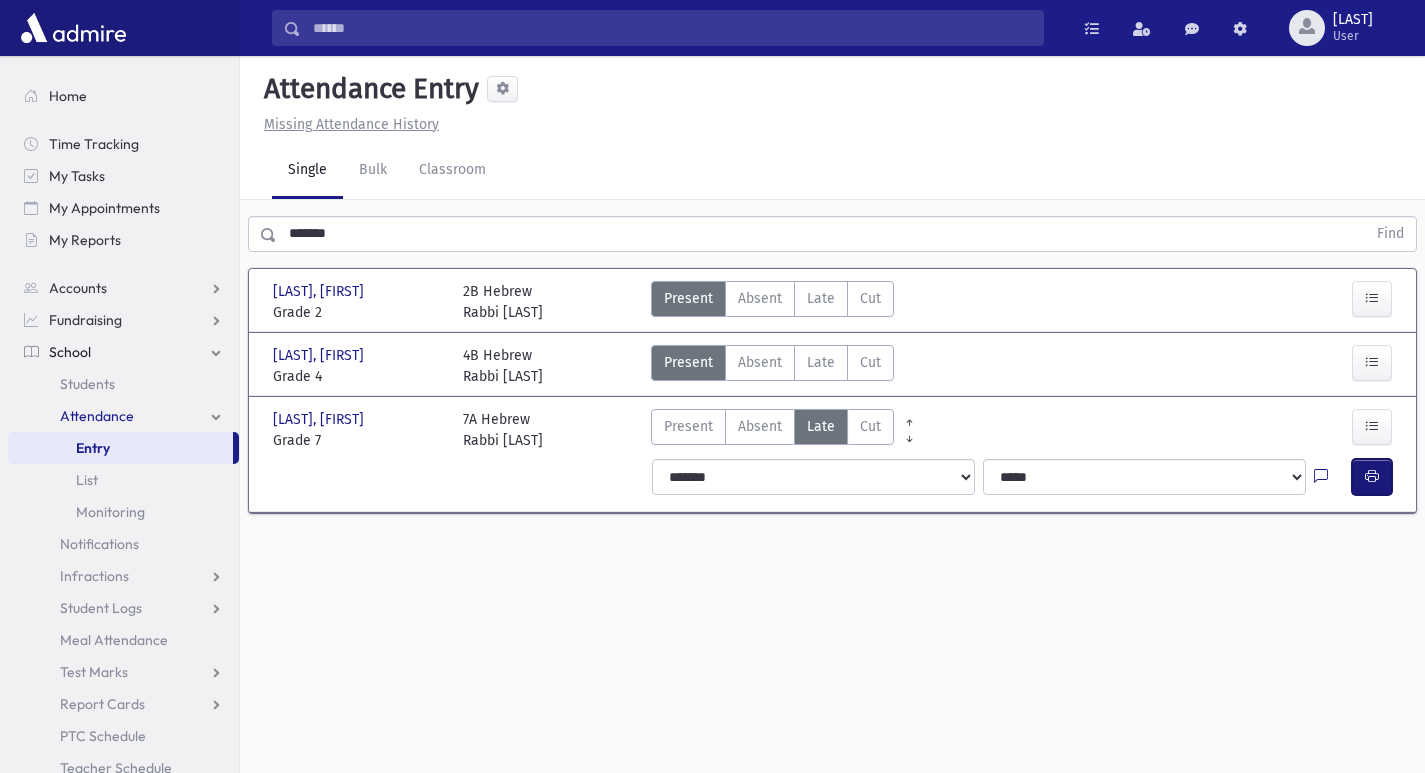 click at bounding box center (1372, 477) 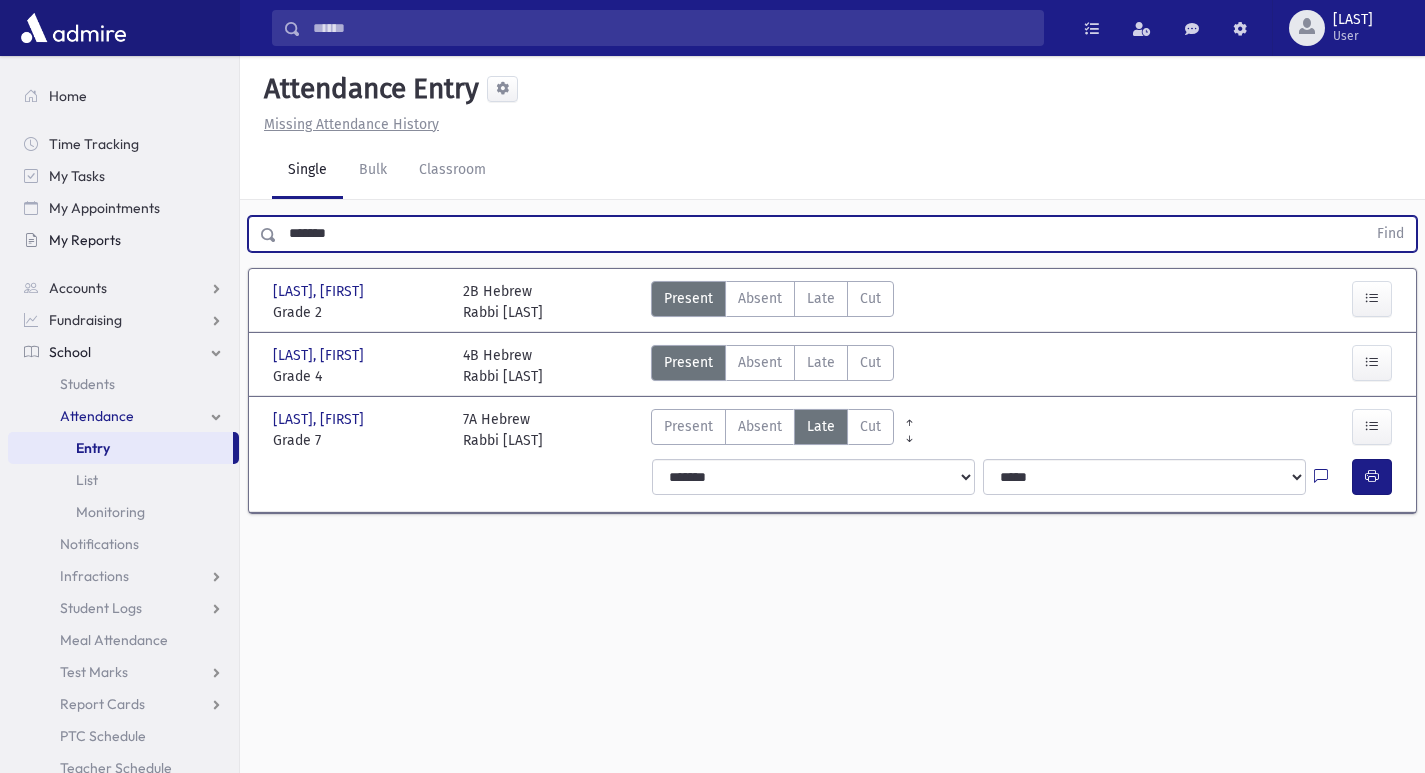 drag, startPoint x: 333, startPoint y: 242, endPoint x: 177, endPoint y: 242, distance: 156 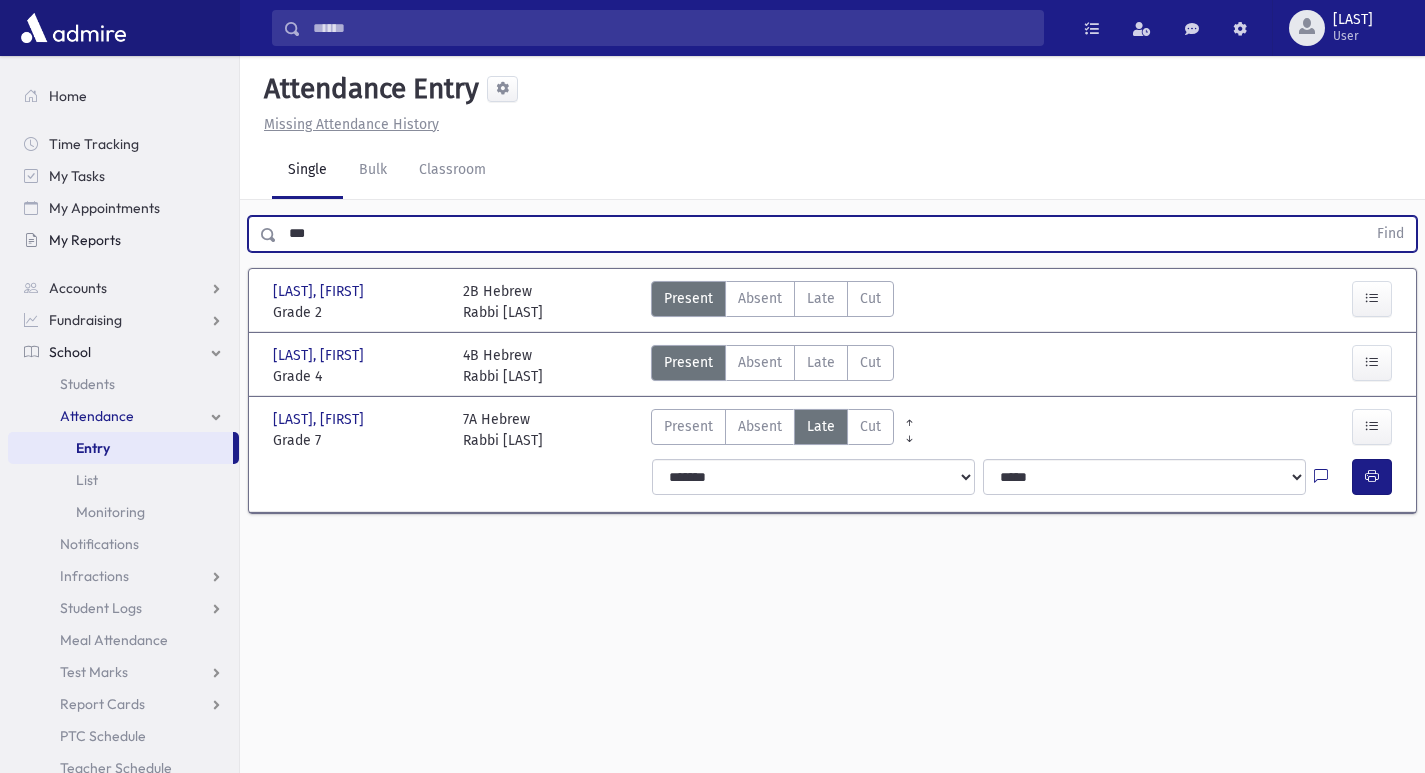 click on "Find" at bounding box center [1390, 234] 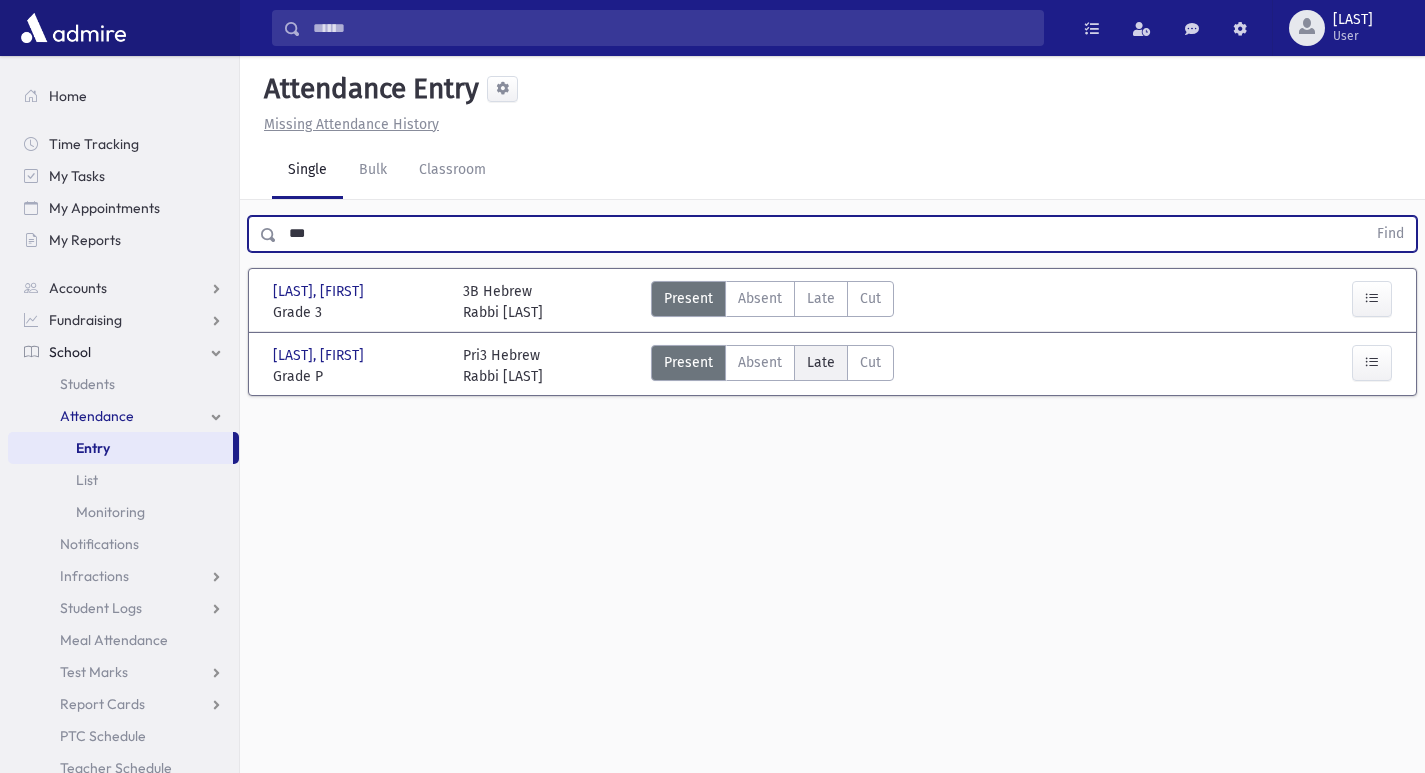 click on "Late" at bounding box center [821, 362] 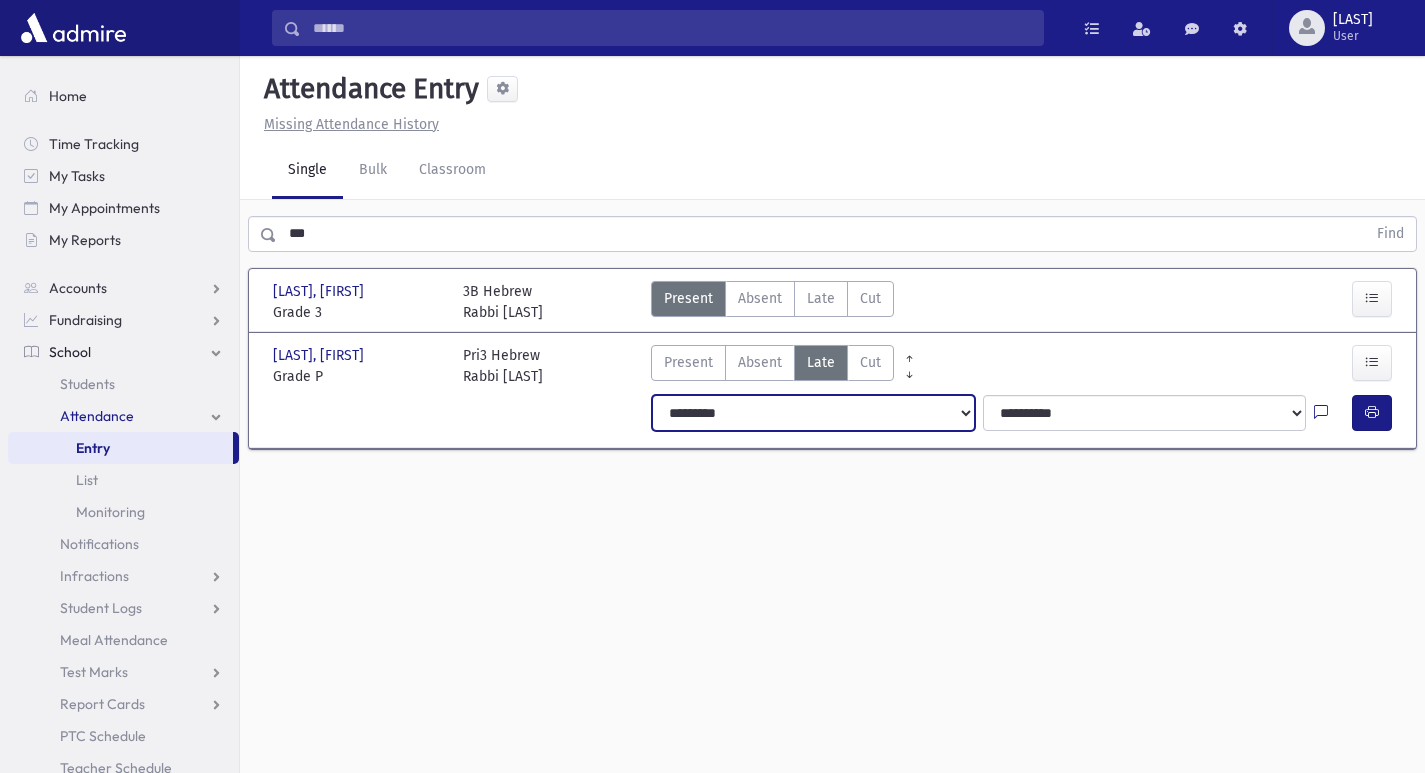 click on "**********" at bounding box center (813, 413) 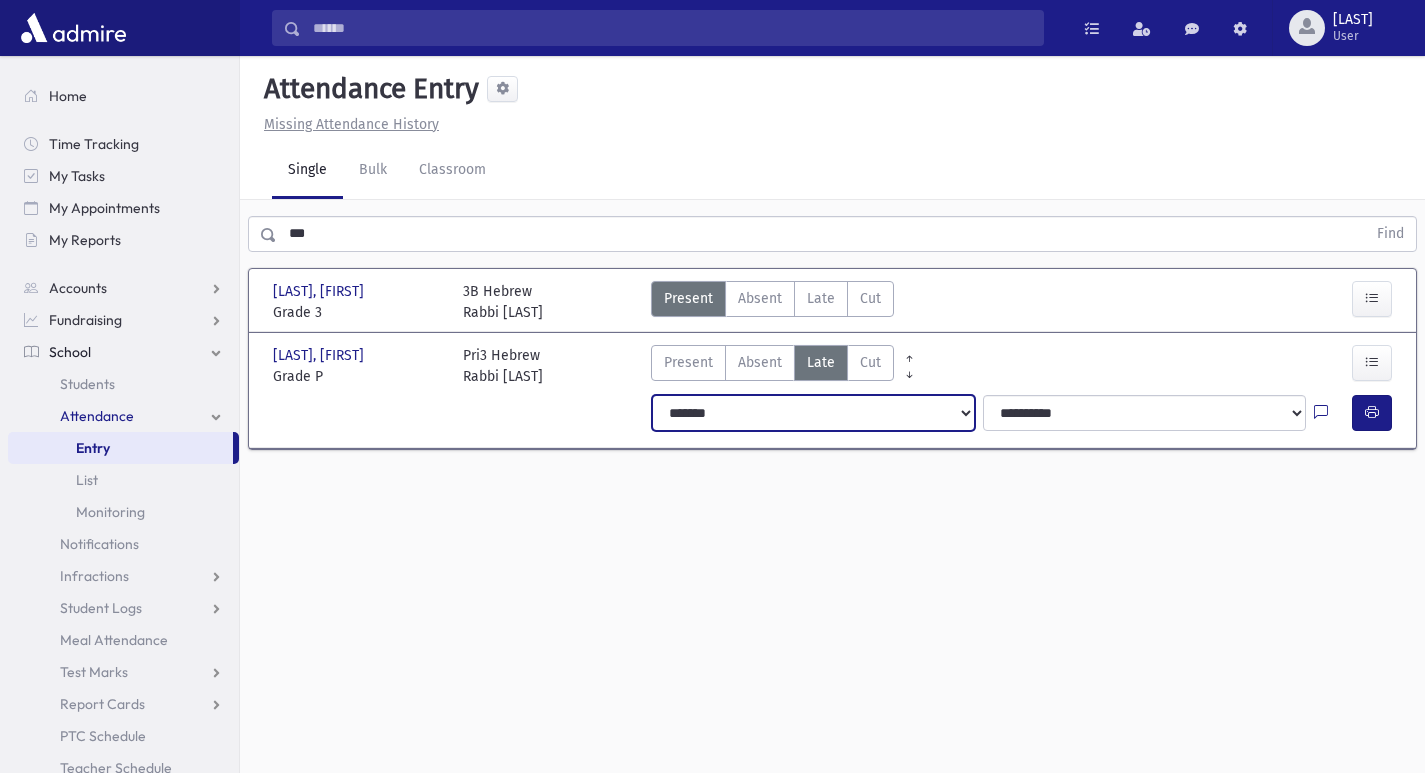 click on "**********" at bounding box center [813, 413] 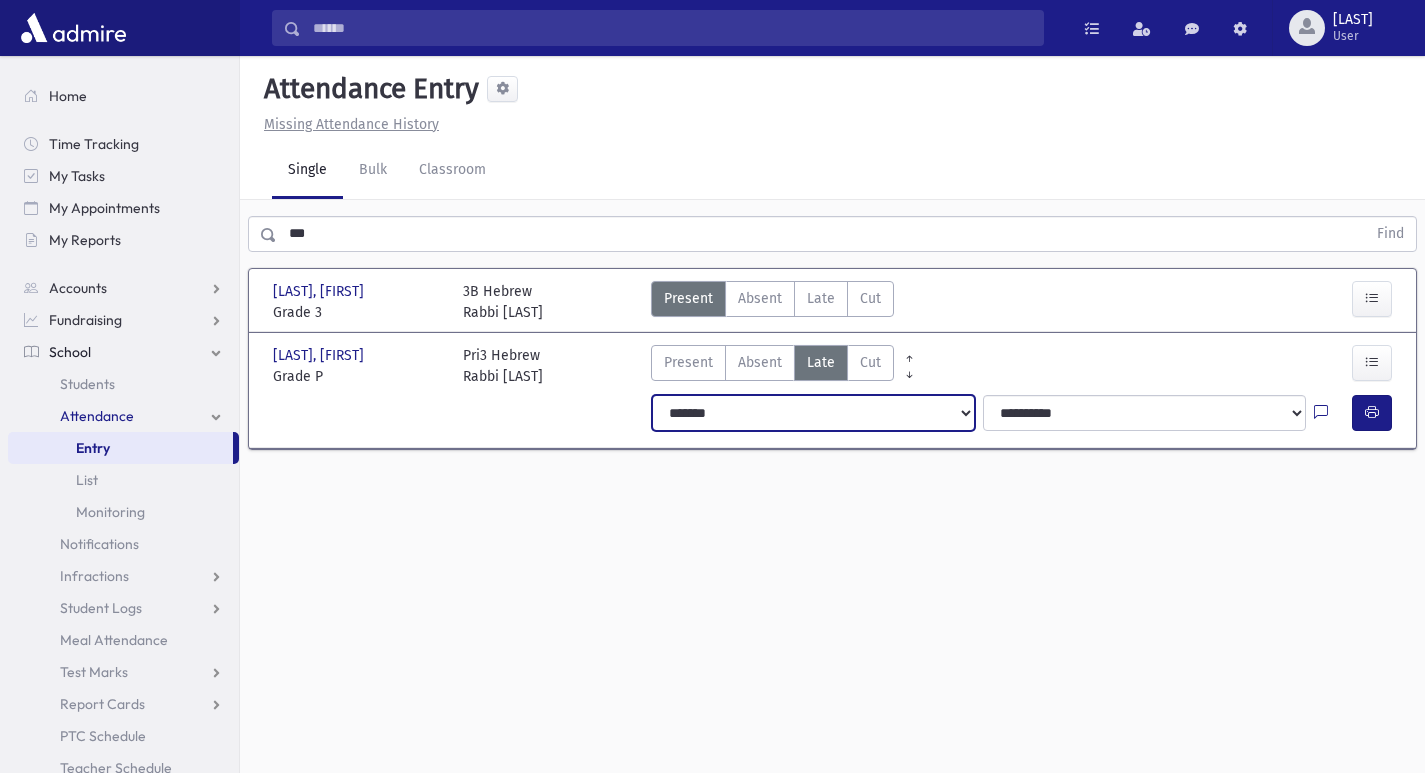 drag, startPoint x: 826, startPoint y: 404, endPoint x: 826, endPoint y: 416, distance: 12 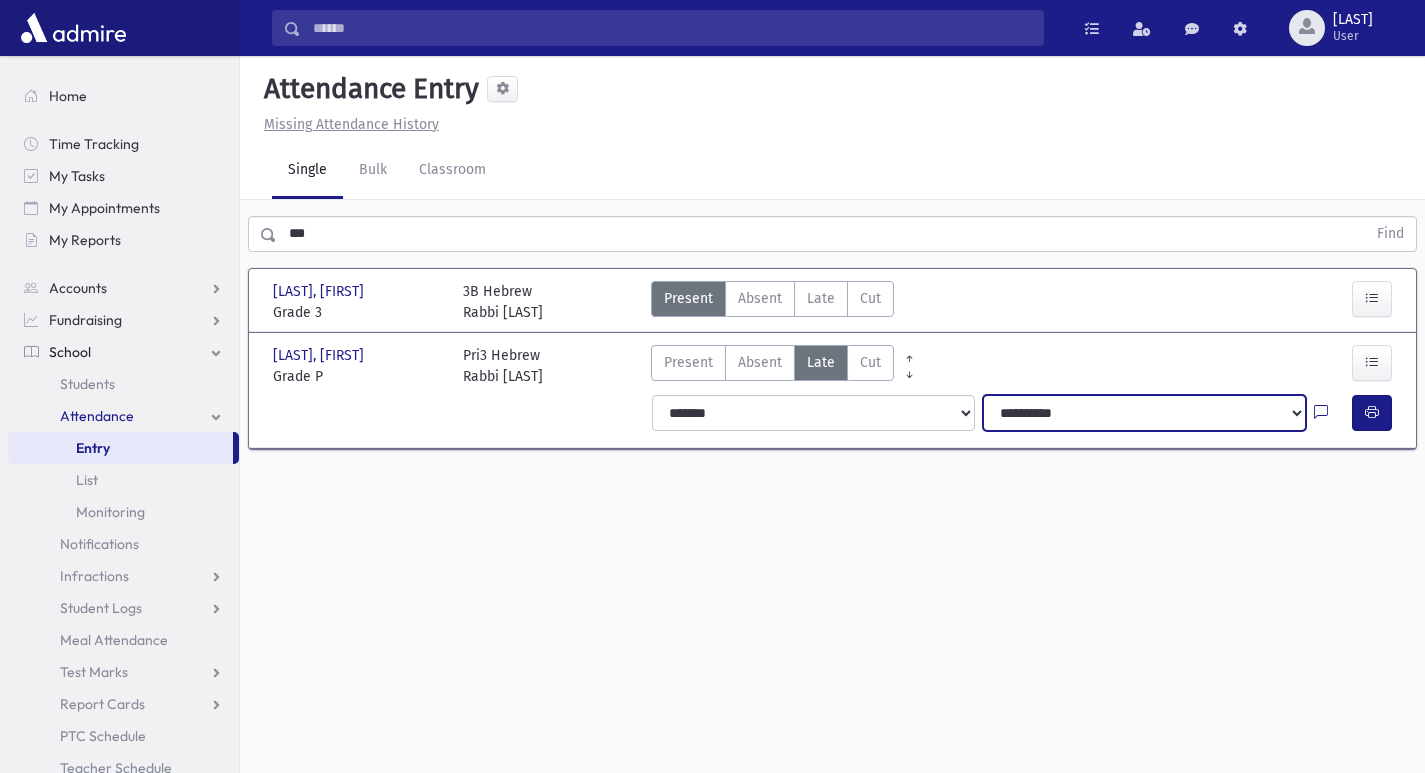 drag, startPoint x: 1156, startPoint y: 403, endPoint x: 1153, endPoint y: 413, distance: 10.440307 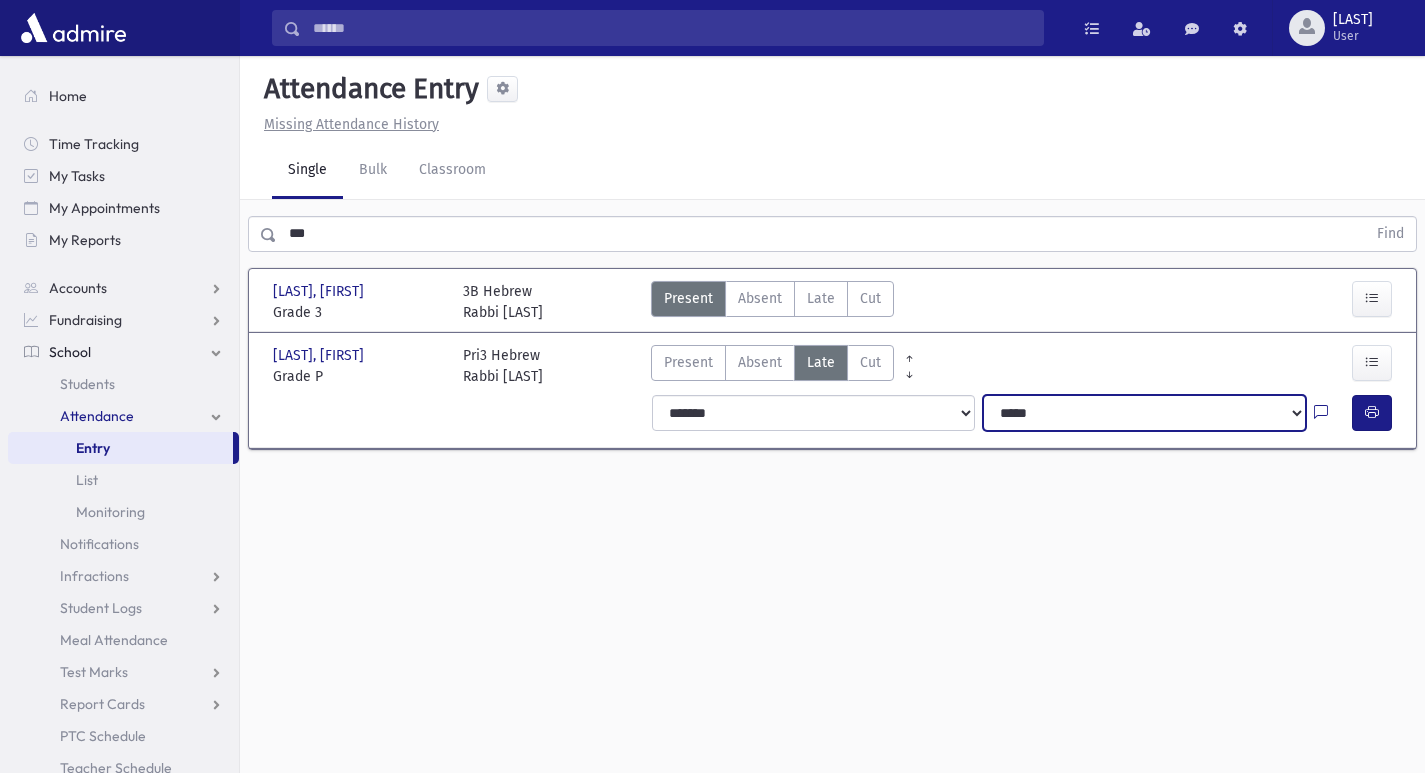 click on "**********" at bounding box center [1144, 413] 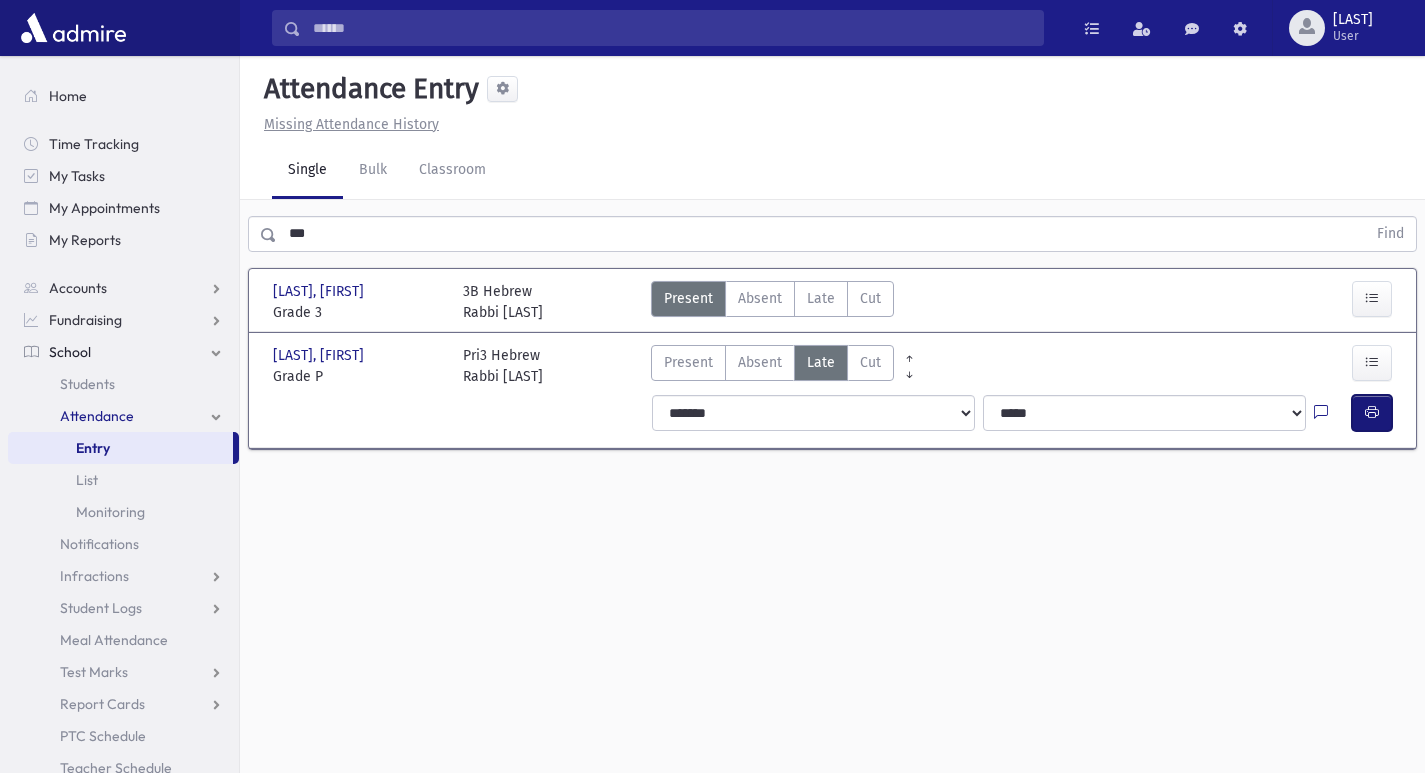 click at bounding box center [1372, 413] 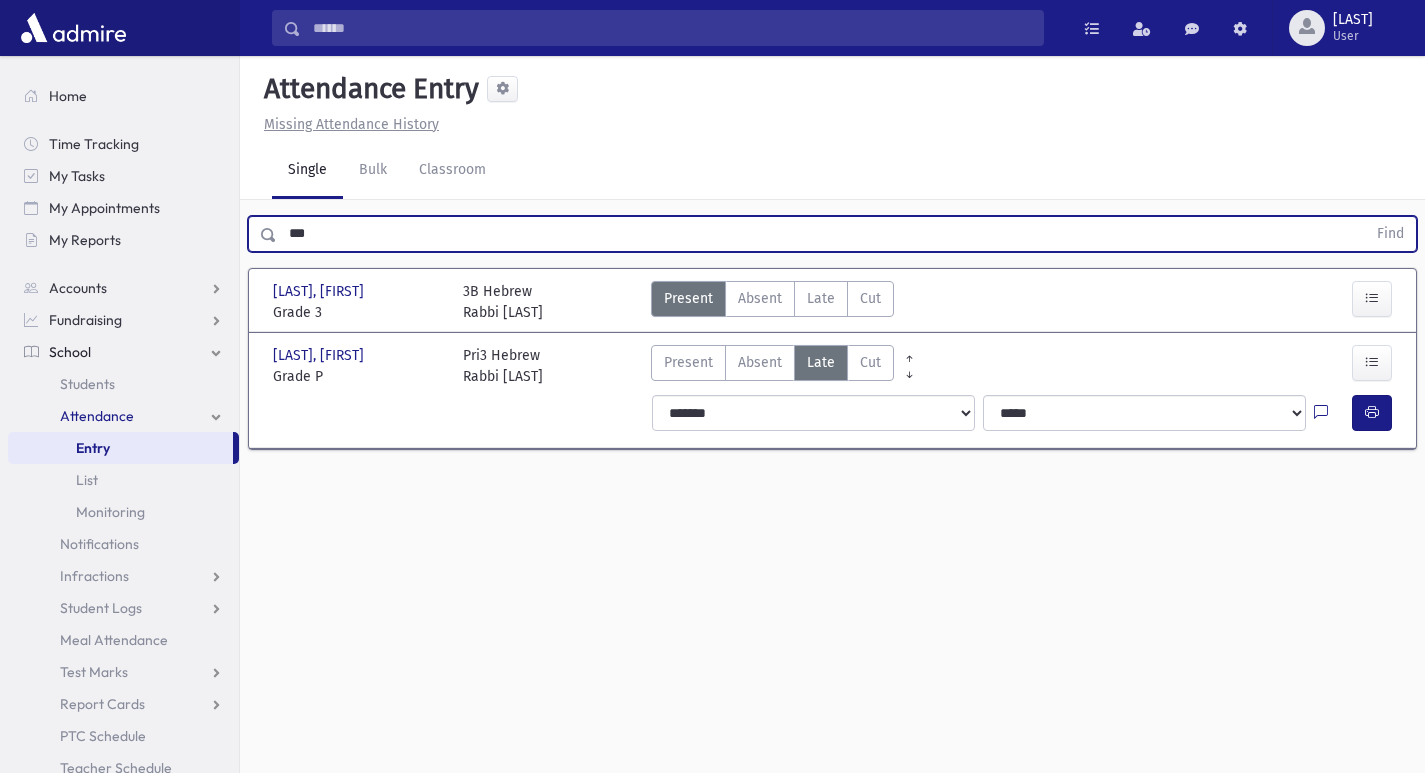 drag, startPoint x: 299, startPoint y: 241, endPoint x: 251, endPoint y: 227, distance: 50 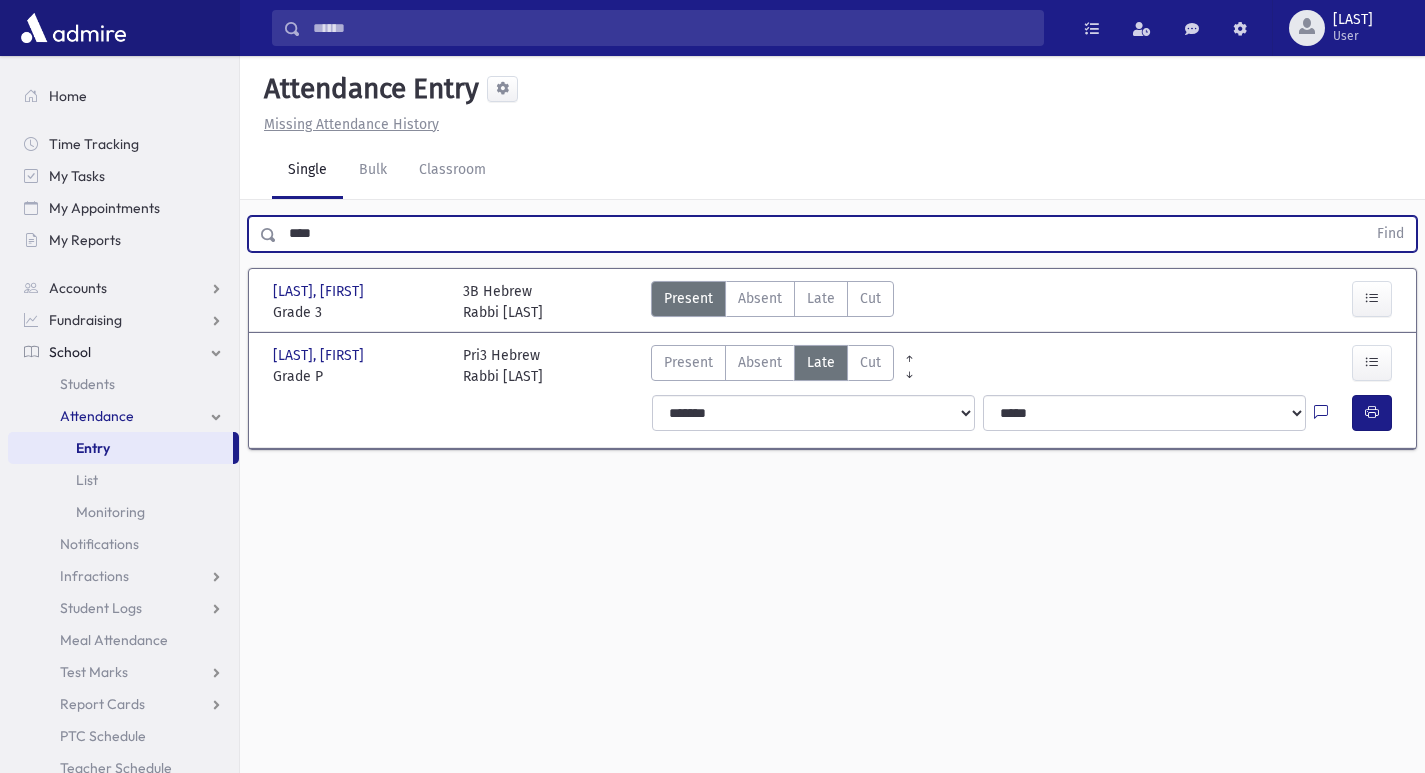 click on "Find" at bounding box center [1390, 234] 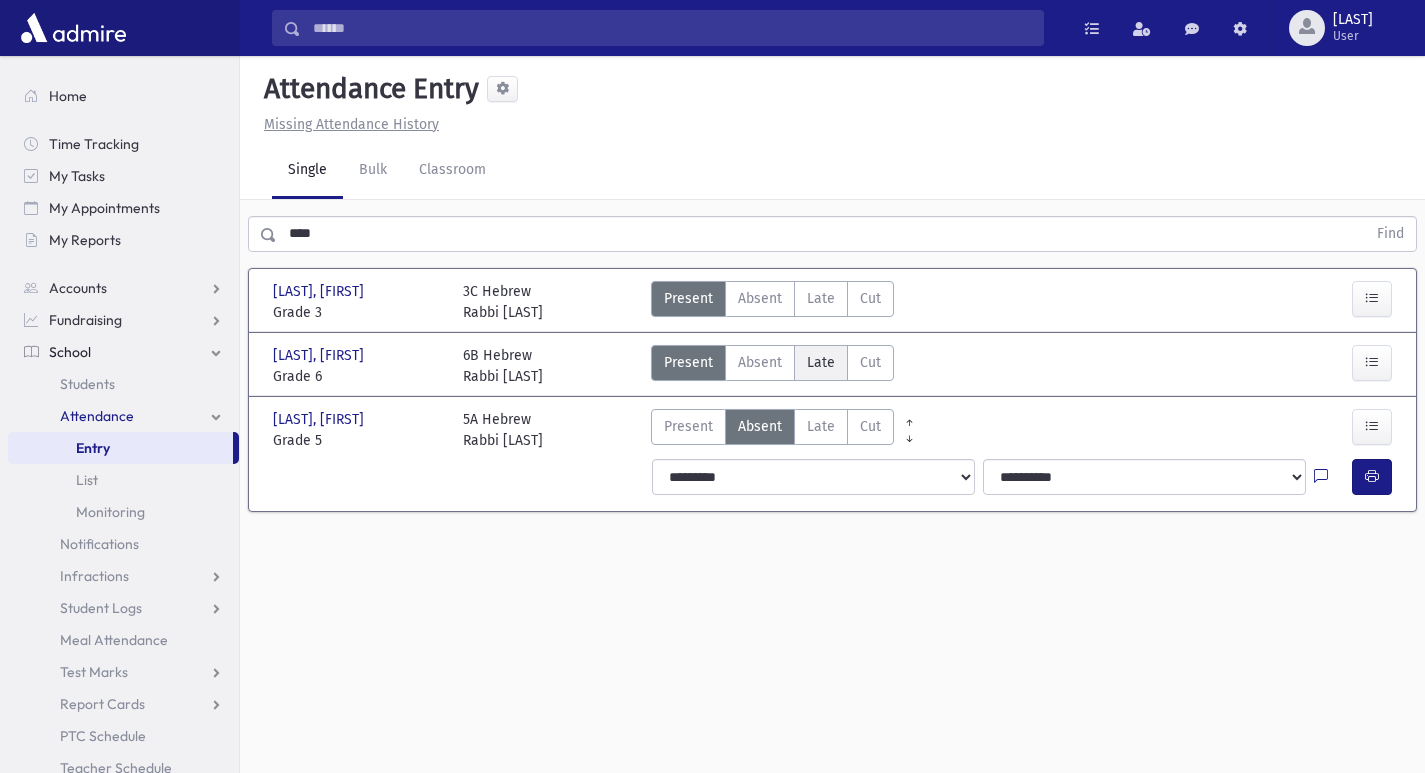 click on "Late" at bounding box center (821, 362) 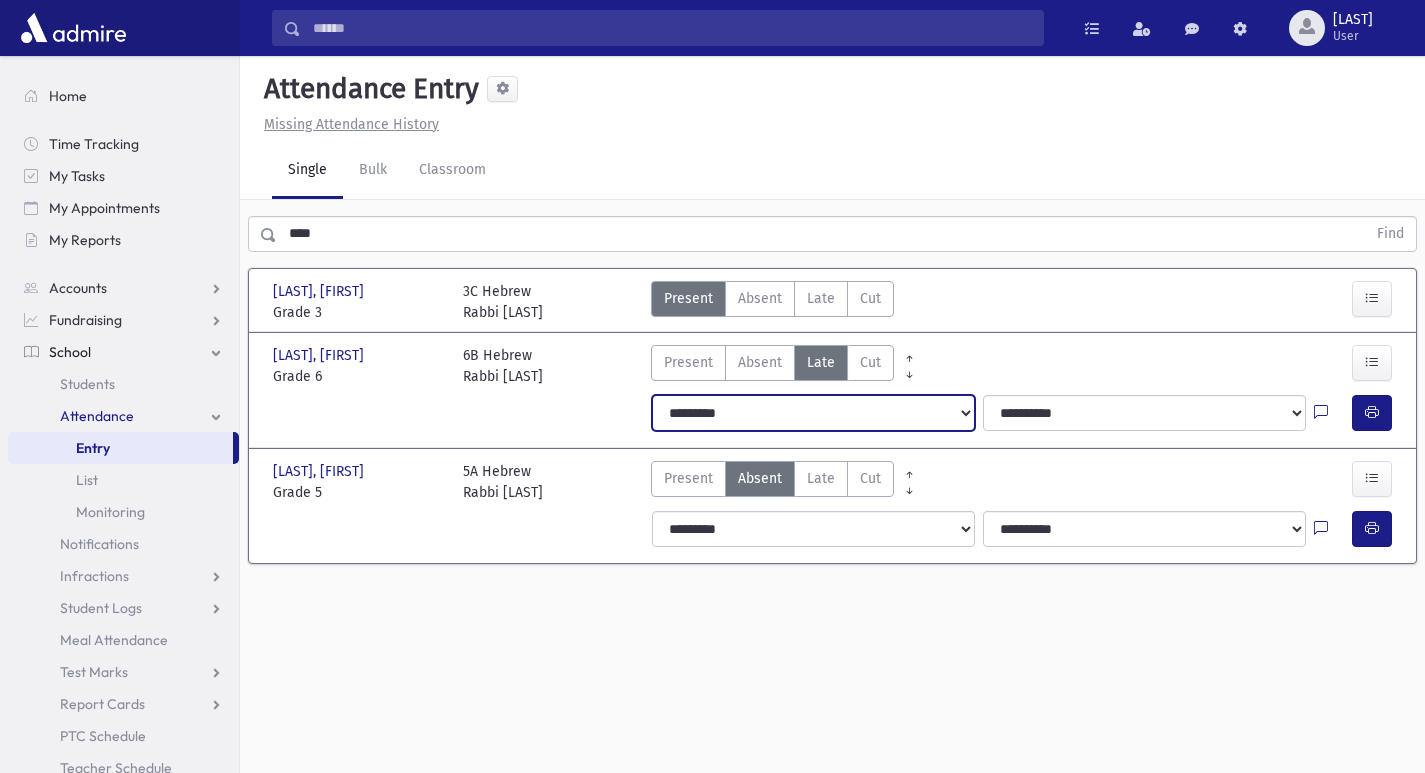click on "**********" at bounding box center (813, 413) 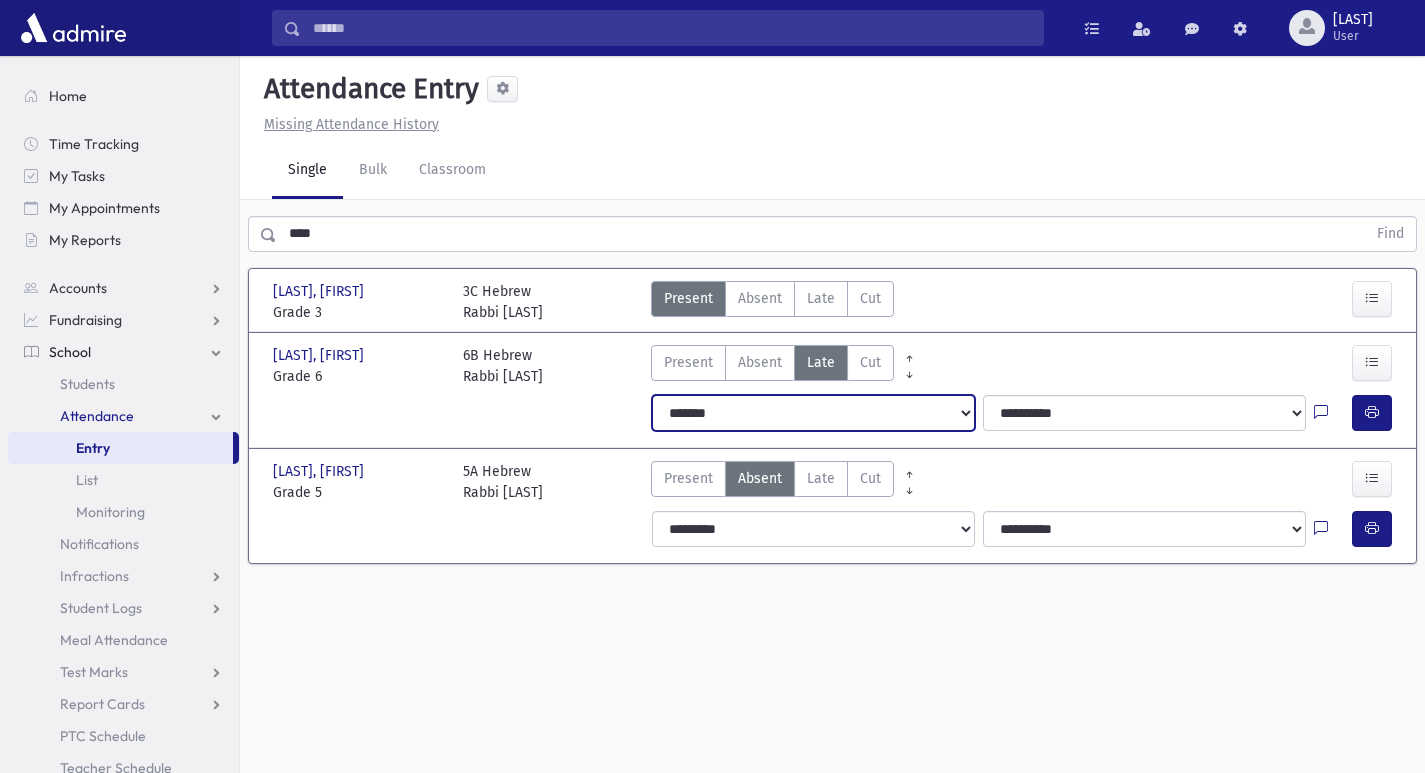 click on "**********" at bounding box center [813, 413] 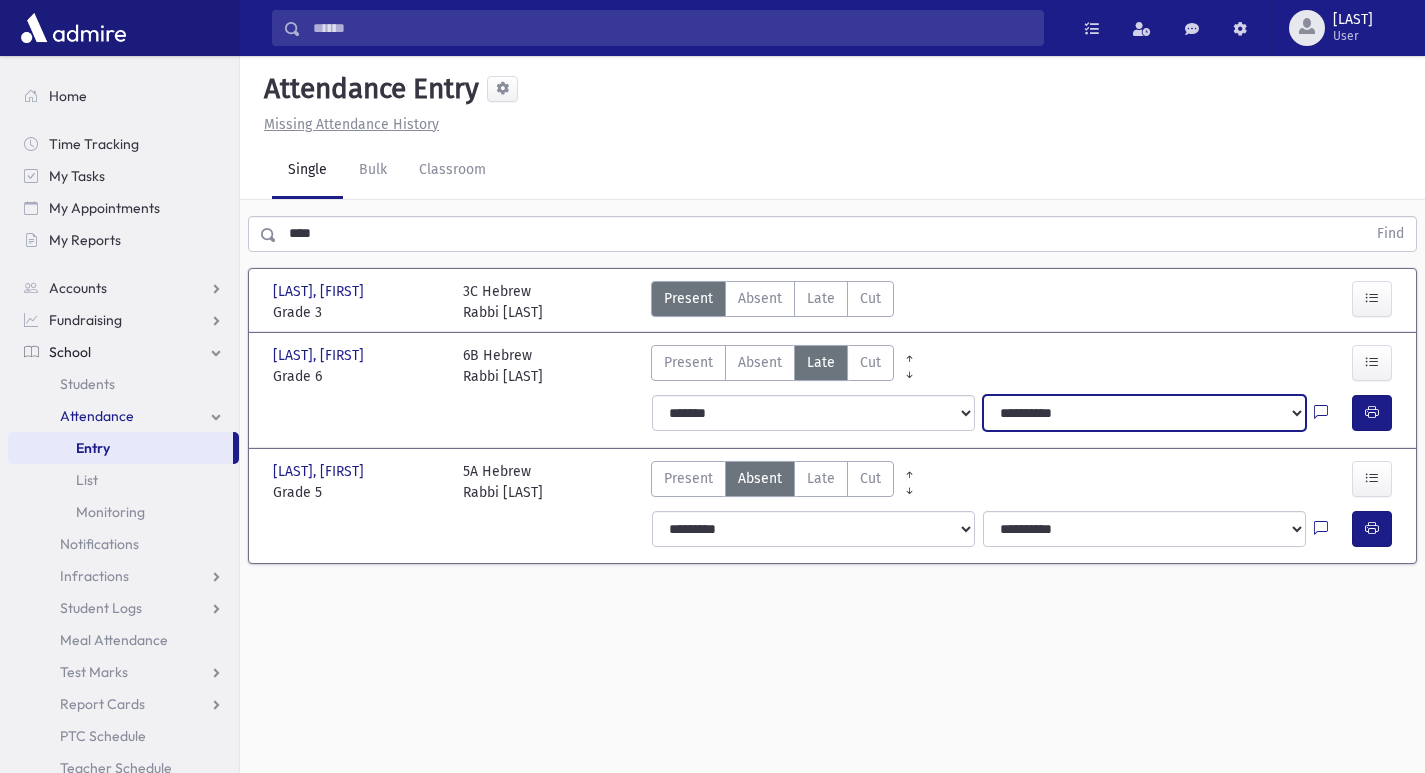 click on "**********" at bounding box center [1144, 413] 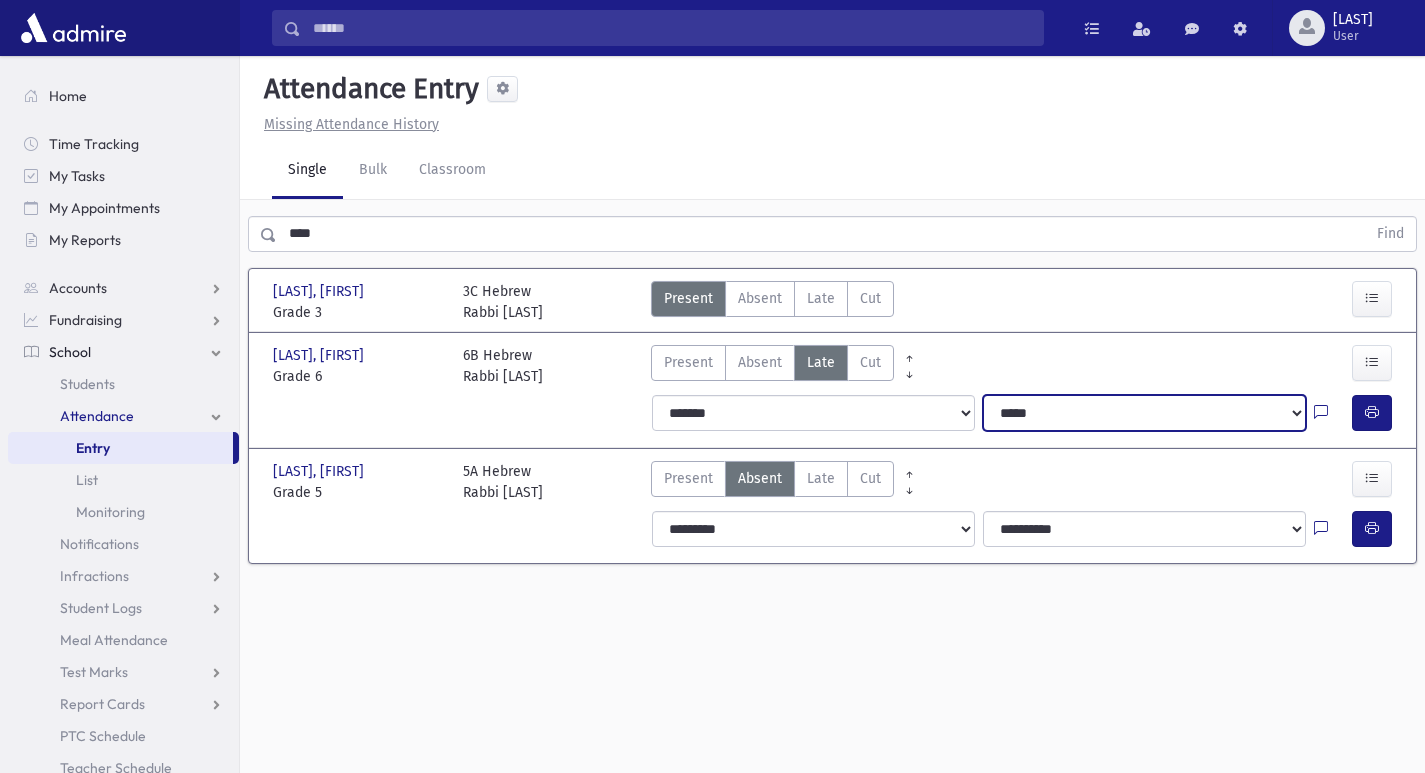 click on "**********" at bounding box center [1144, 413] 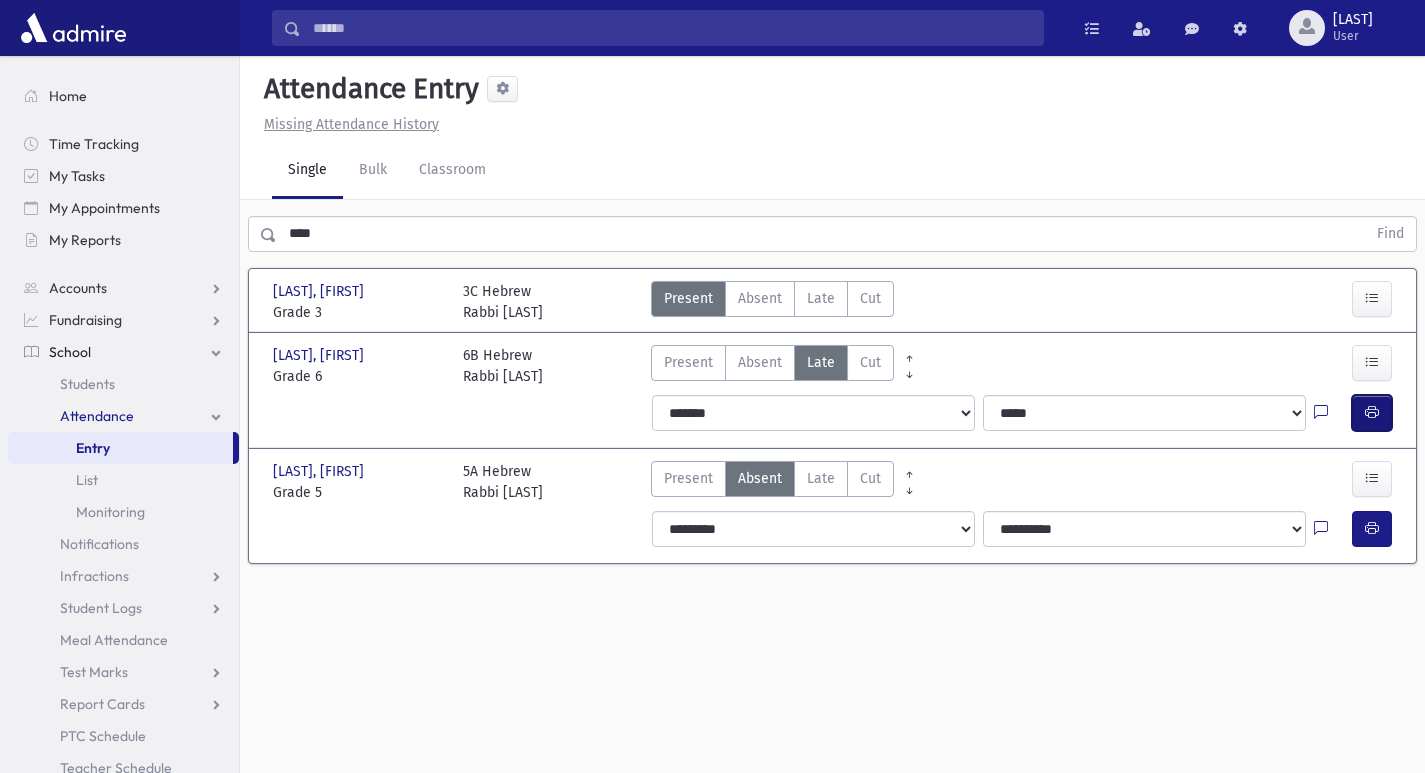 click at bounding box center (1372, 412) 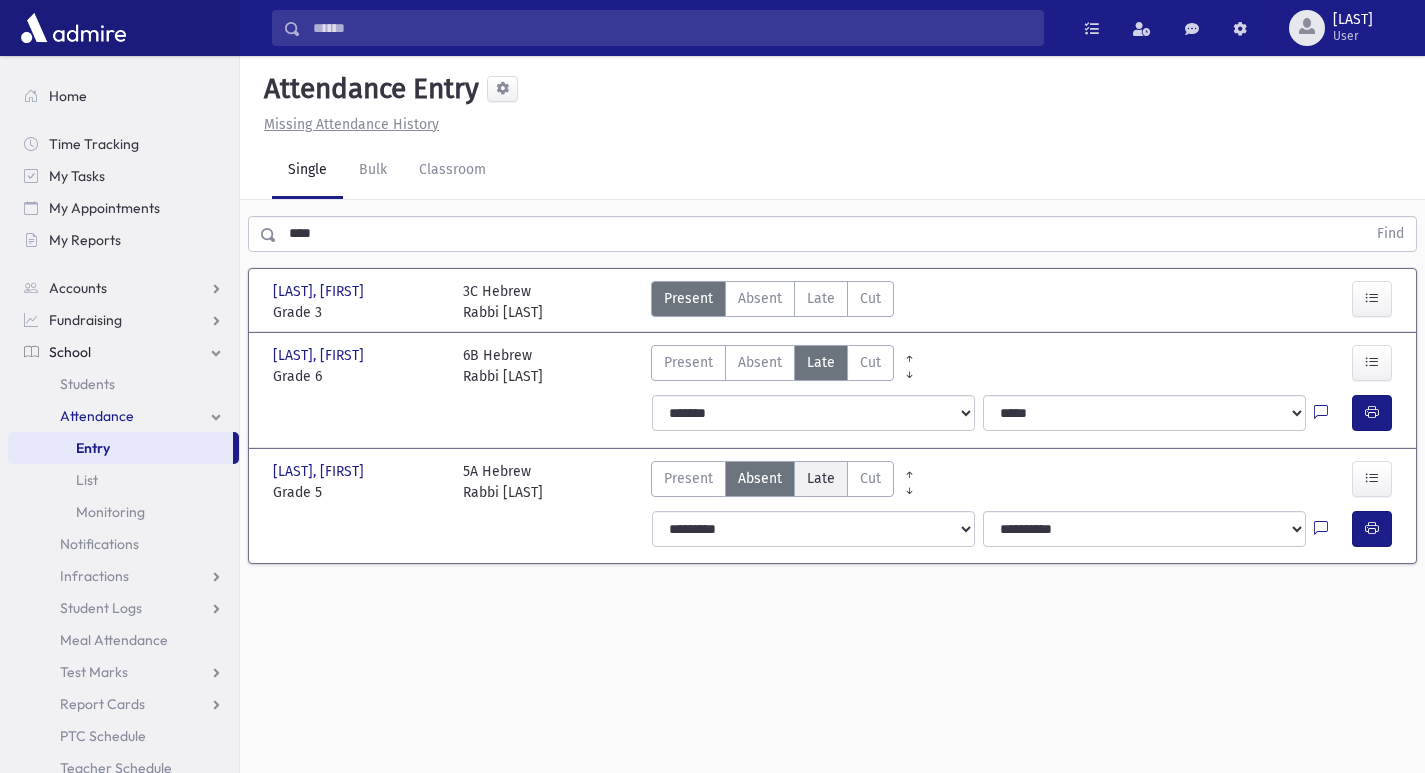 click on "Late
Late" at bounding box center [821, 479] 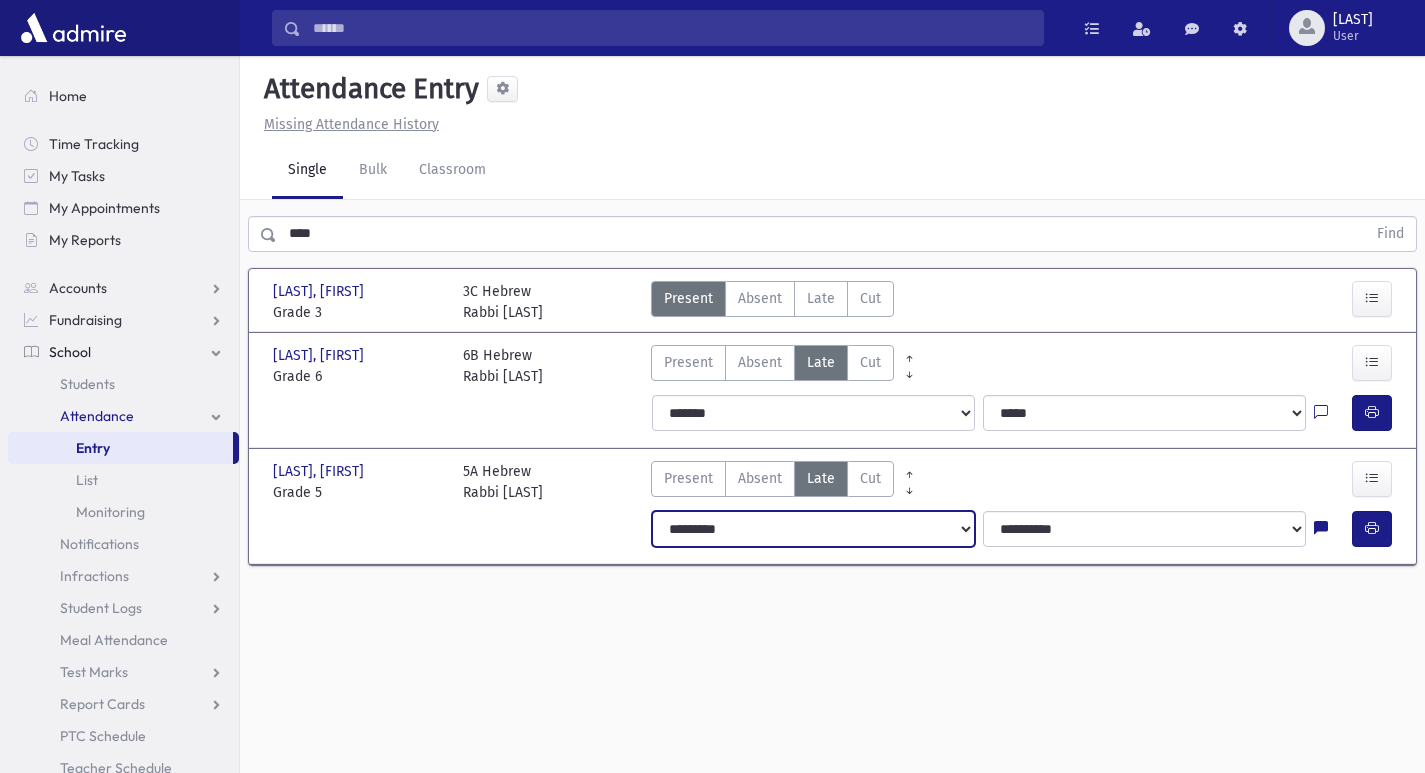 click on "**********" at bounding box center (813, 529) 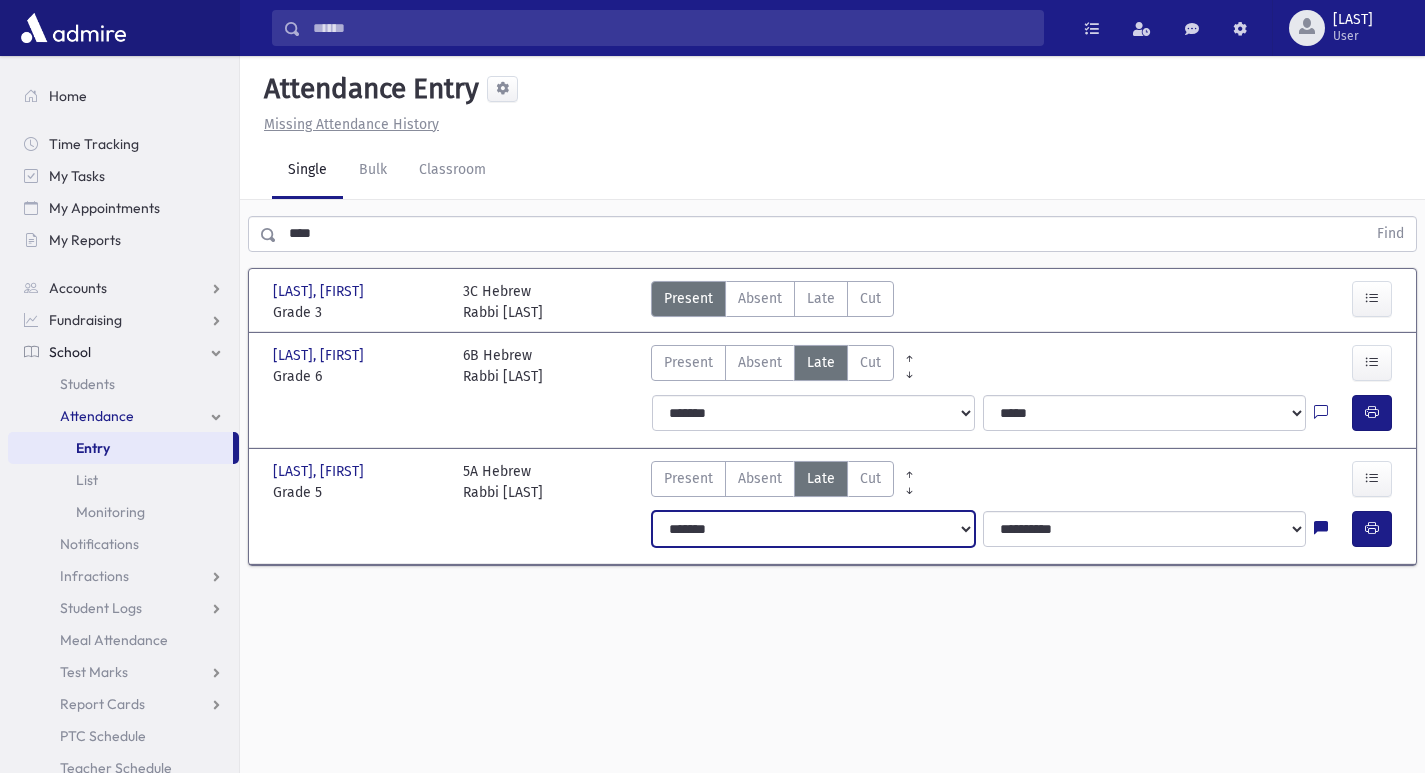 click on "**********" at bounding box center [813, 529] 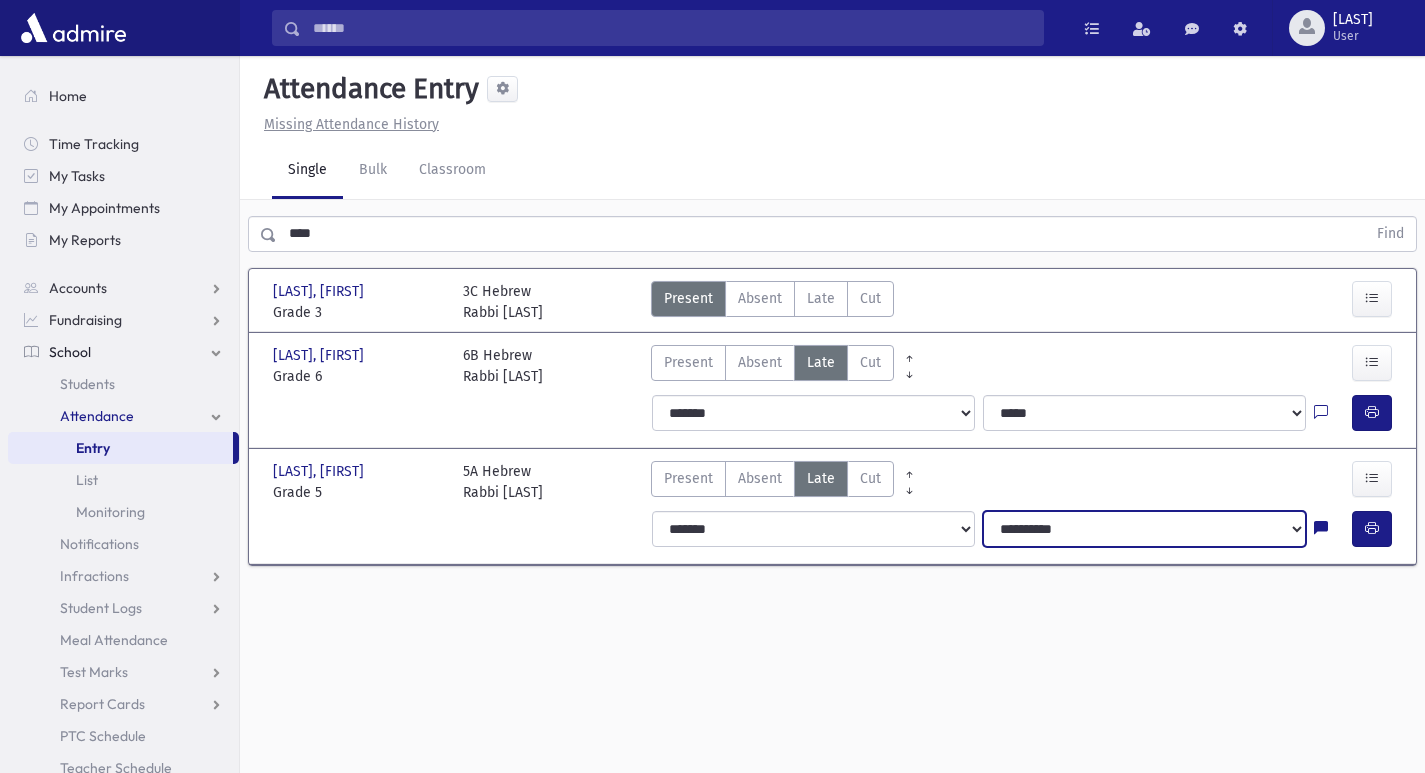 drag, startPoint x: 1099, startPoint y: 529, endPoint x: 1092, endPoint y: 554, distance: 25.96151 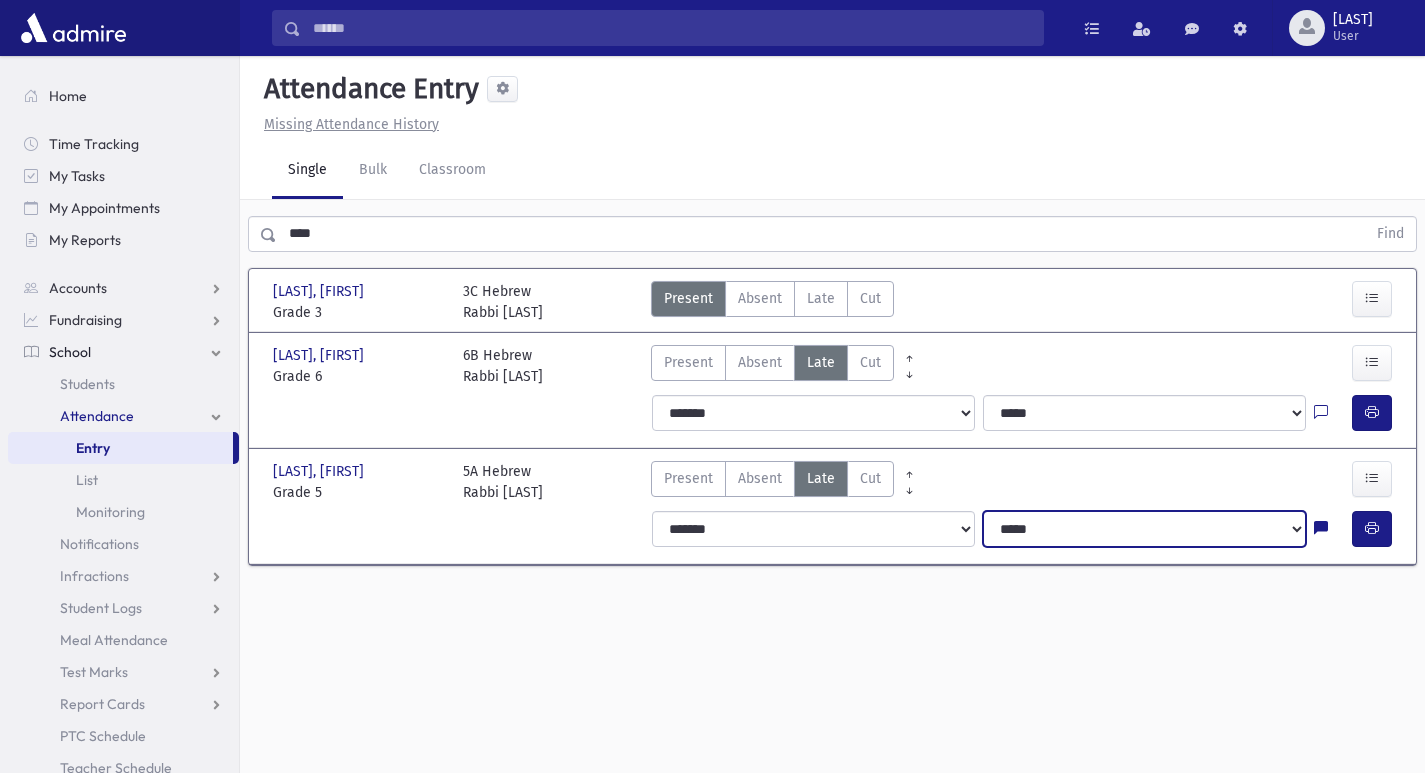 click on "**********" at bounding box center (1144, 529) 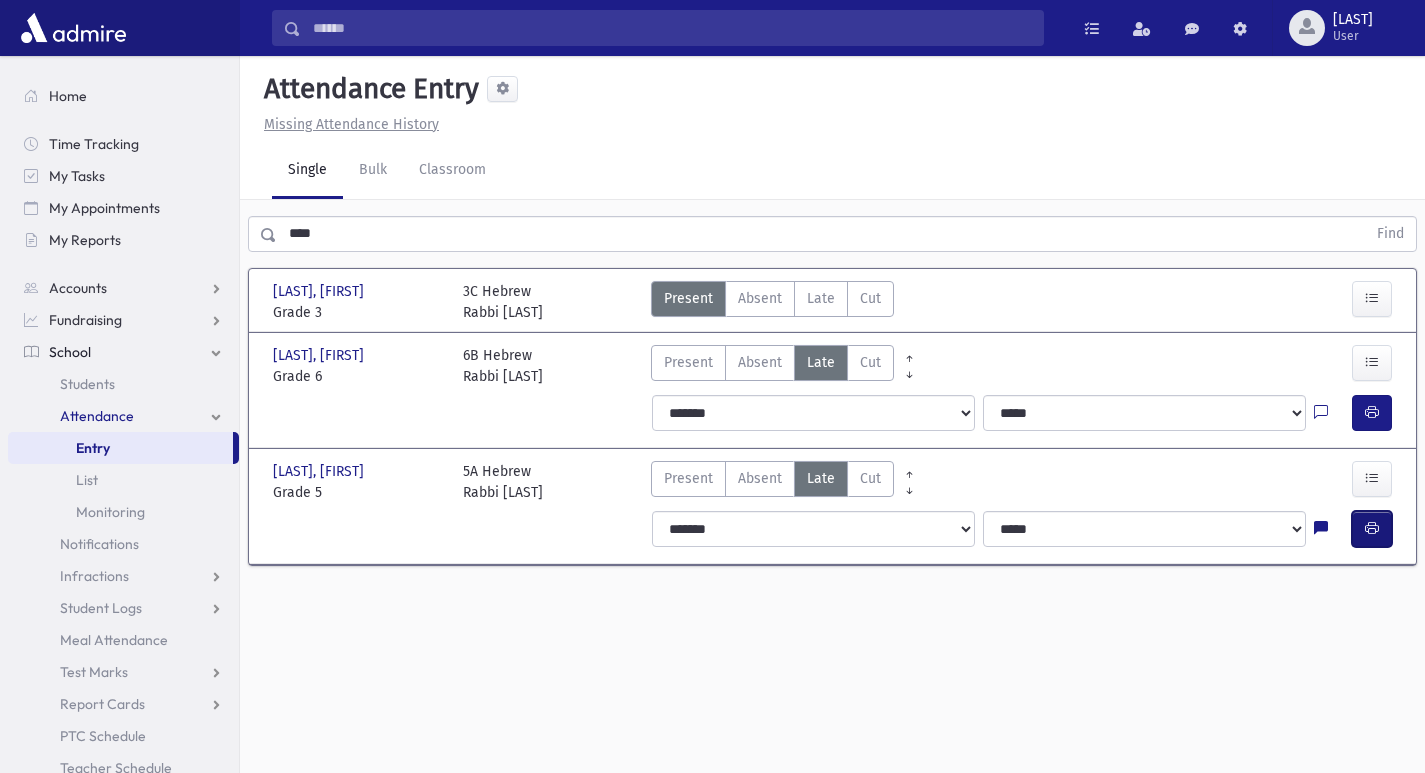 click at bounding box center (1372, 529) 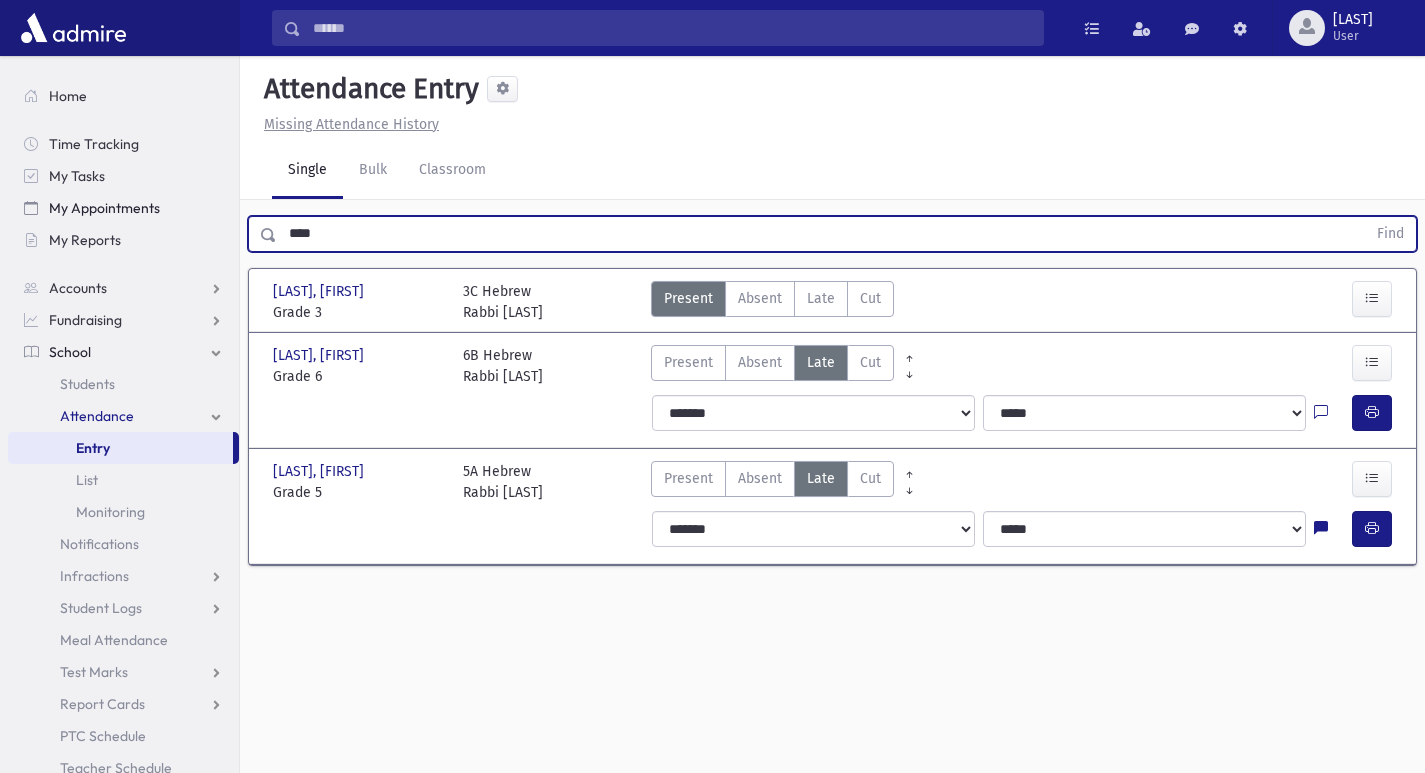 drag, startPoint x: 317, startPoint y: 230, endPoint x: 224, endPoint y: 211, distance: 94.92102 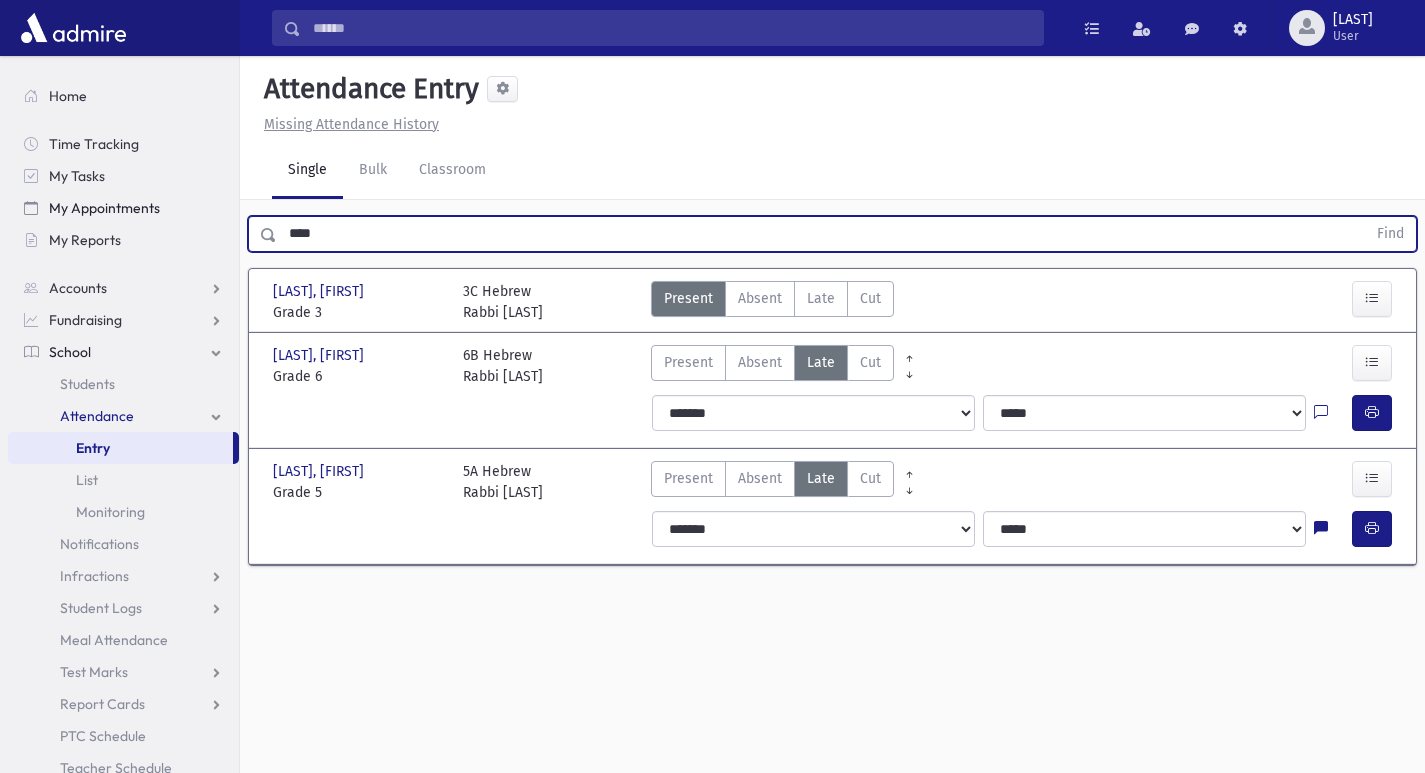 click on "Find" at bounding box center [1390, 234] 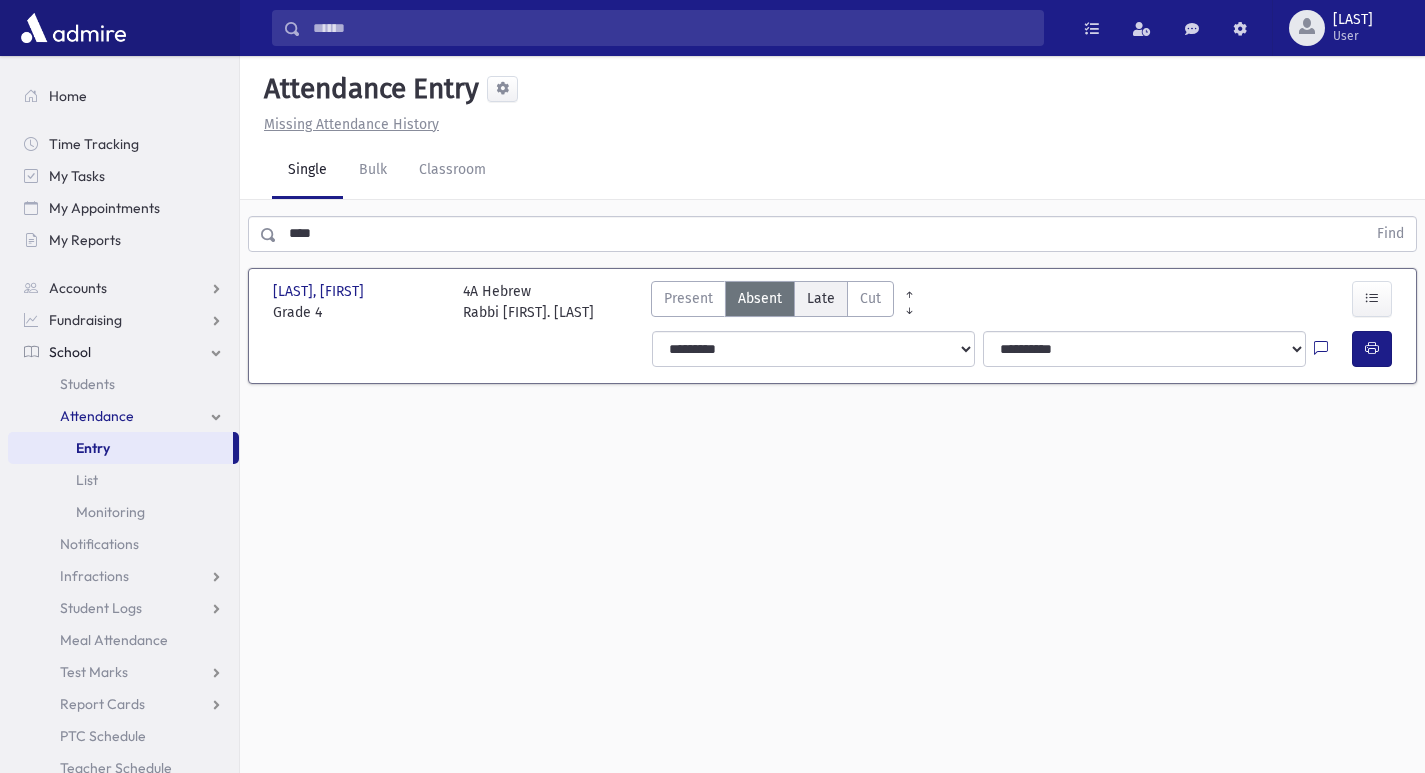 click on "Late" at bounding box center (821, 298) 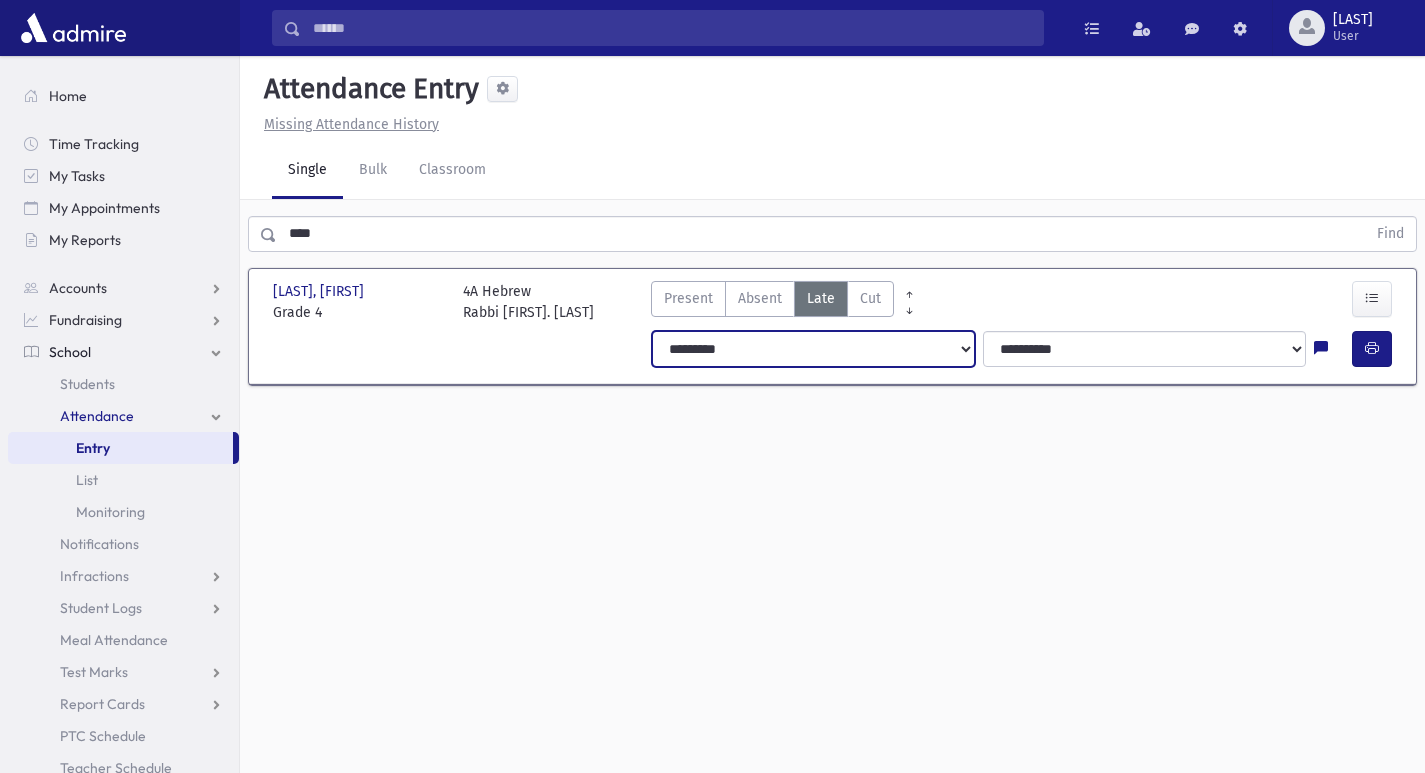 click on "**********" at bounding box center [813, 349] 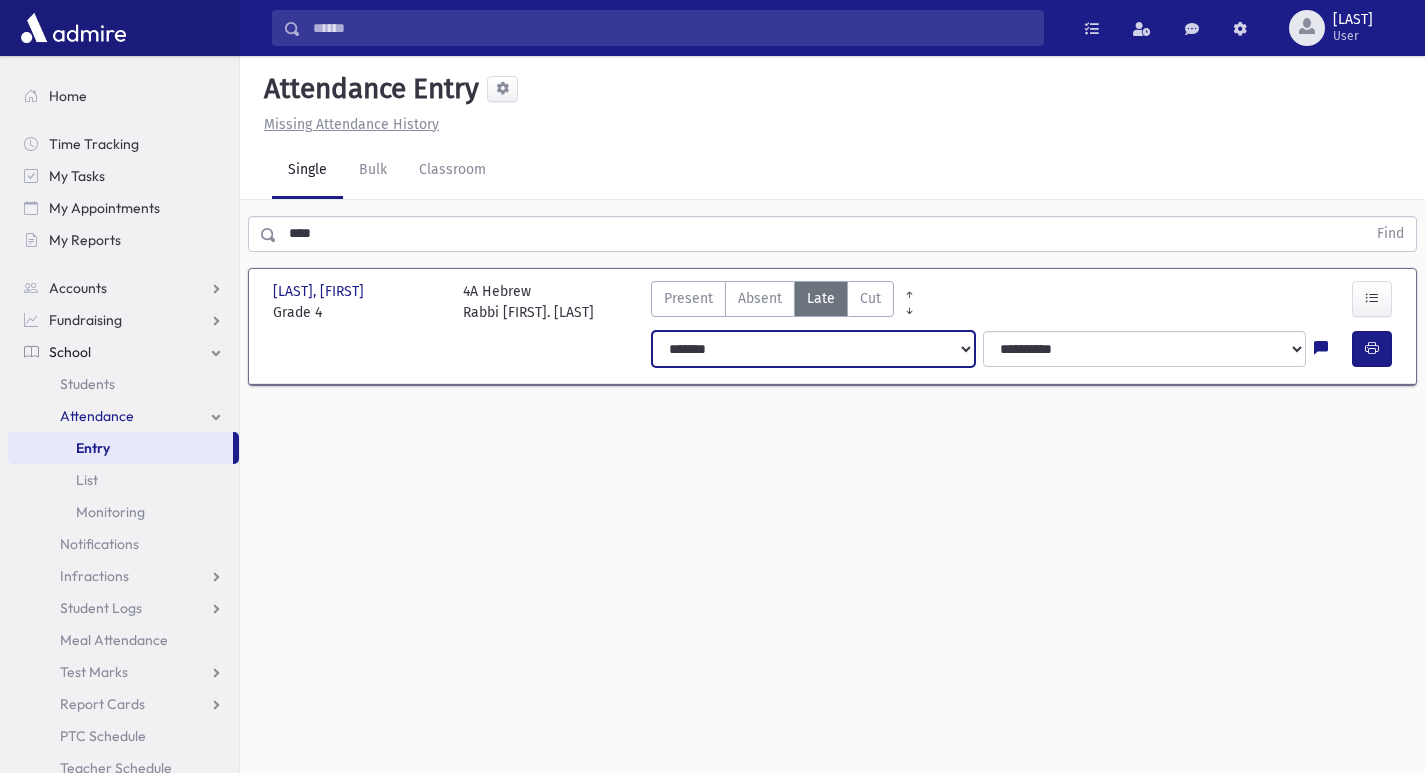 click on "**********" at bounding box center (813, 349) 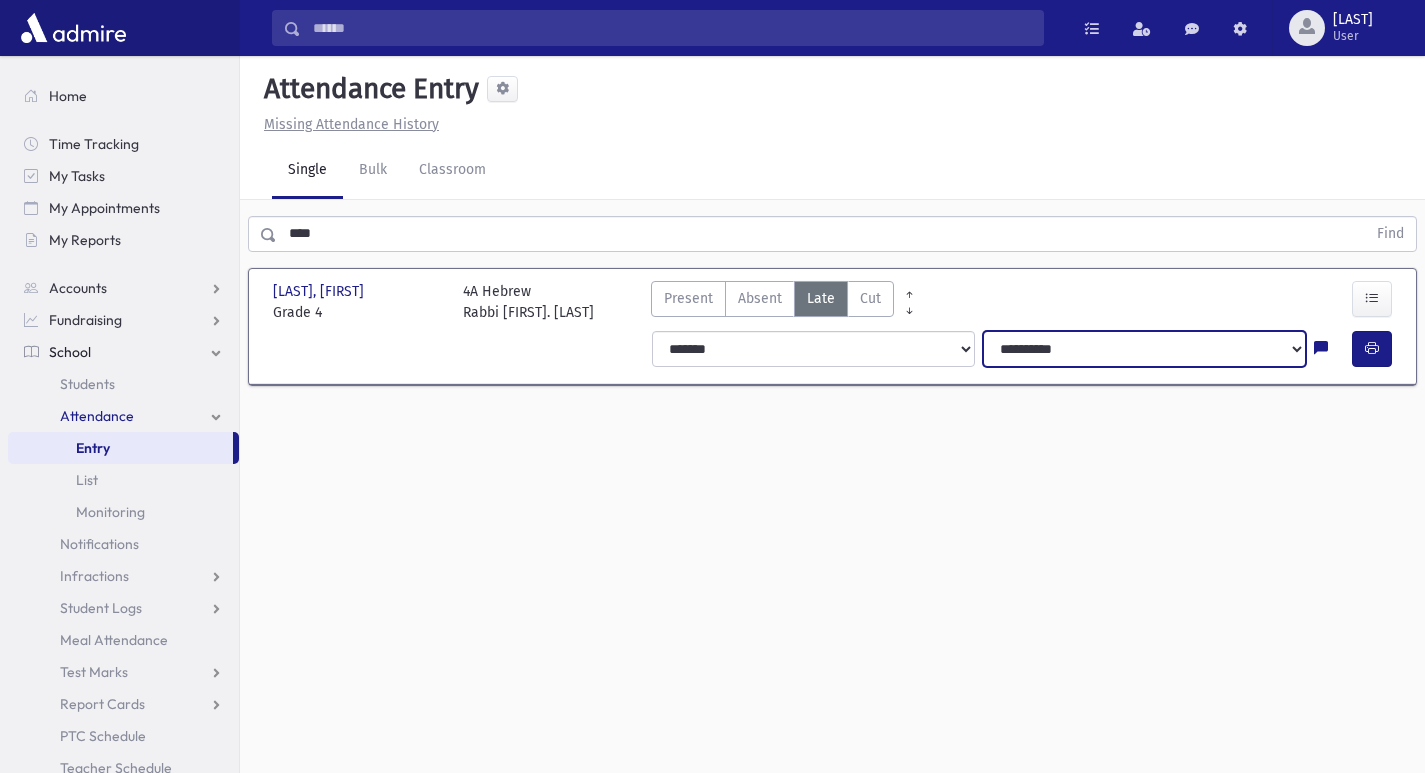 click on "**********" at bounding box center [1144, 349] 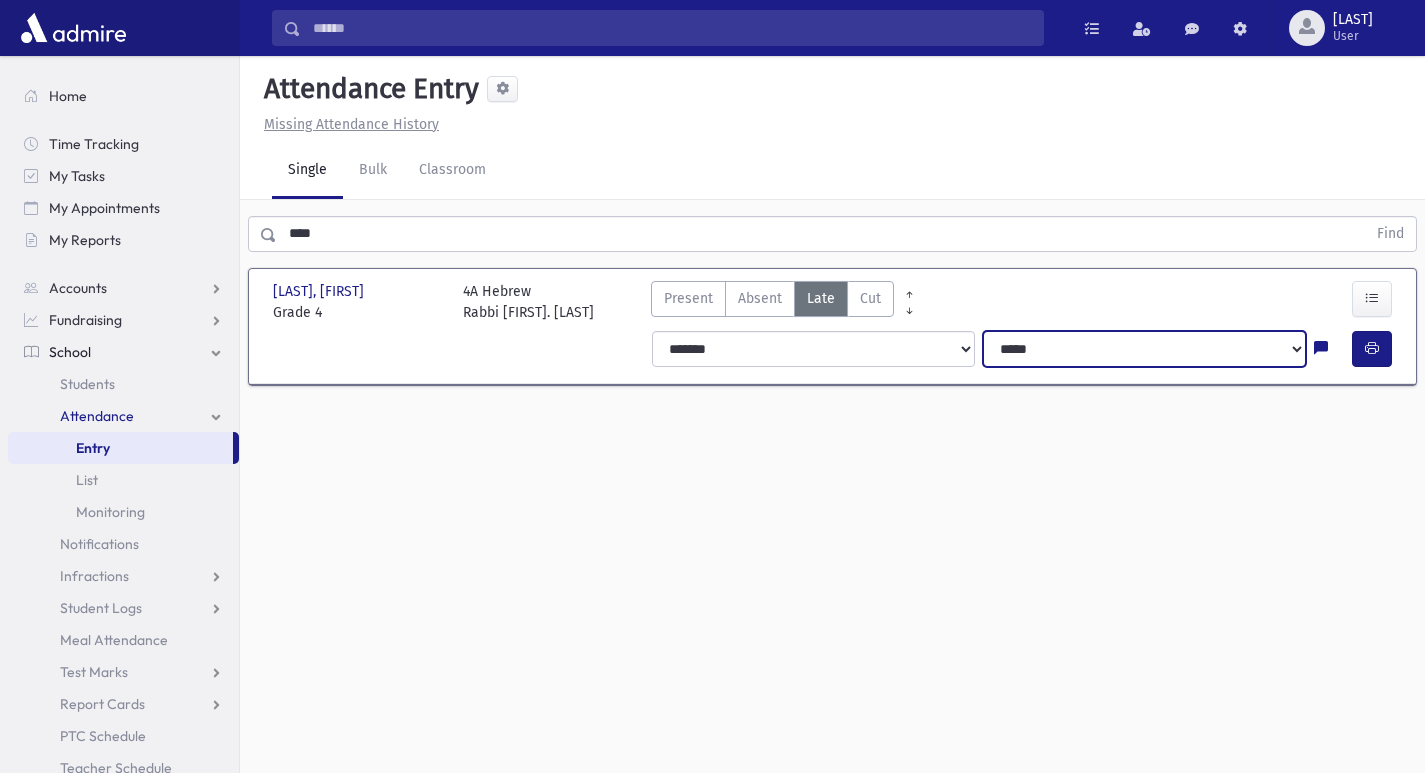 click on "**********" at bounding box center (1144, 349) 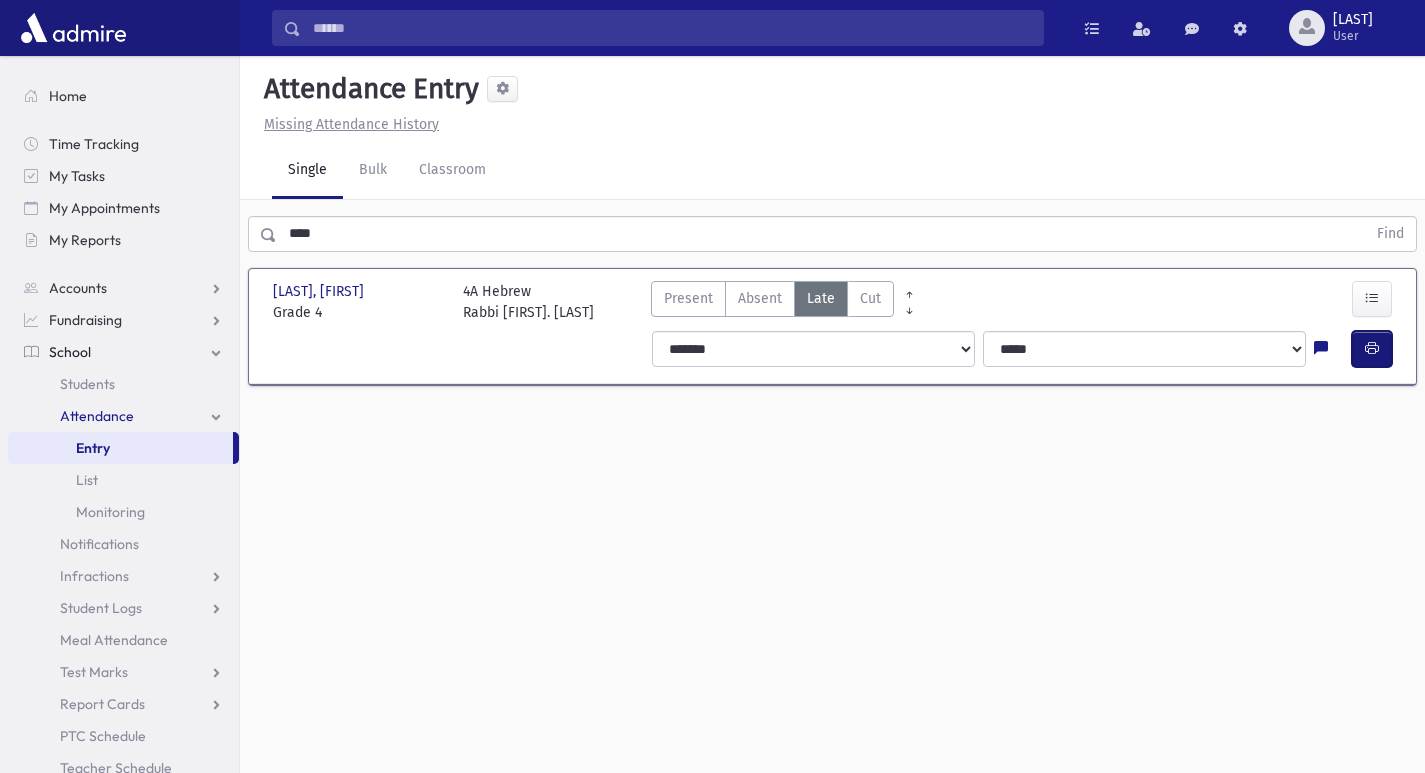 drag, startPoint x: 1368, startPoint y: 357, endPoint x: 1172, endPoint y: 395, distance: 199.64969 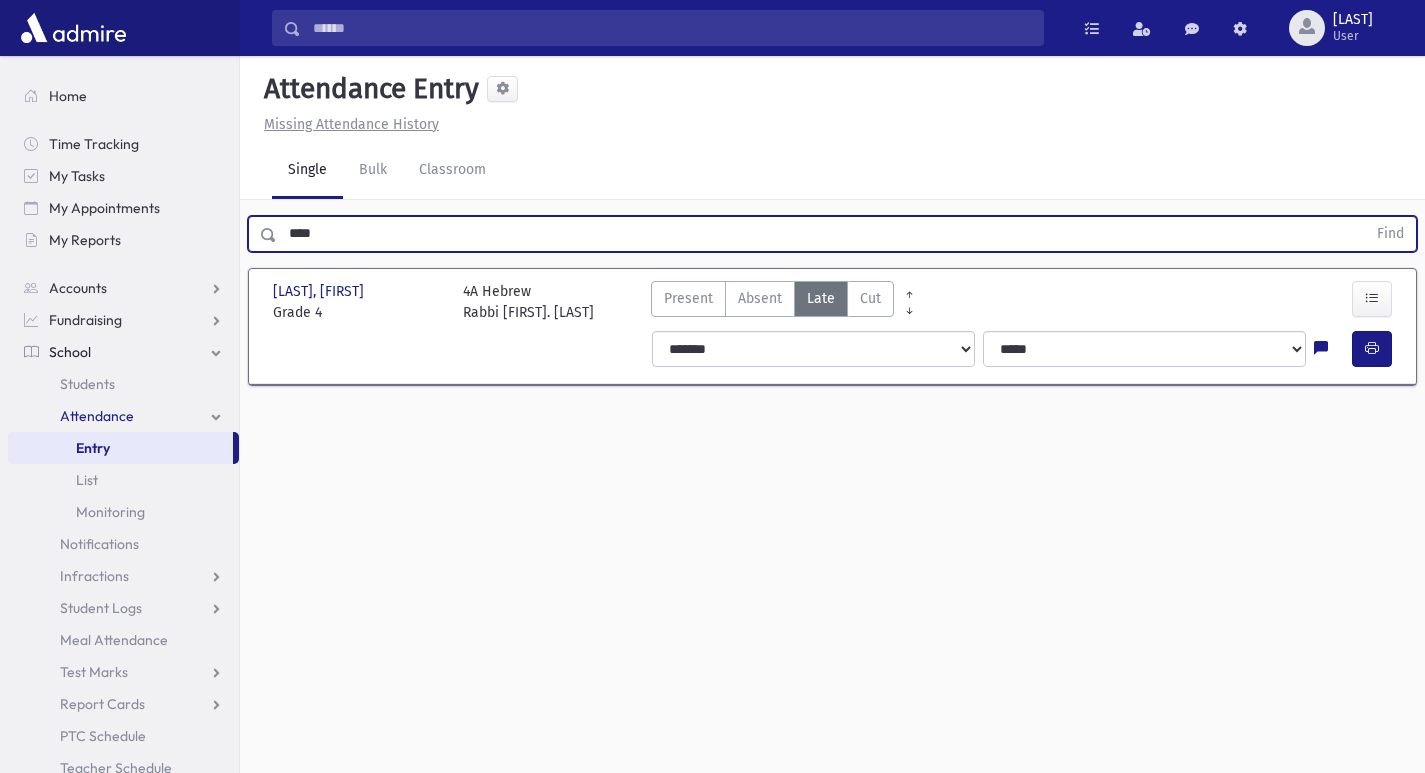 drag, startPoint x: 332, startPoint y: 221, endPoint x: 262, endPoint y: 217, distance: 70.11419 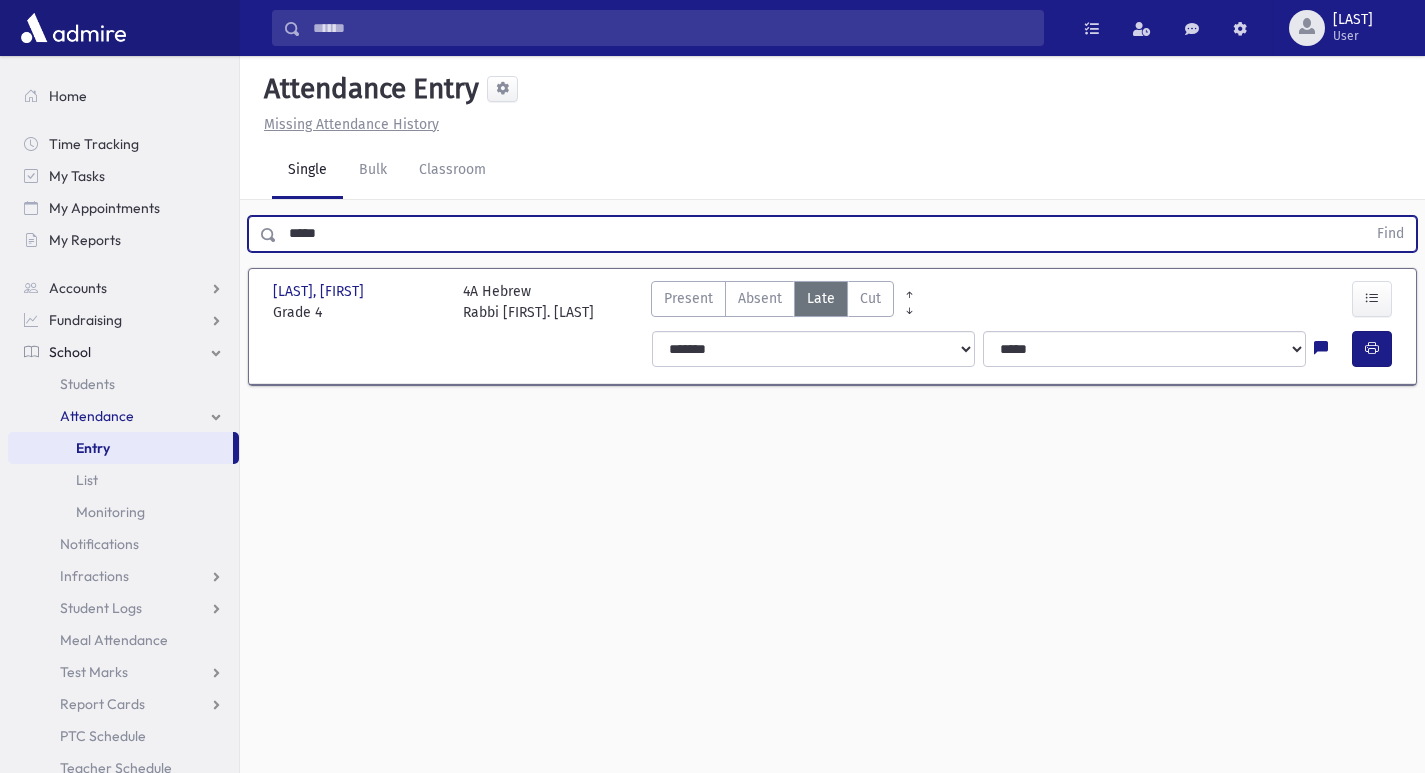 click on "Find" at bounding box center (1390, 234) 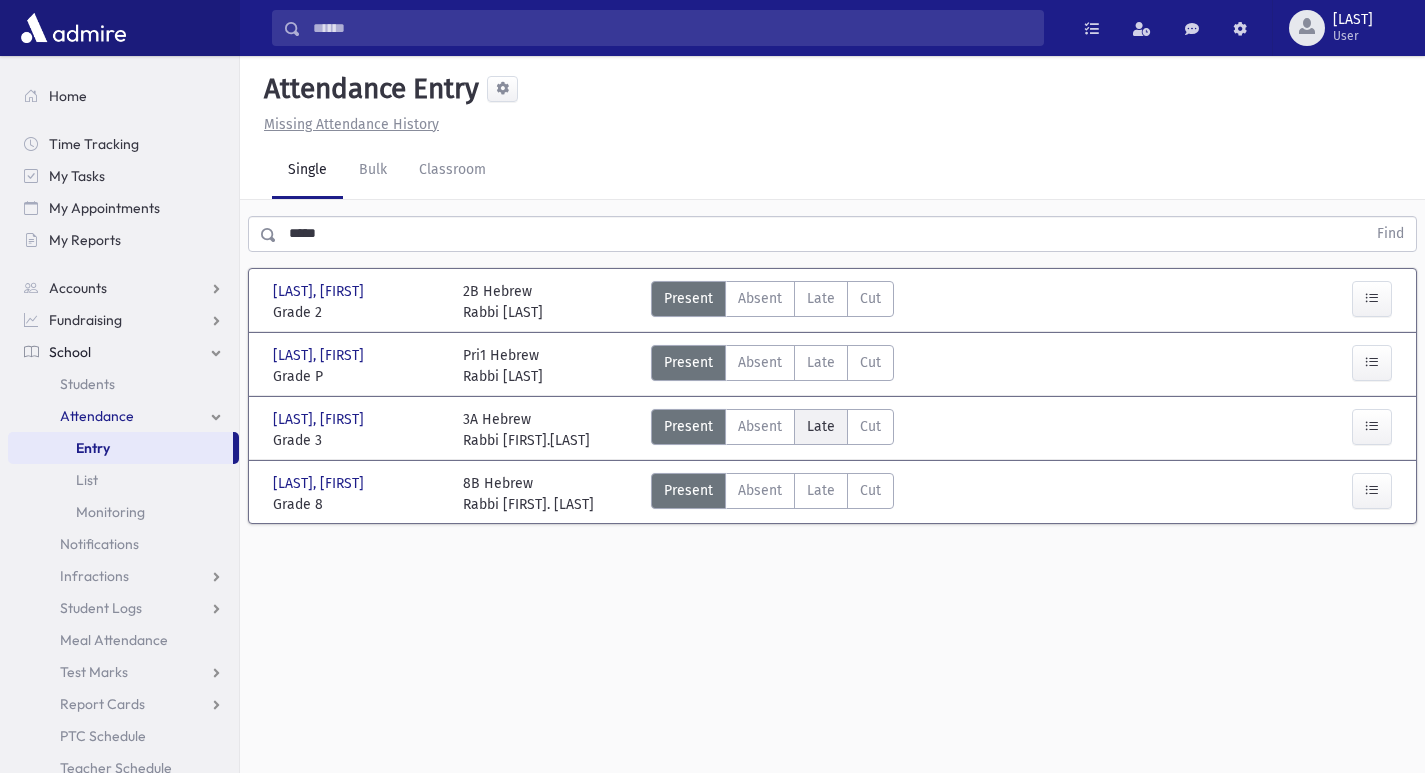 click on "Late" at bounding box center (821, 426) 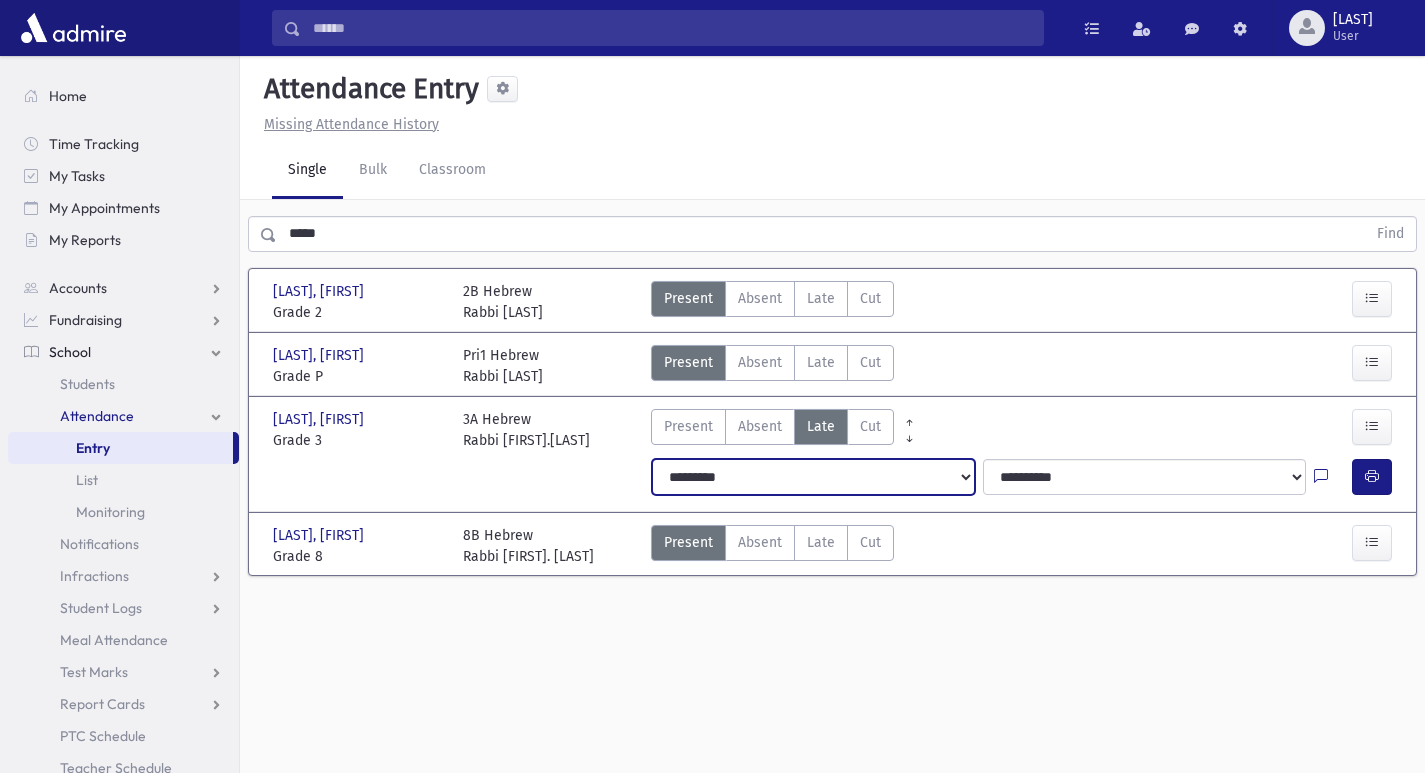 click on "**********" at bounding box center [813, 477] 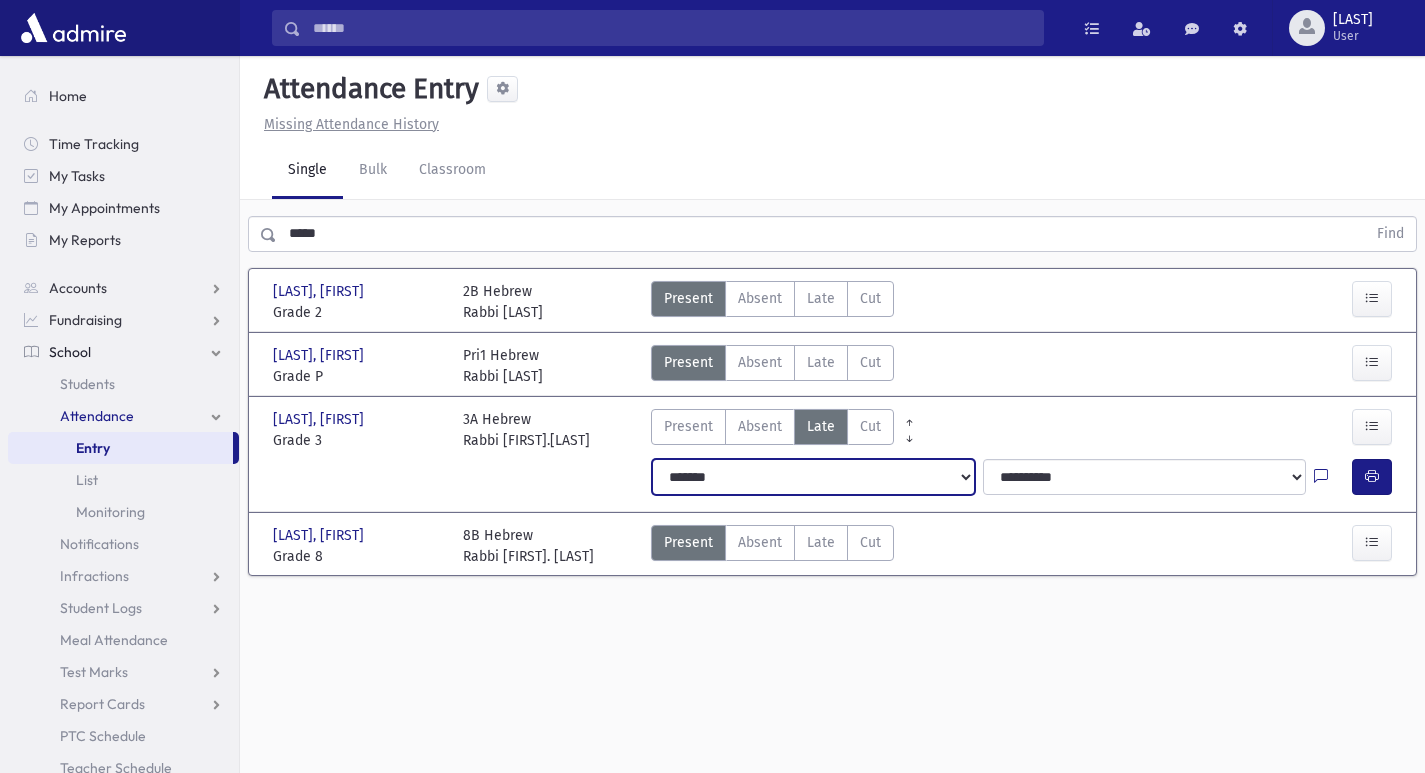click on "**********" at bounding box center [813, 477] 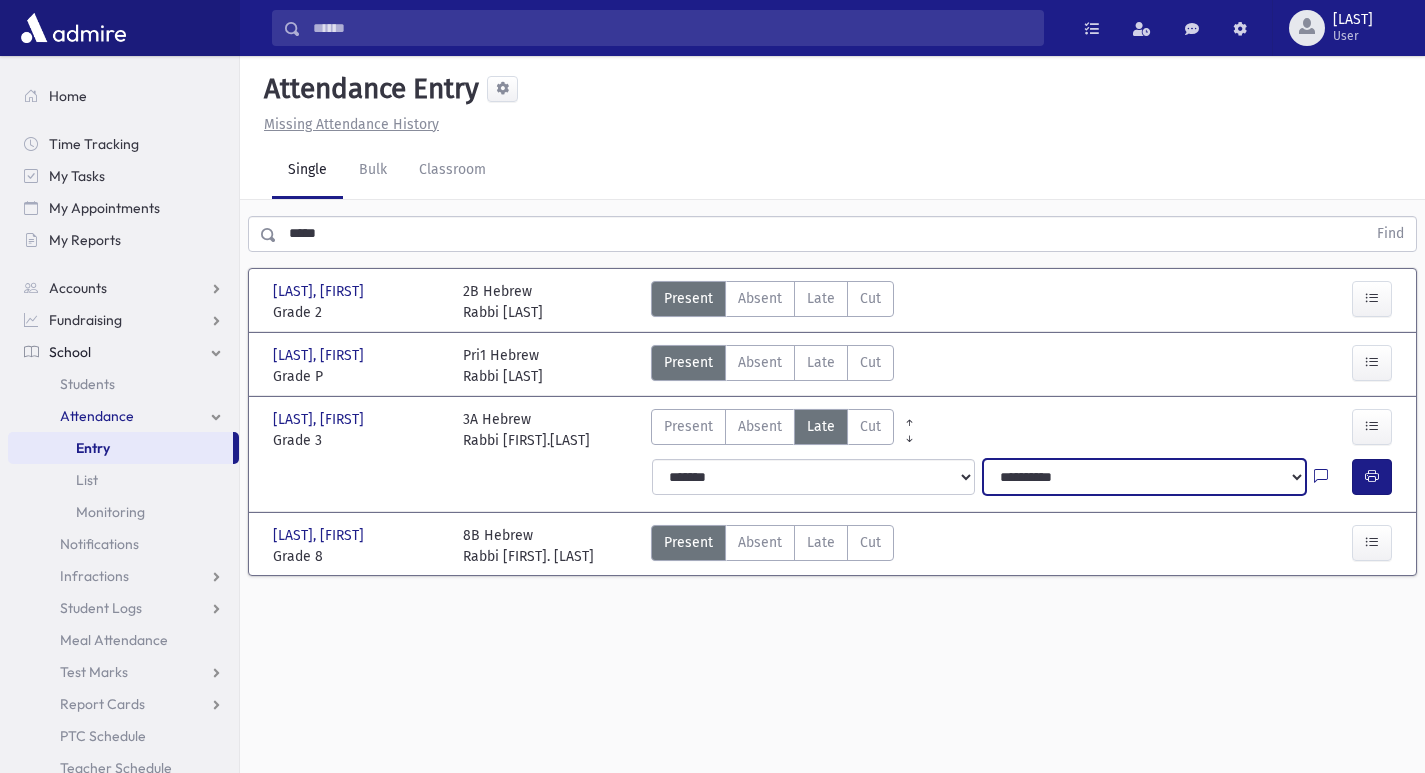 click on "**********" at bounding box center (1144, 477) 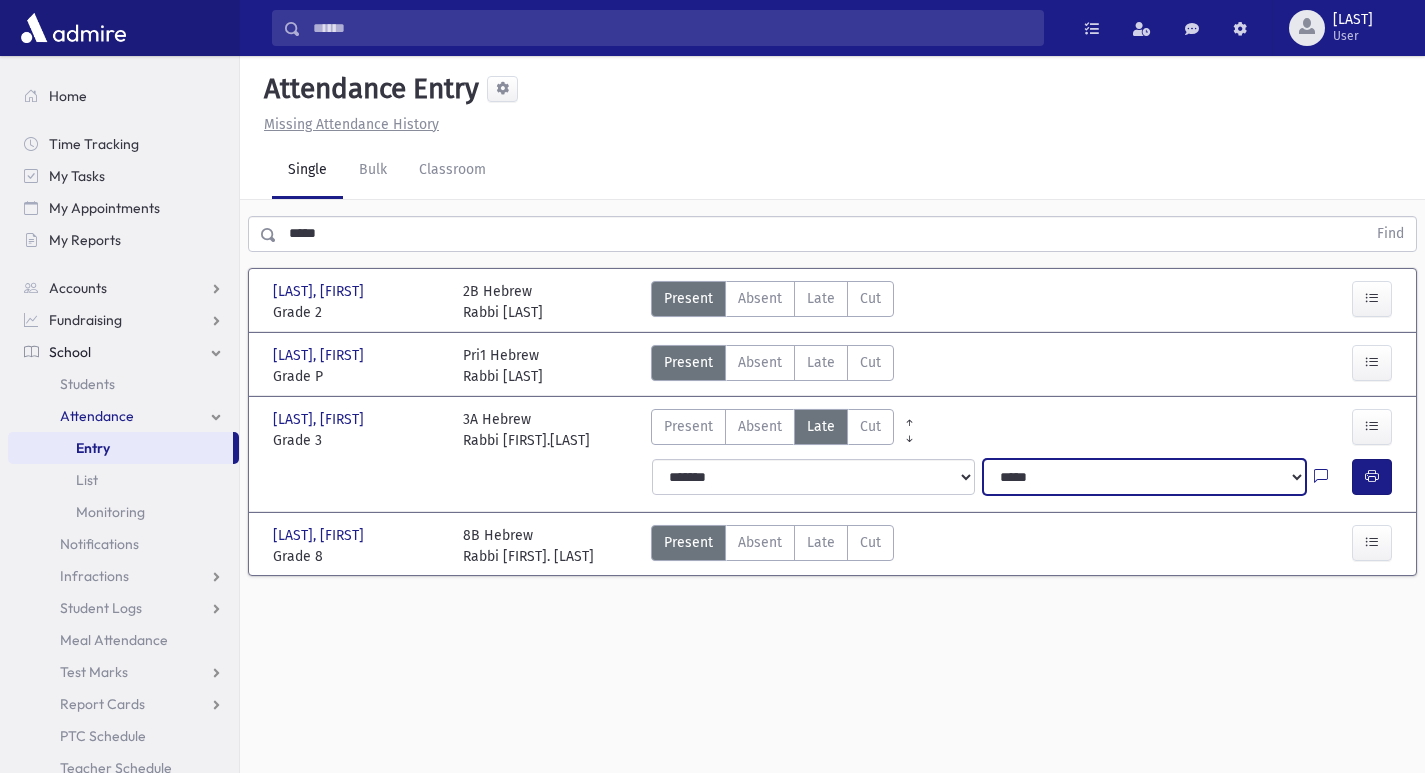 click on "**********" at bounding box center [1144, 477] 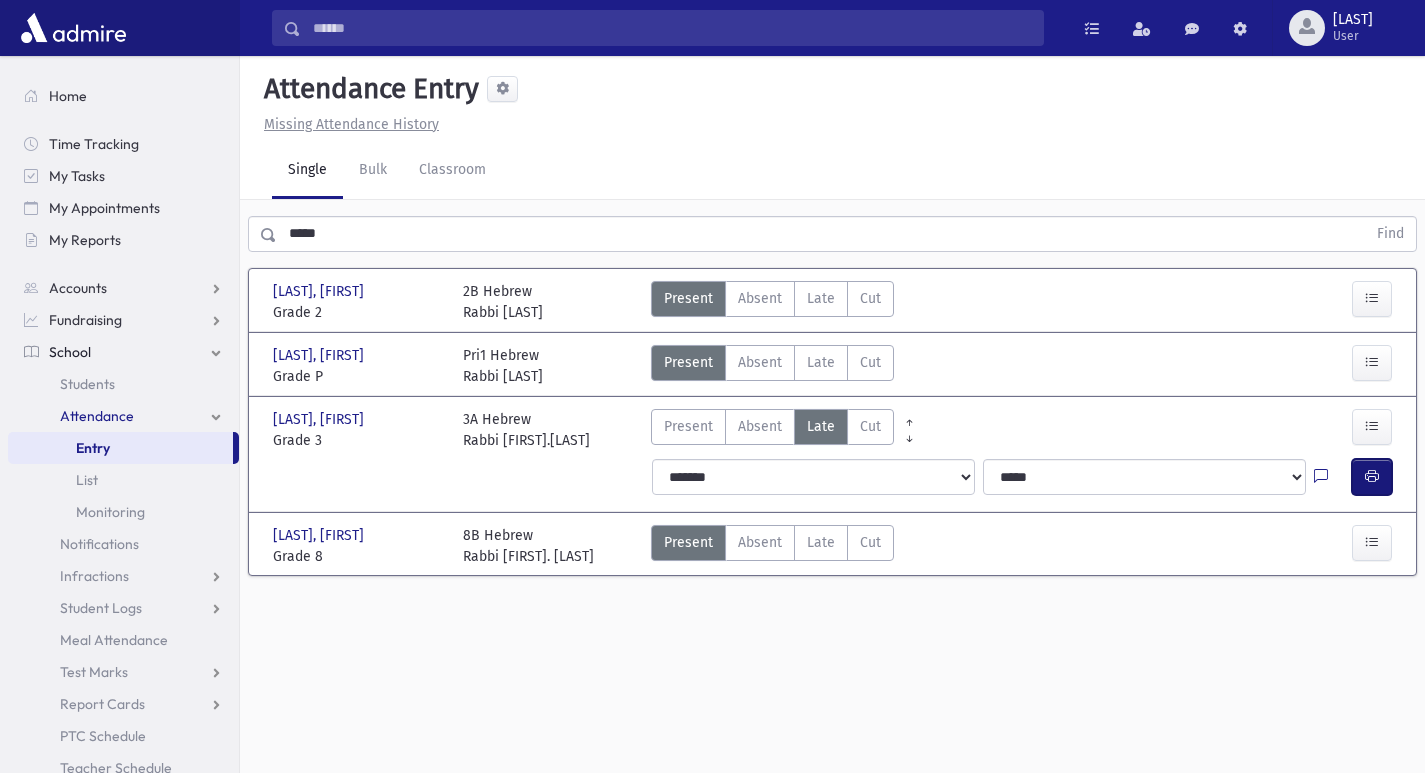 click at bounding box center (1372, 477) 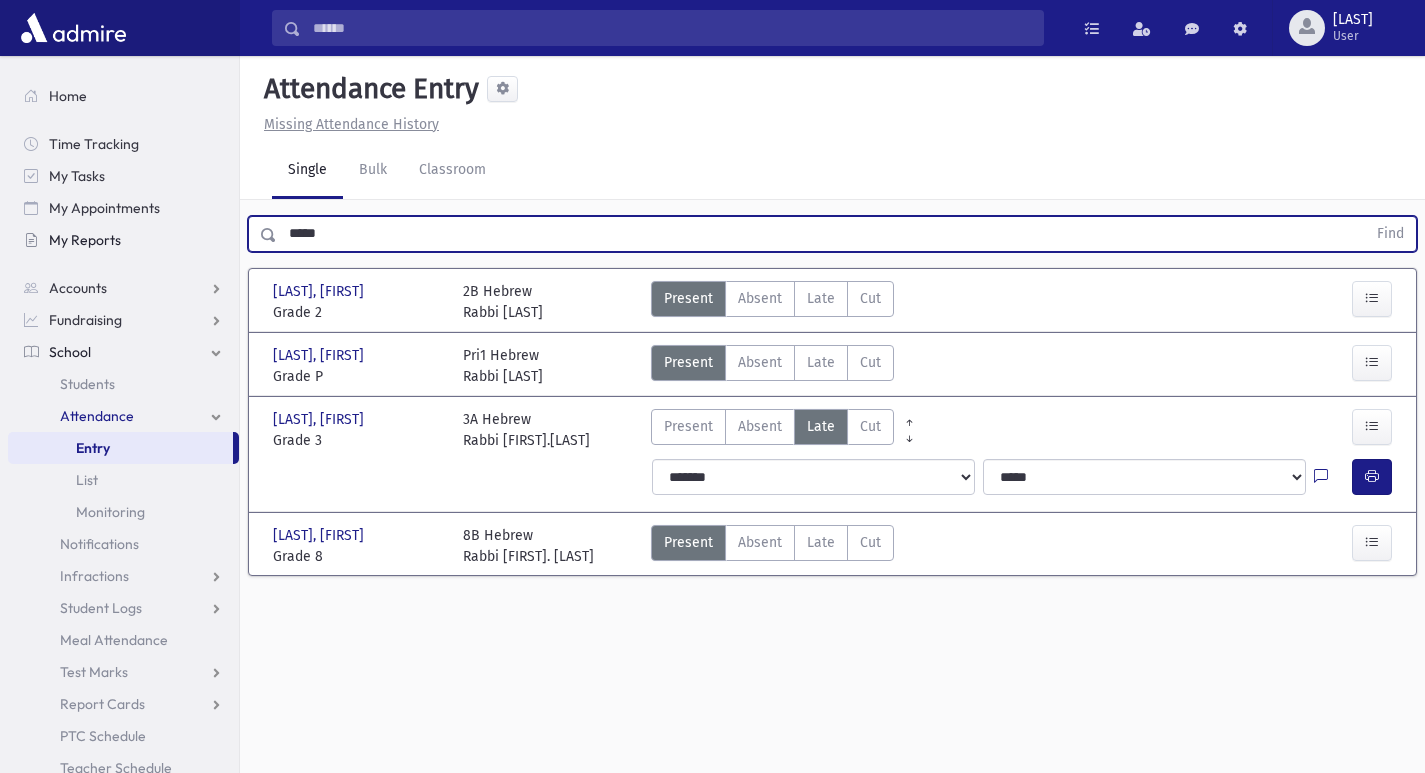 drag, startPoint x: 391, startPoint y: 230, endPoint x: 215, endPoint y: 228, distance: 176.01137 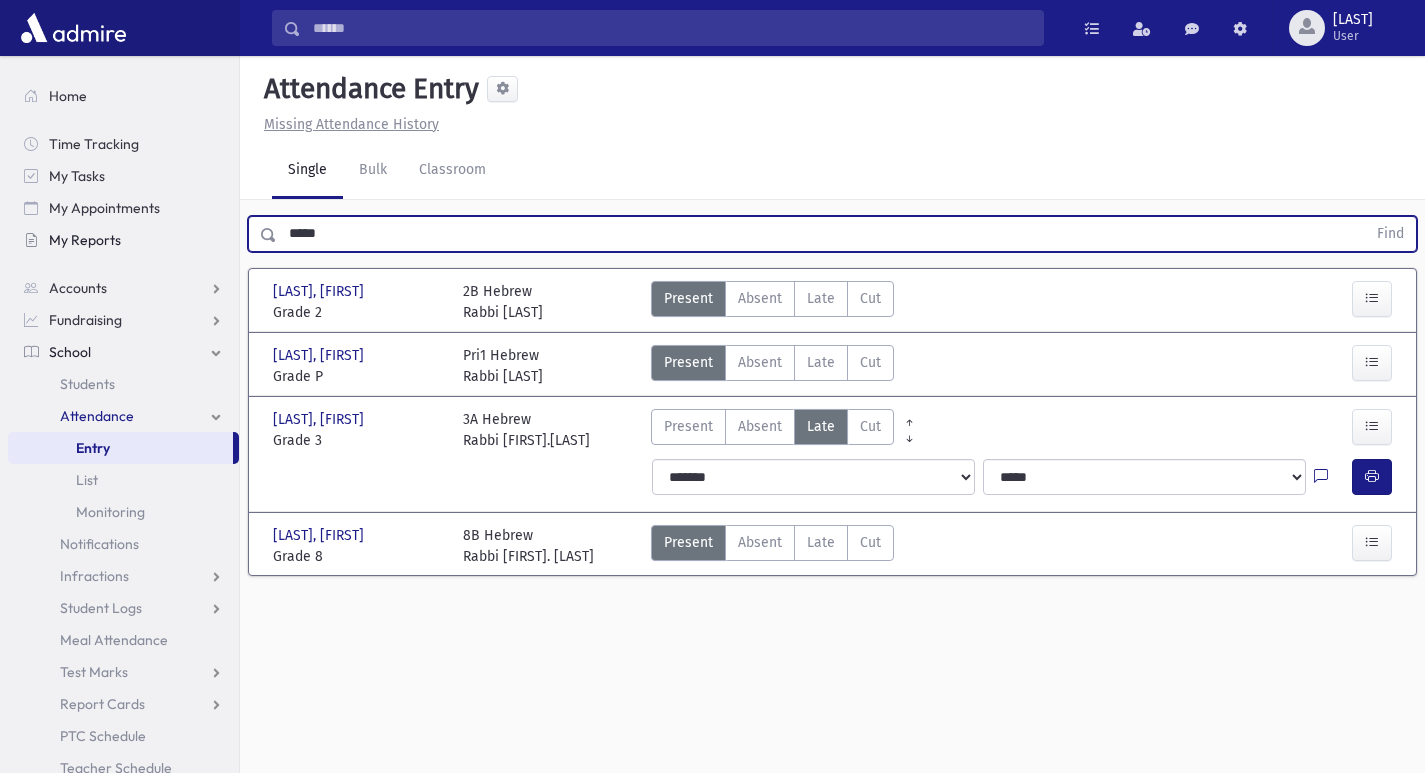 click on "Find" at bounding box center [1390, 234] 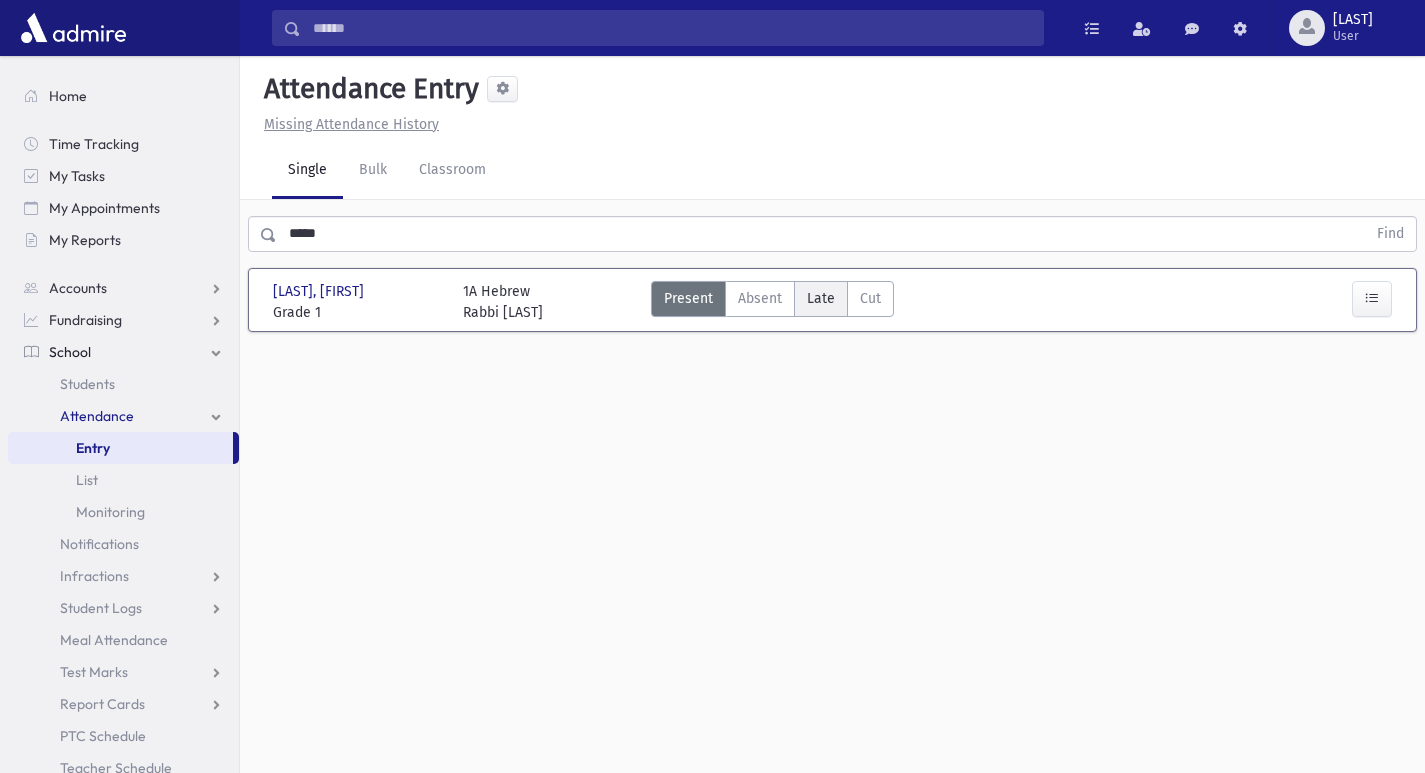 click on "Late
Late" at bounding box center (821, 299) 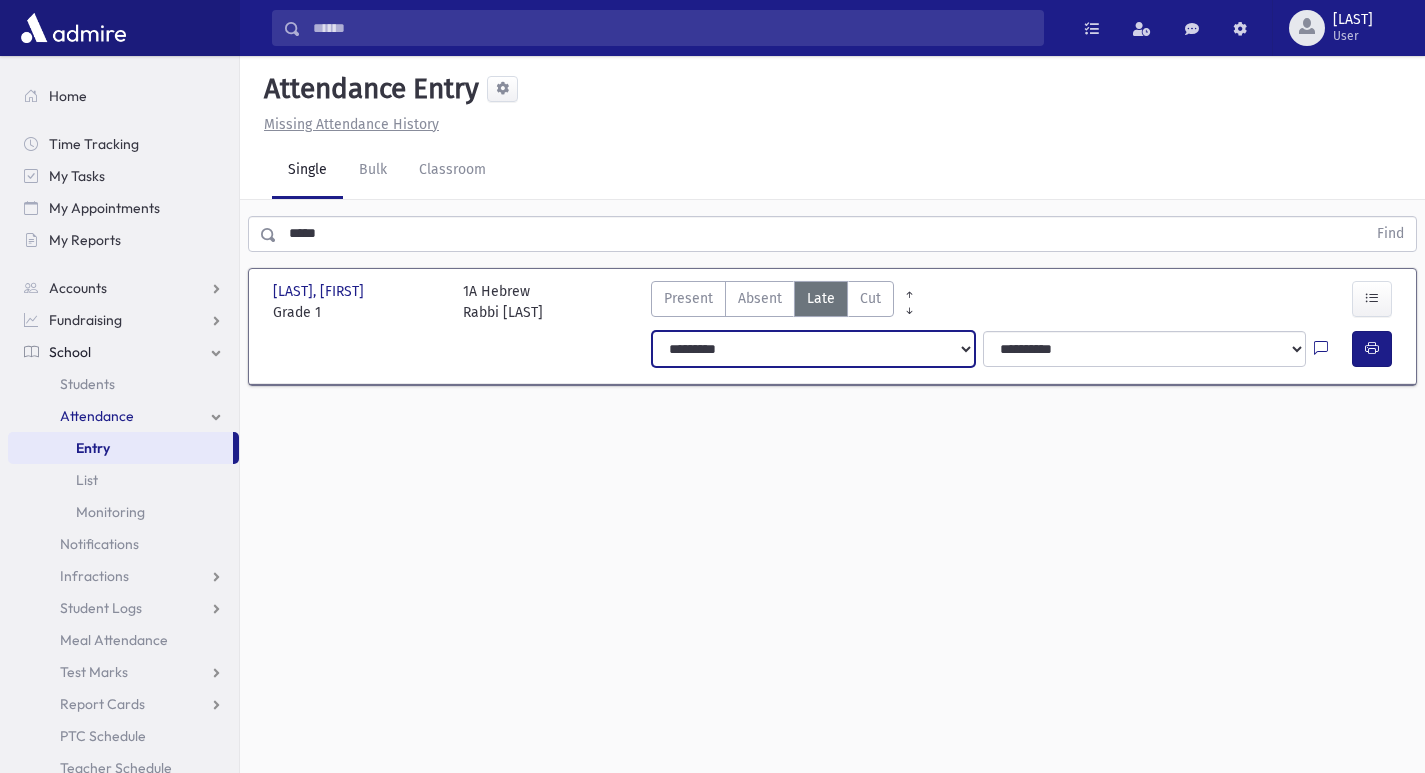 click on "**********" at bounding box center [813, 349] 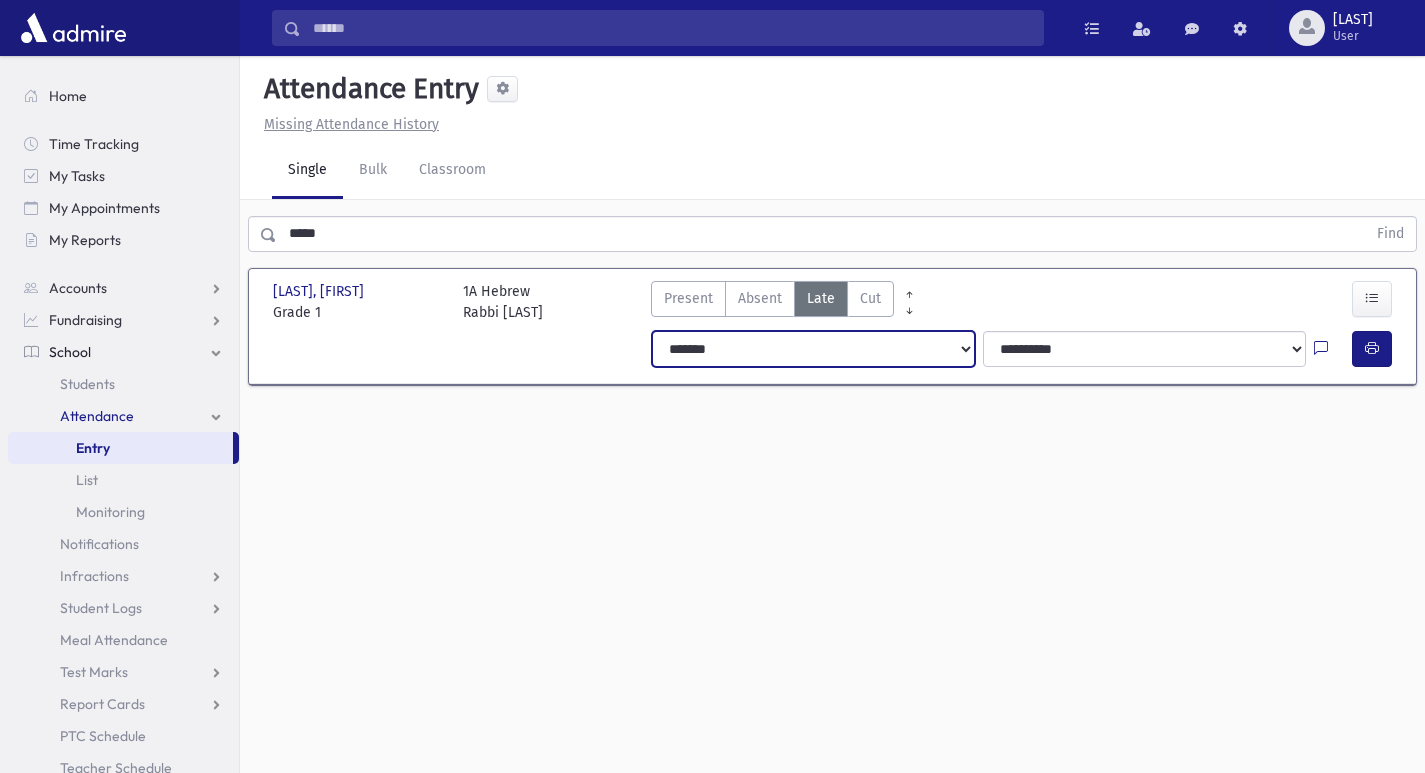 click on "**********" at bounding box center (813, 349) 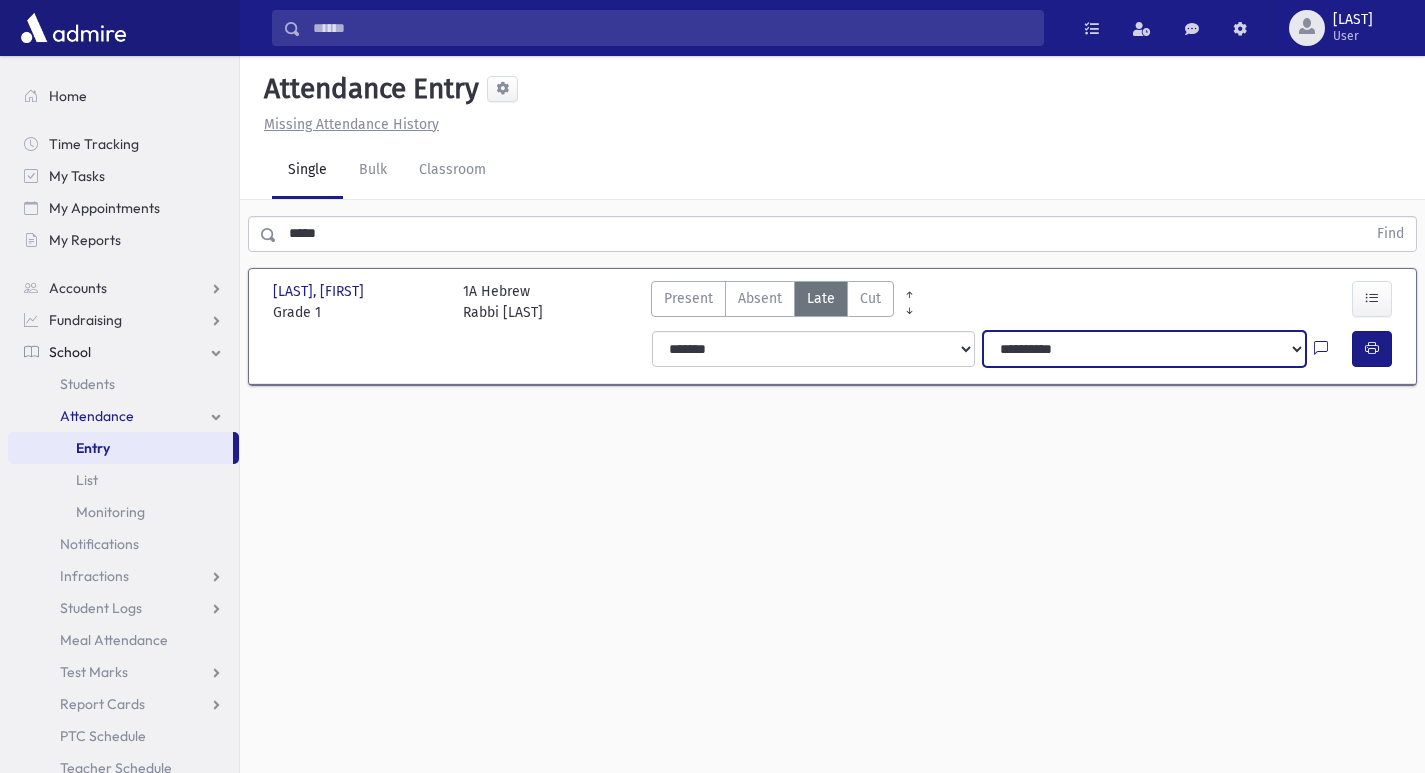click on "**********" at bounding box center (1144, 349) 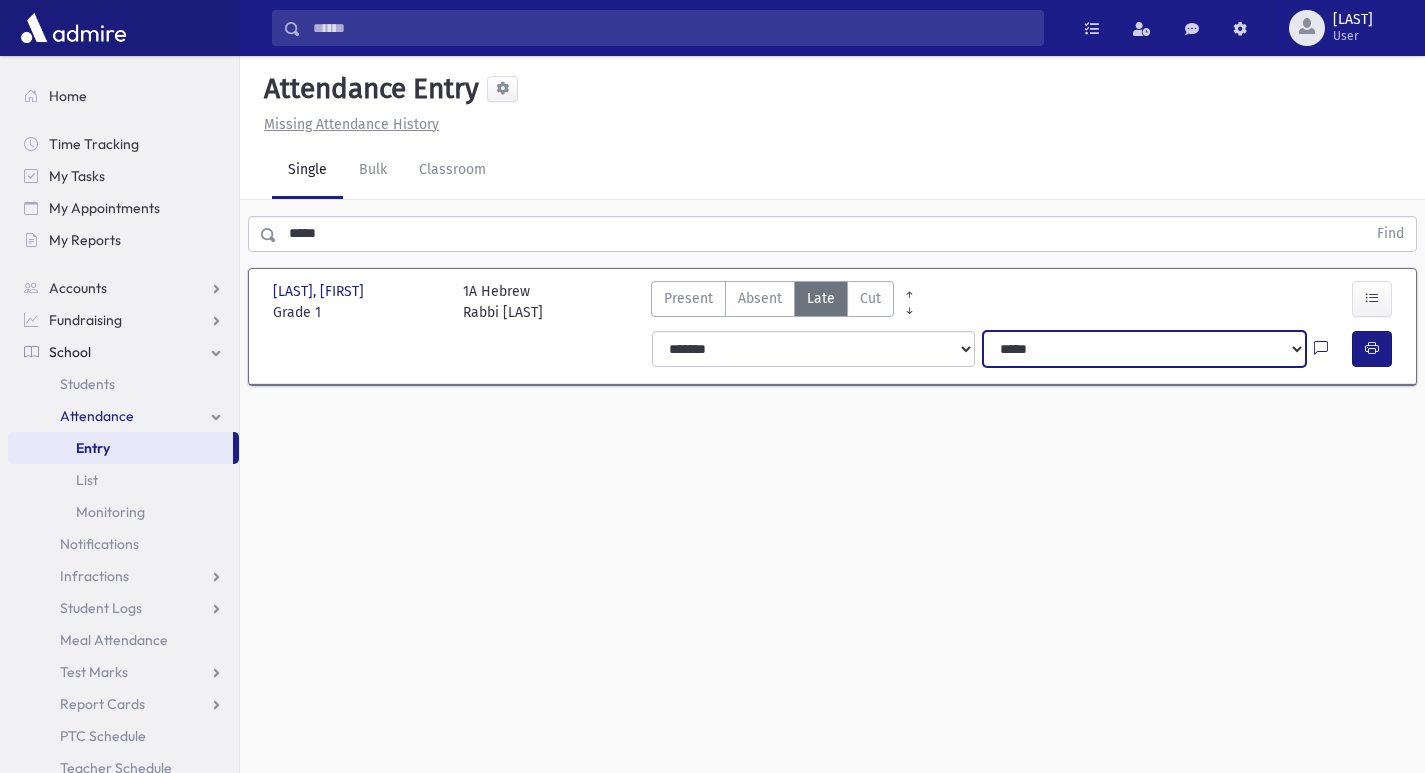 click on "**********" at bounding box center (1144, 349) 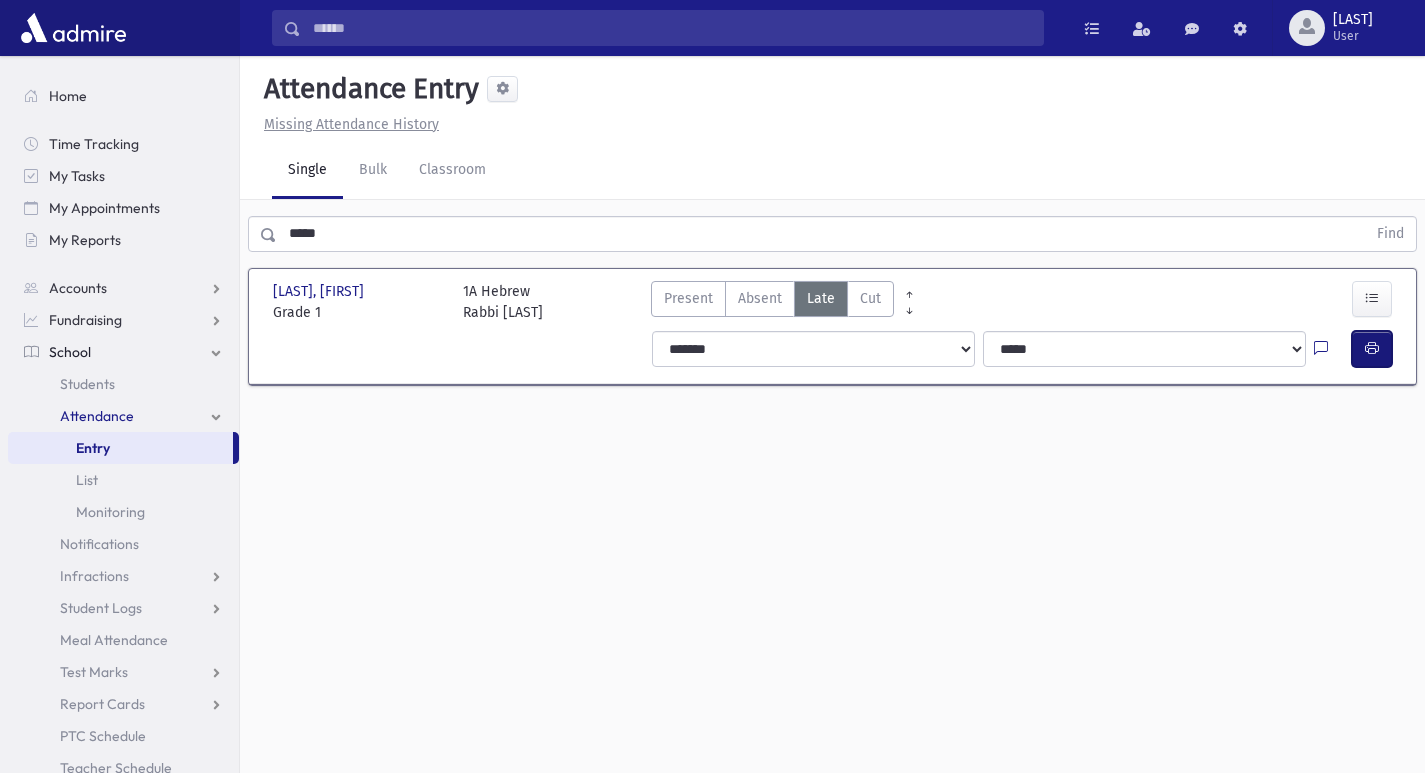 click at bounding box center (1372, 349) 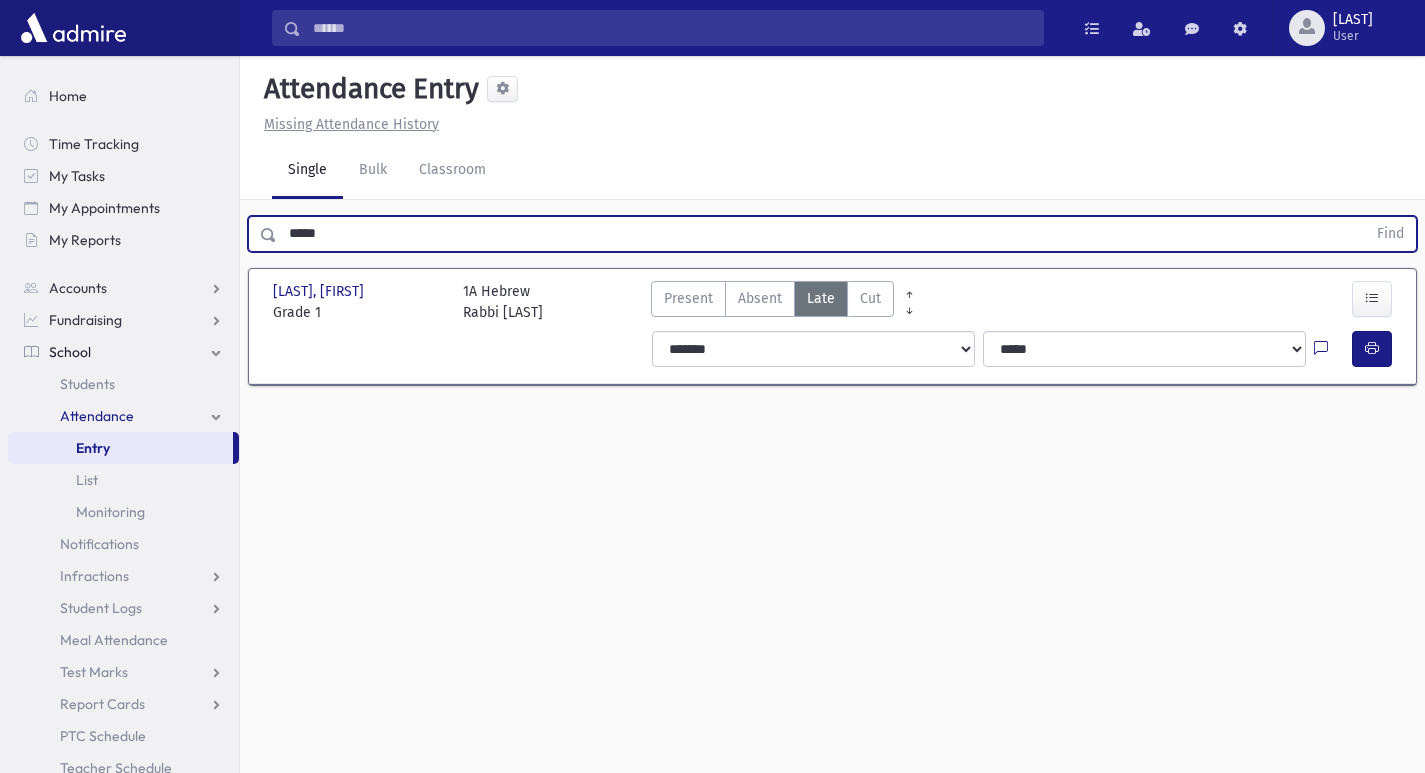 drag, startPoint x: 370, startPoint y: 217, endPoint x: 245, endPoint y: 235, distance: 126.28935 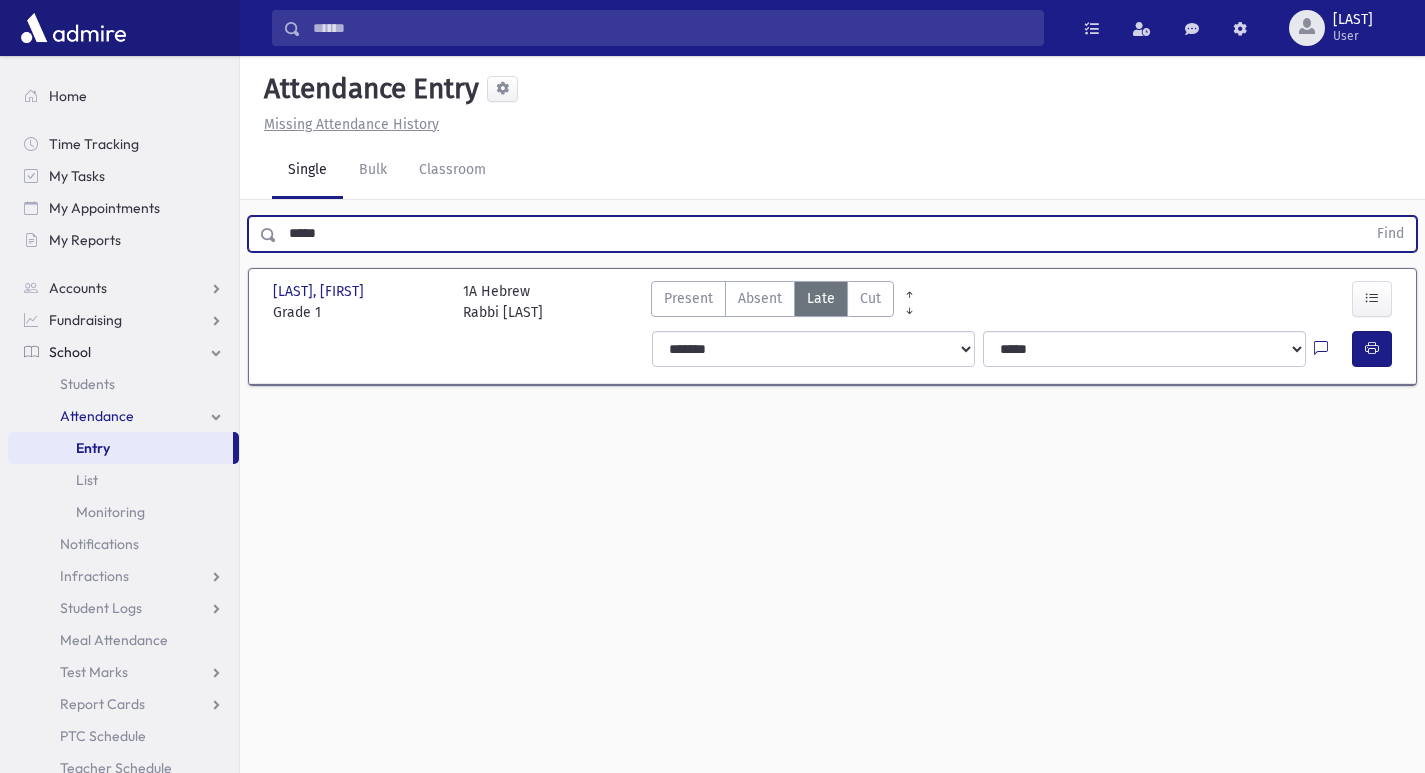 click on "Find" at bounding box center (1390, 234) 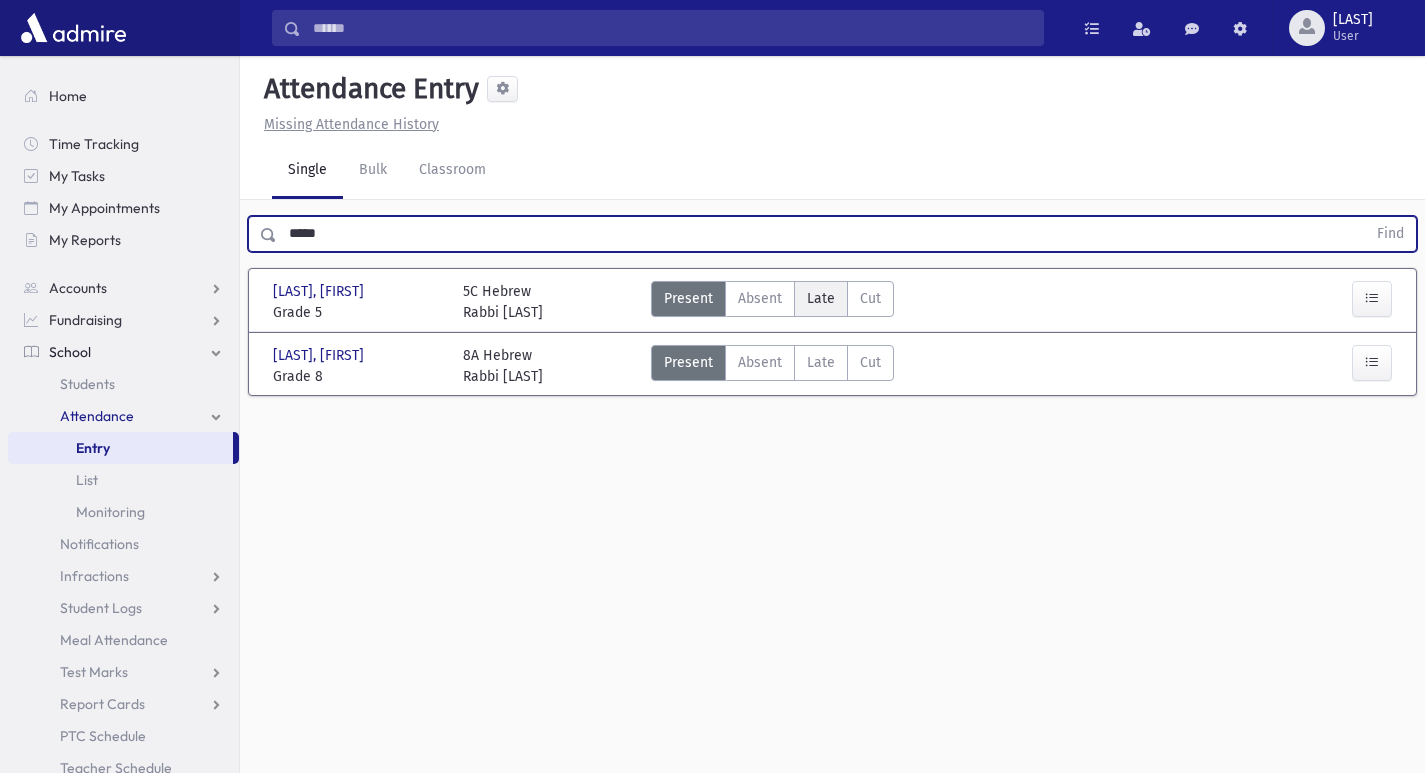click on "Late
Late" at bounding box center (821, 299) 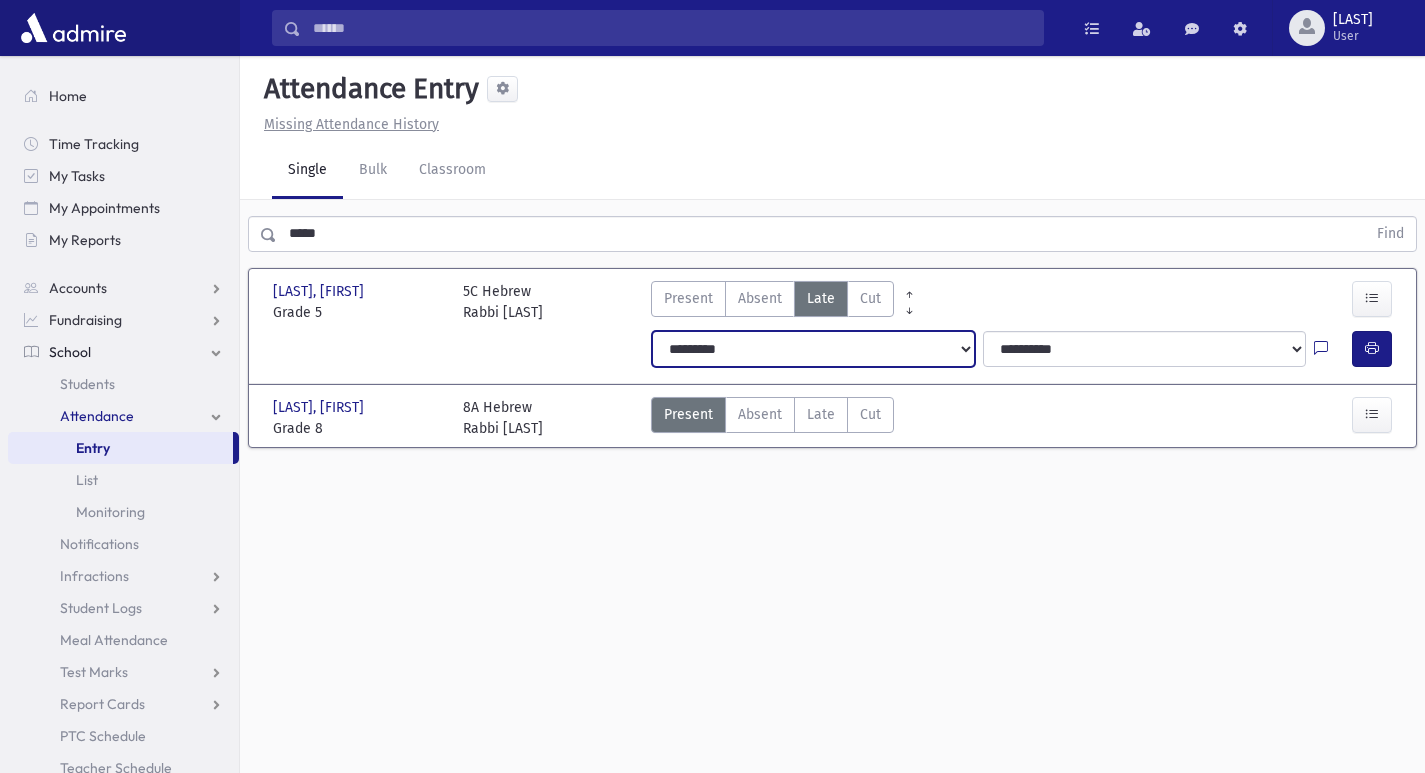 drag, startPoint x: 809, startPoint y: 345, endPoint x: 805, endPoint y: 359, distance: 14.56022 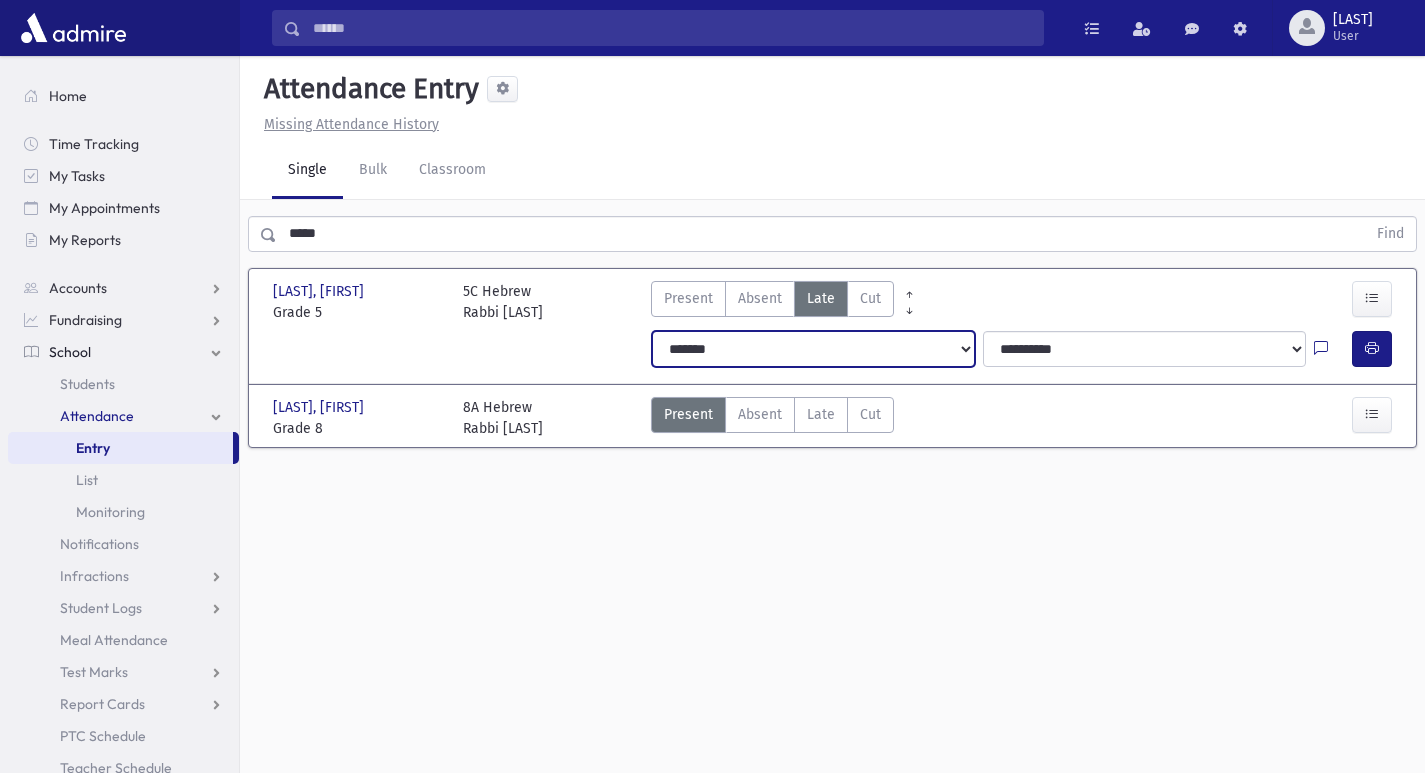 click on "**********" at bounding box center [813, 349] 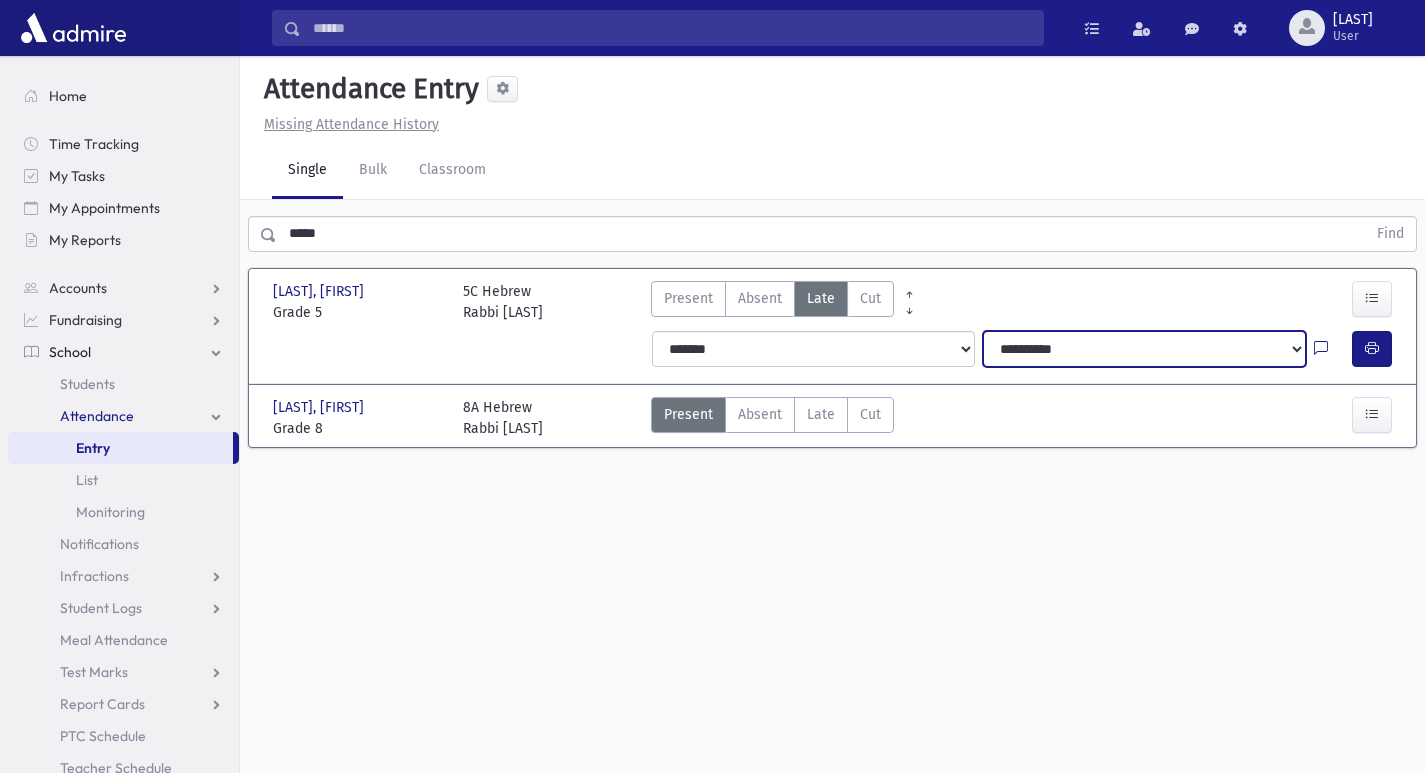 drag, startPoint x: 1085, startPoint y: 353, endPoint x: 1114, endPoint y: 358, distance: 29.427877 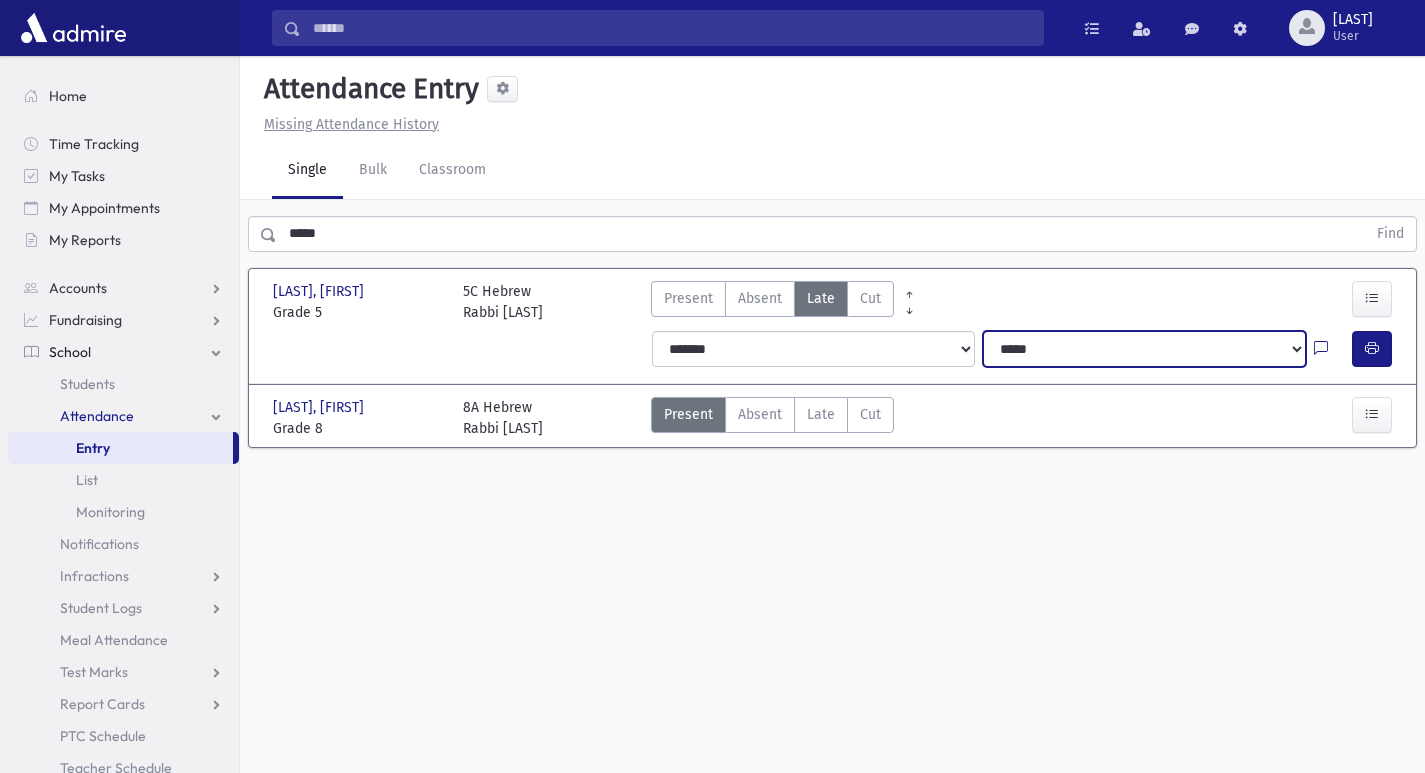 click on "**********" at bounding box center (1144, 349) 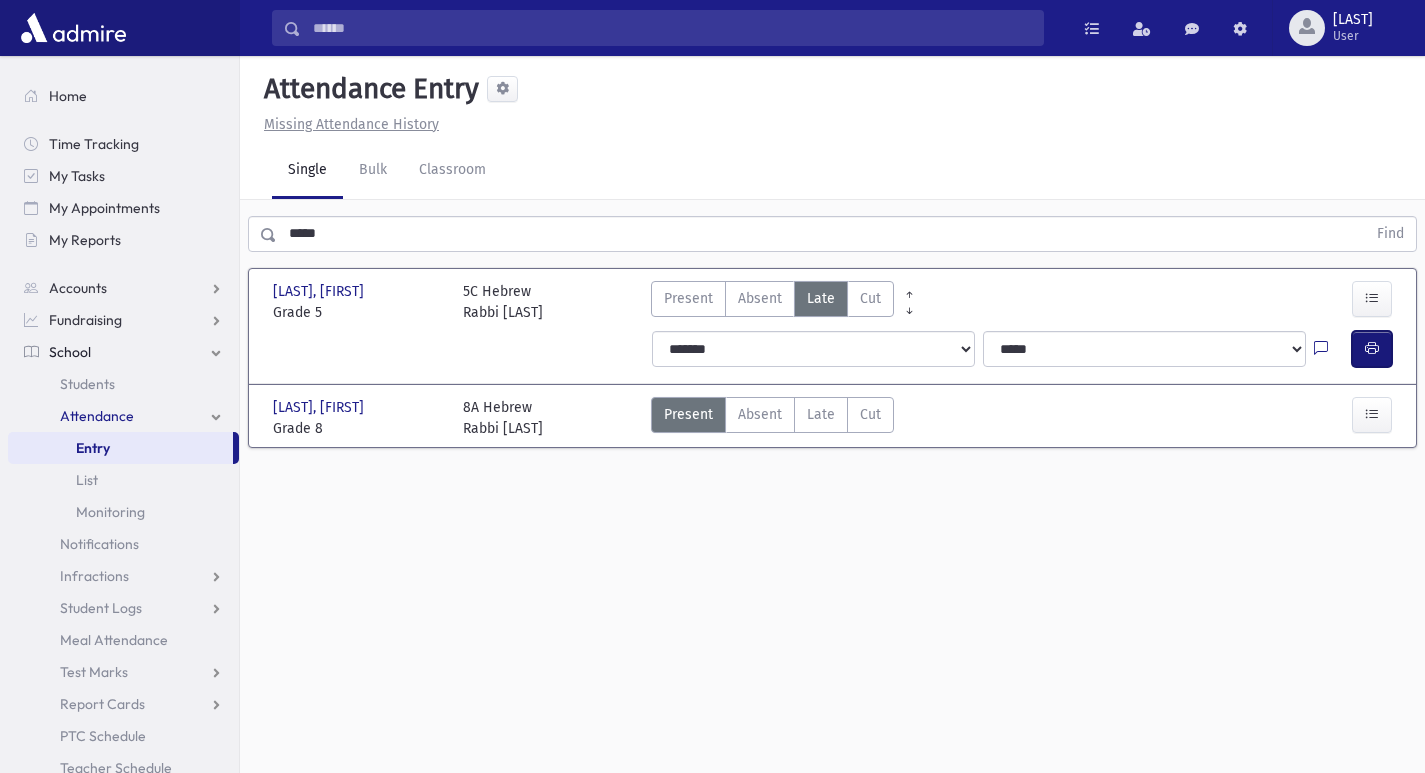 click at bounding box center [1372, 348] 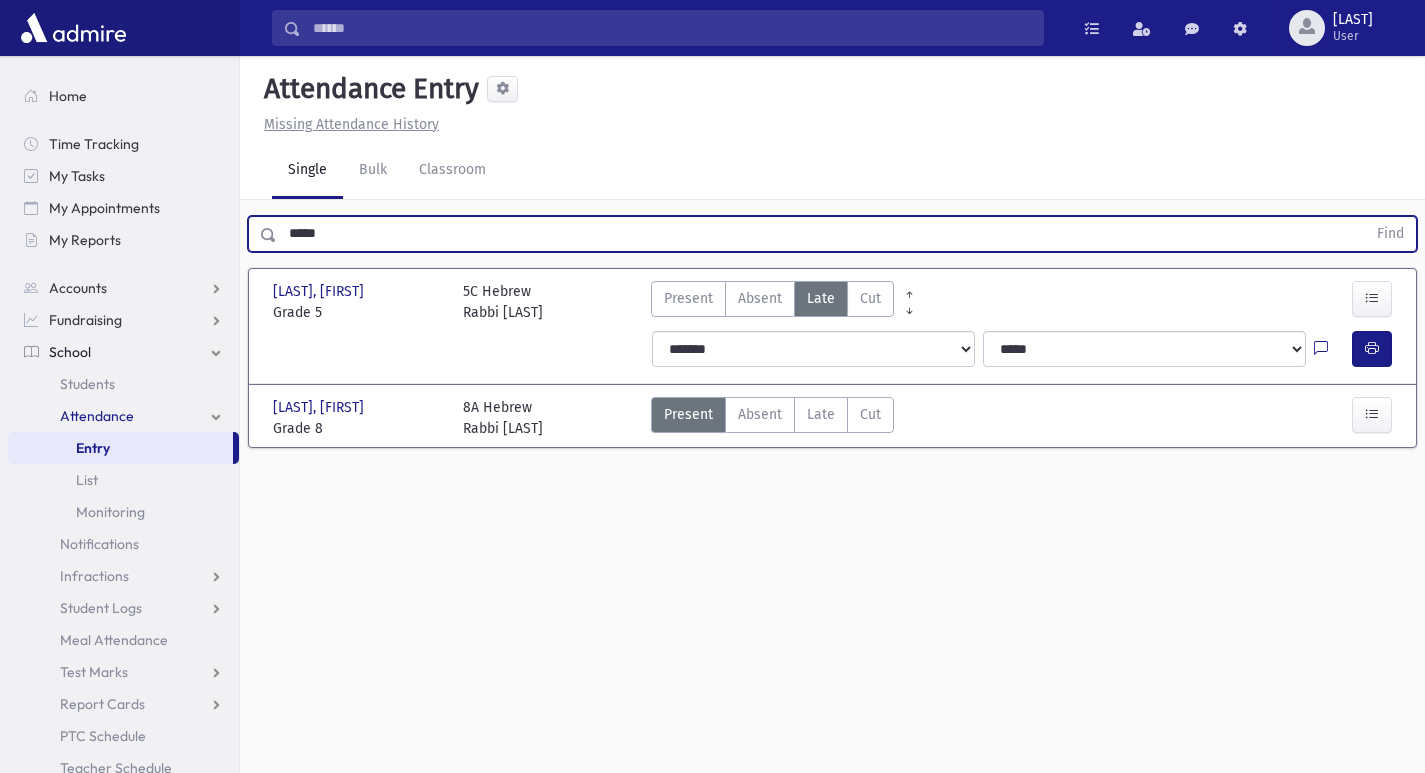 drag, startPoint x: 444, startPoint y: 246, endPoint x: 263, endPoint y: 228, distance: 181.89282 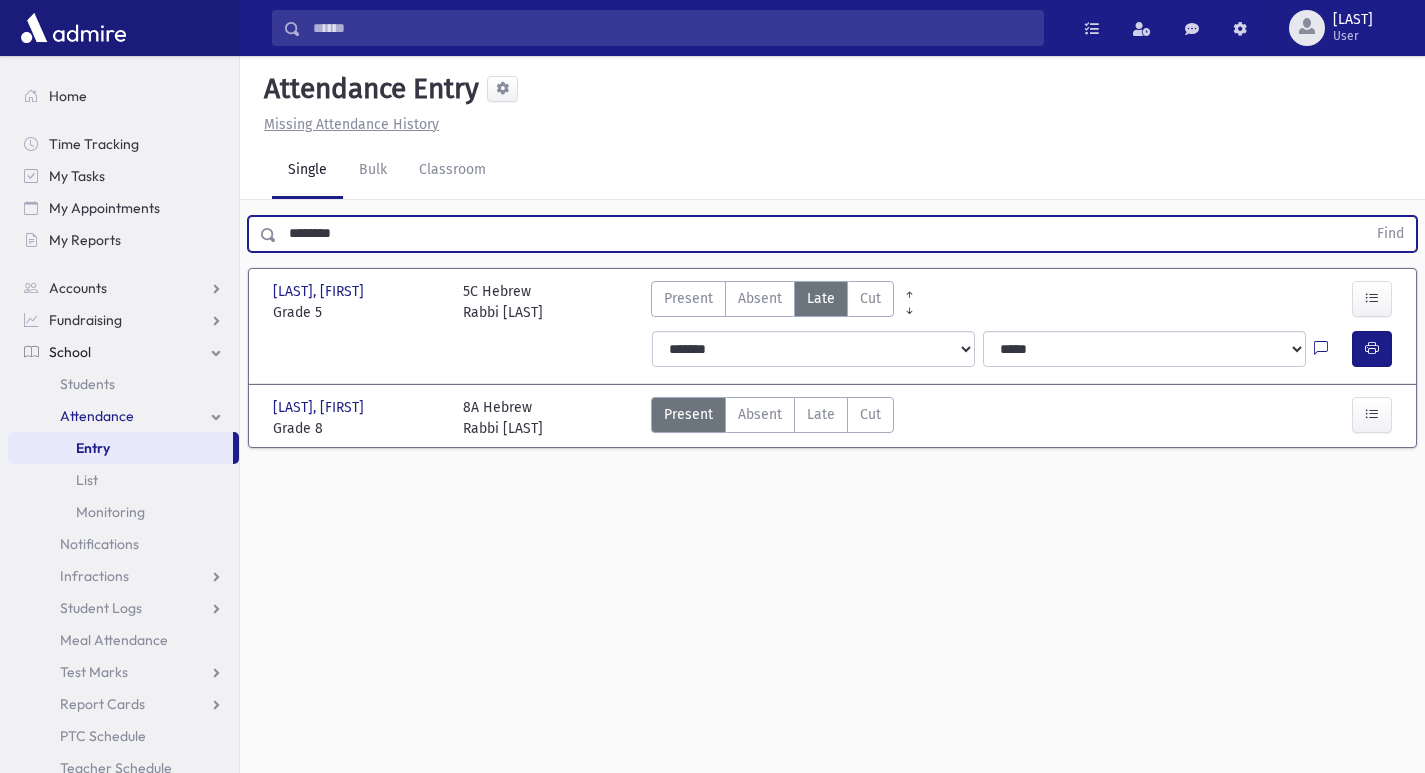 click on "Find" at bounding box center [1390, 234] 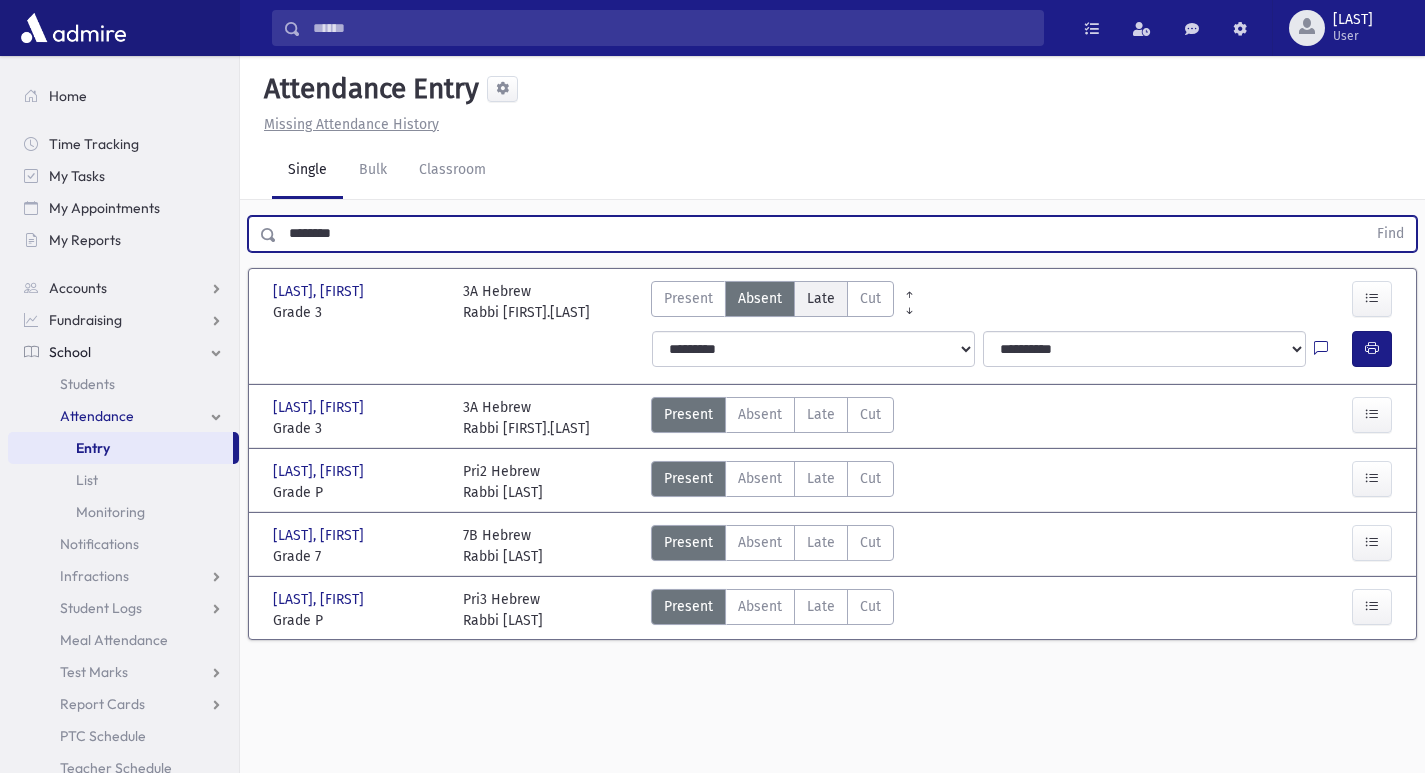 click on "Late" at bounding box center [821, 298] 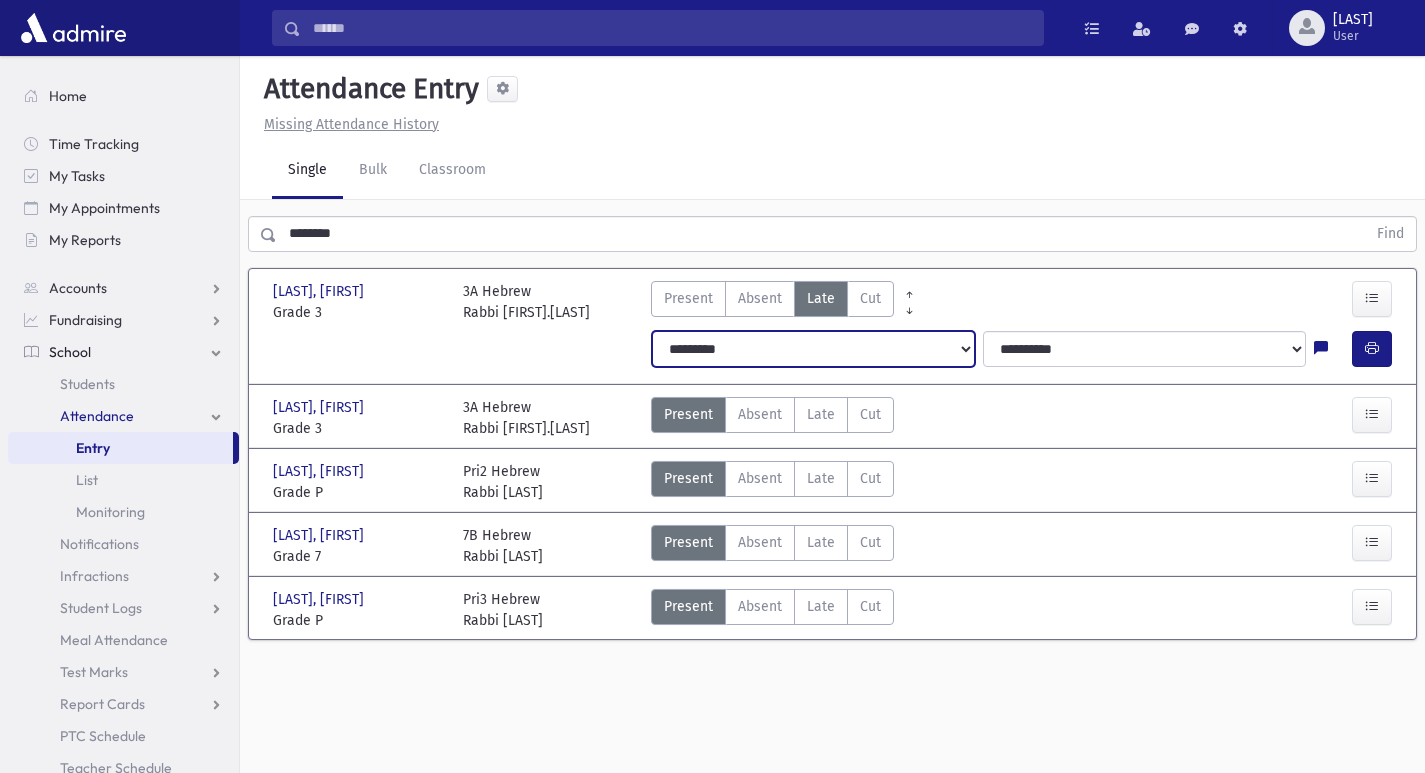 click on "**********" at bounding box center (813, 349) 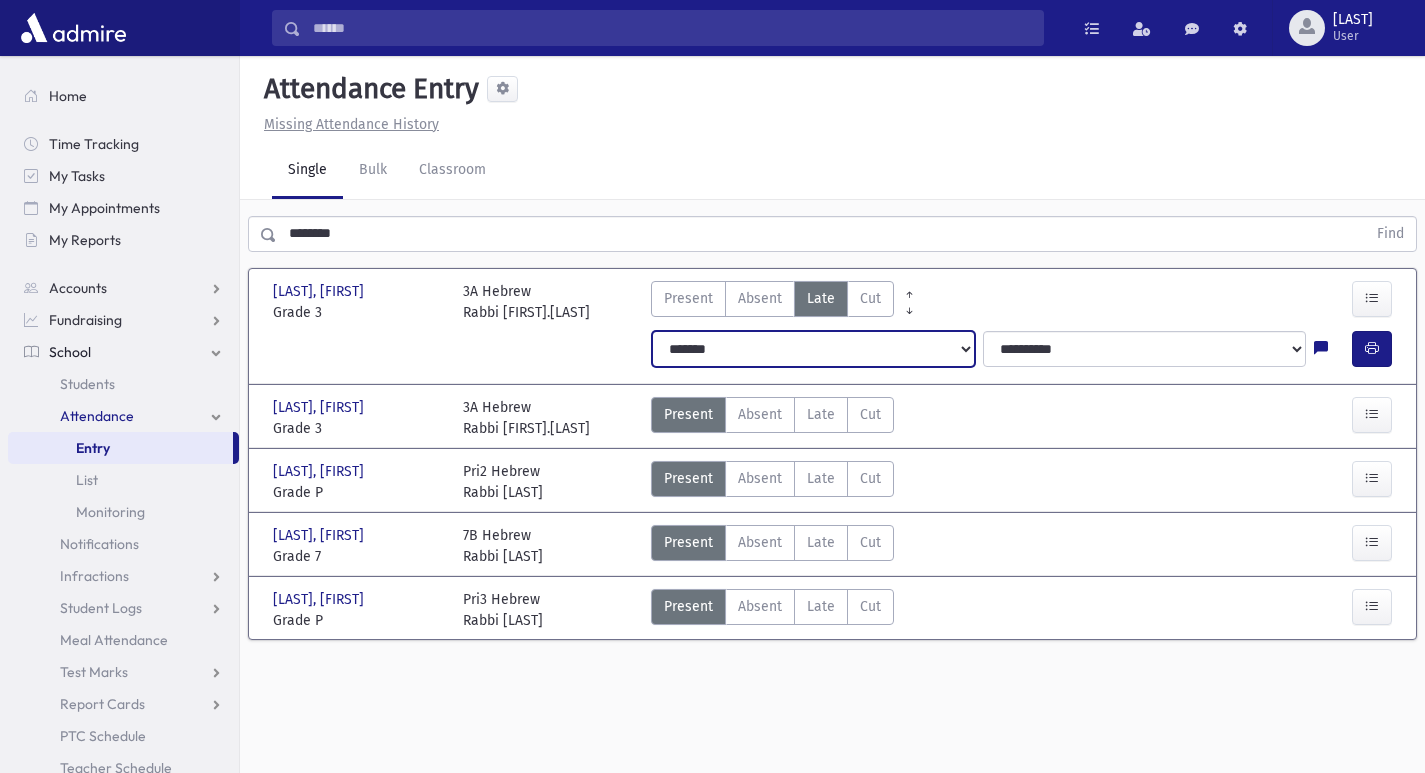 click on "**********" at bounding box center (813, 349) 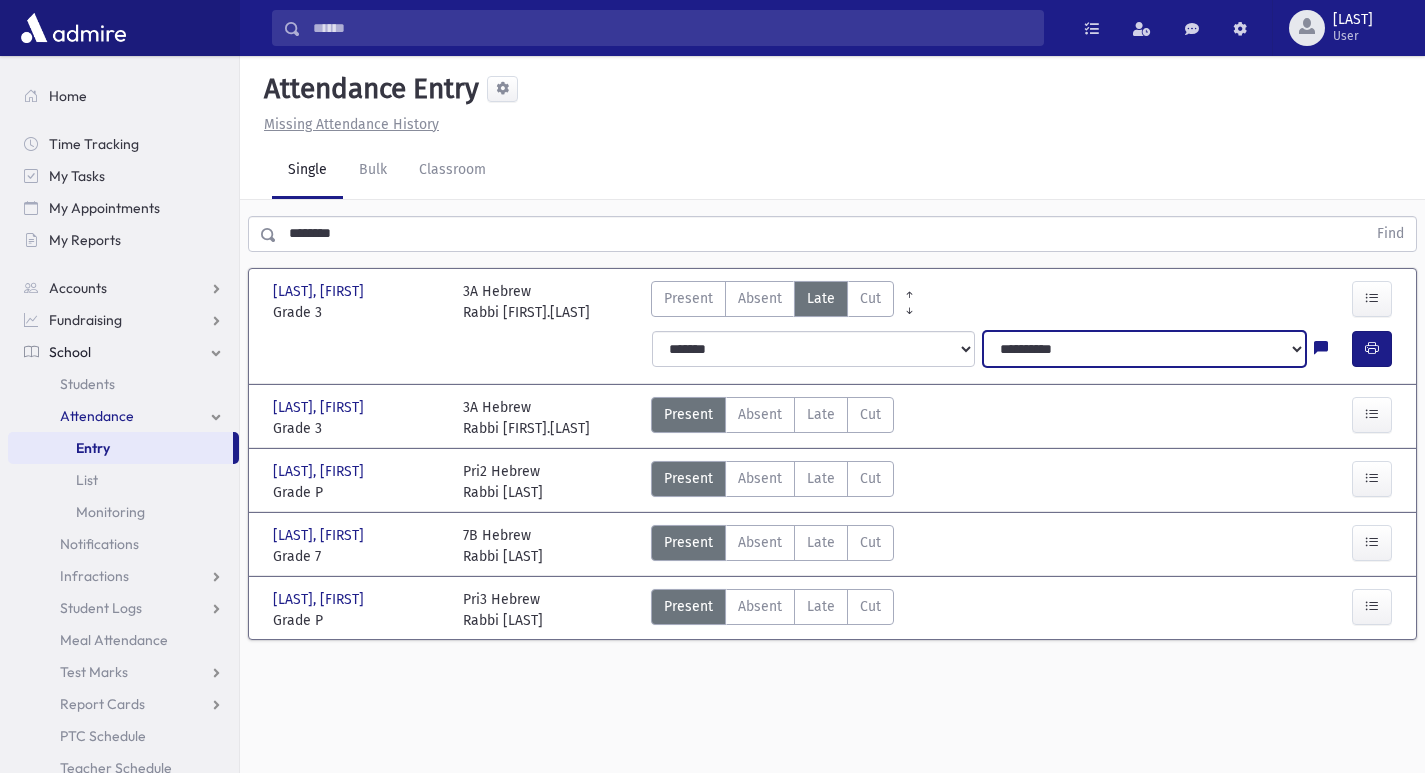 click on "**********" at bounding box center (1144, 349) 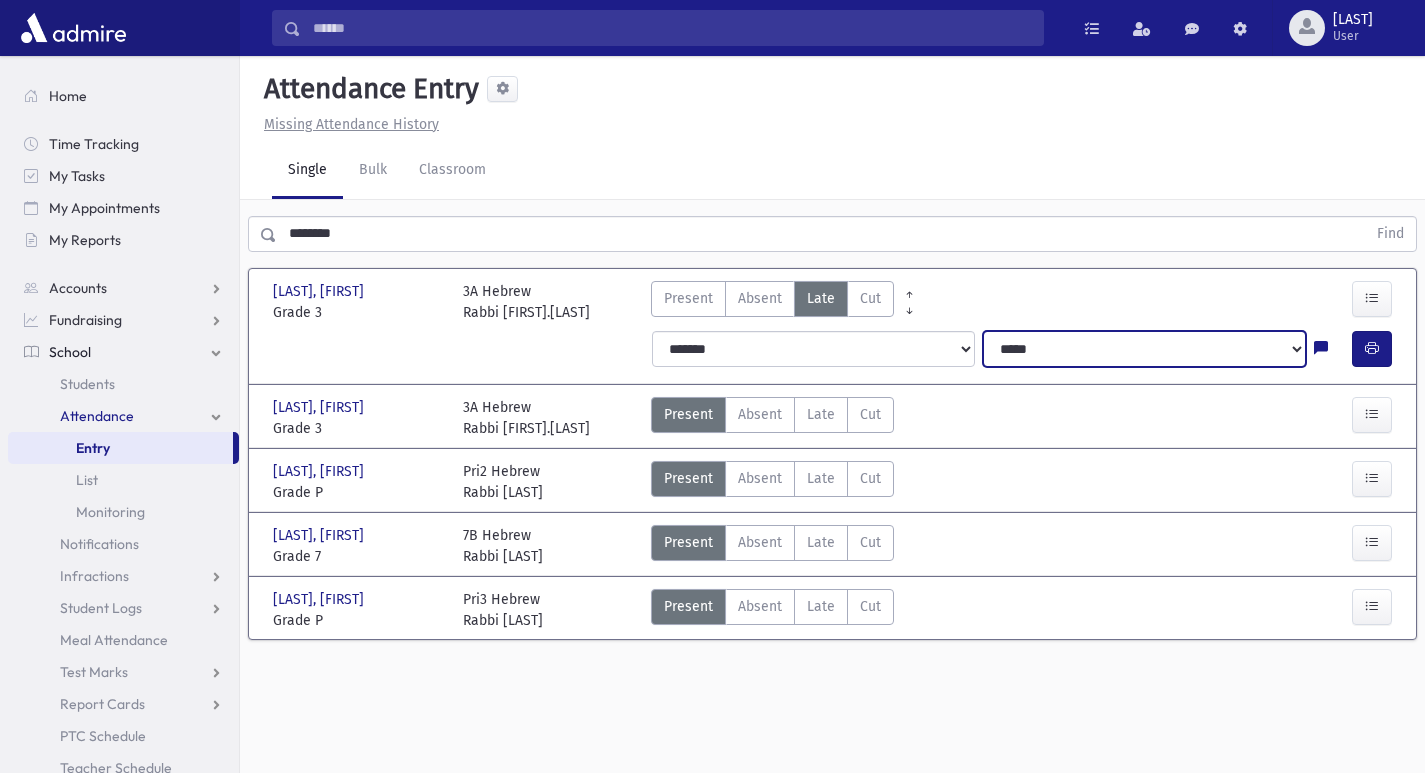 click on "**********" at bounding box center [1144, 349] 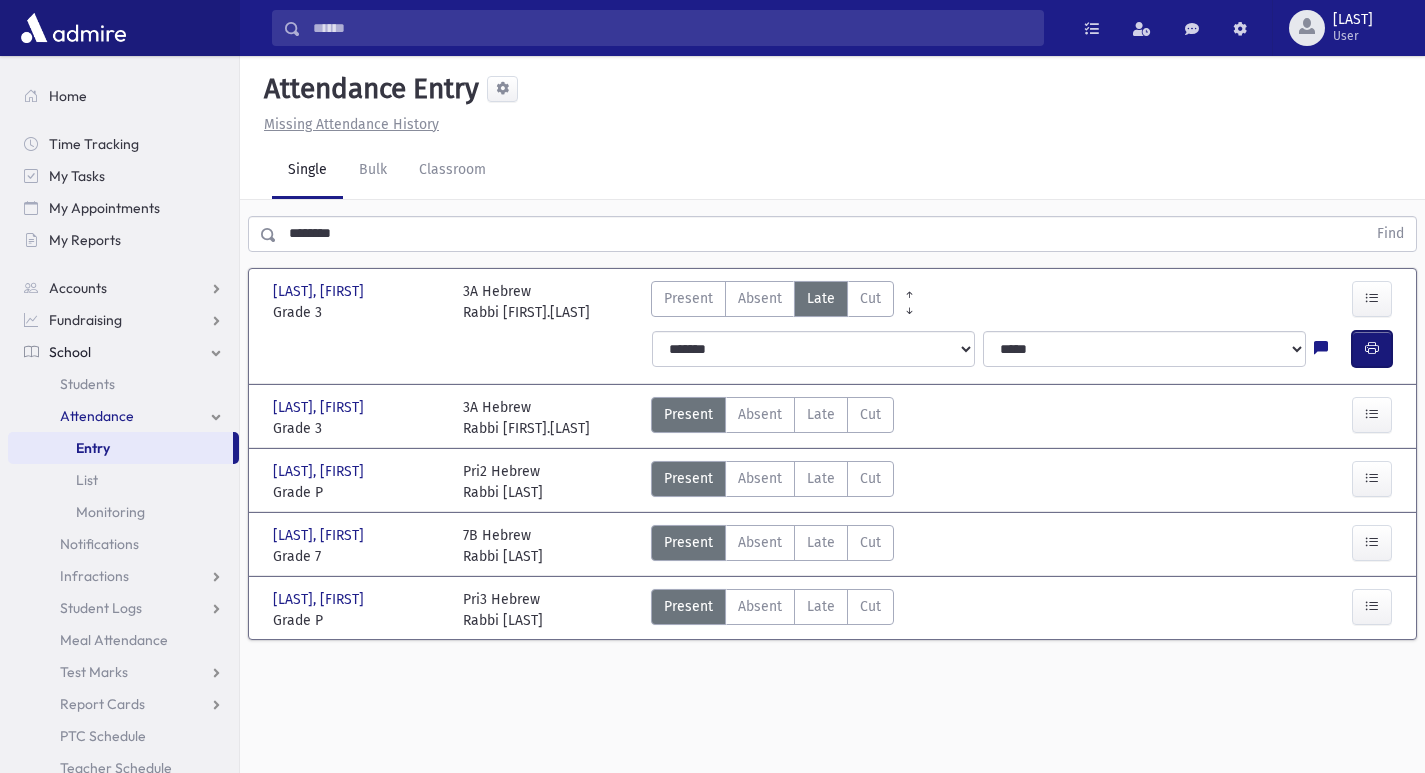 click at bounding box center [1372, 348] 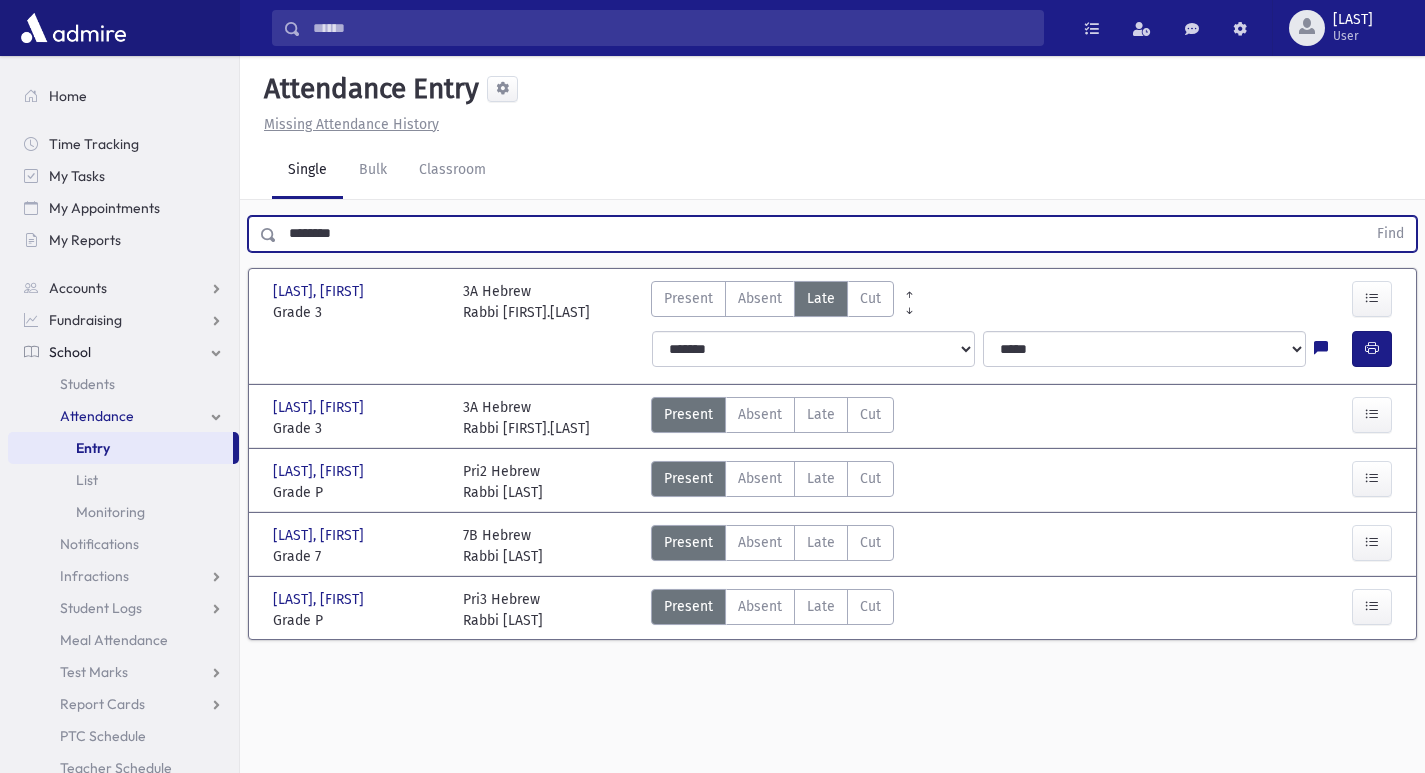drag, startPoint x: 382, startPoint y: 223, endPoint x: 241, endPoint y: 222, distance: 141.00354 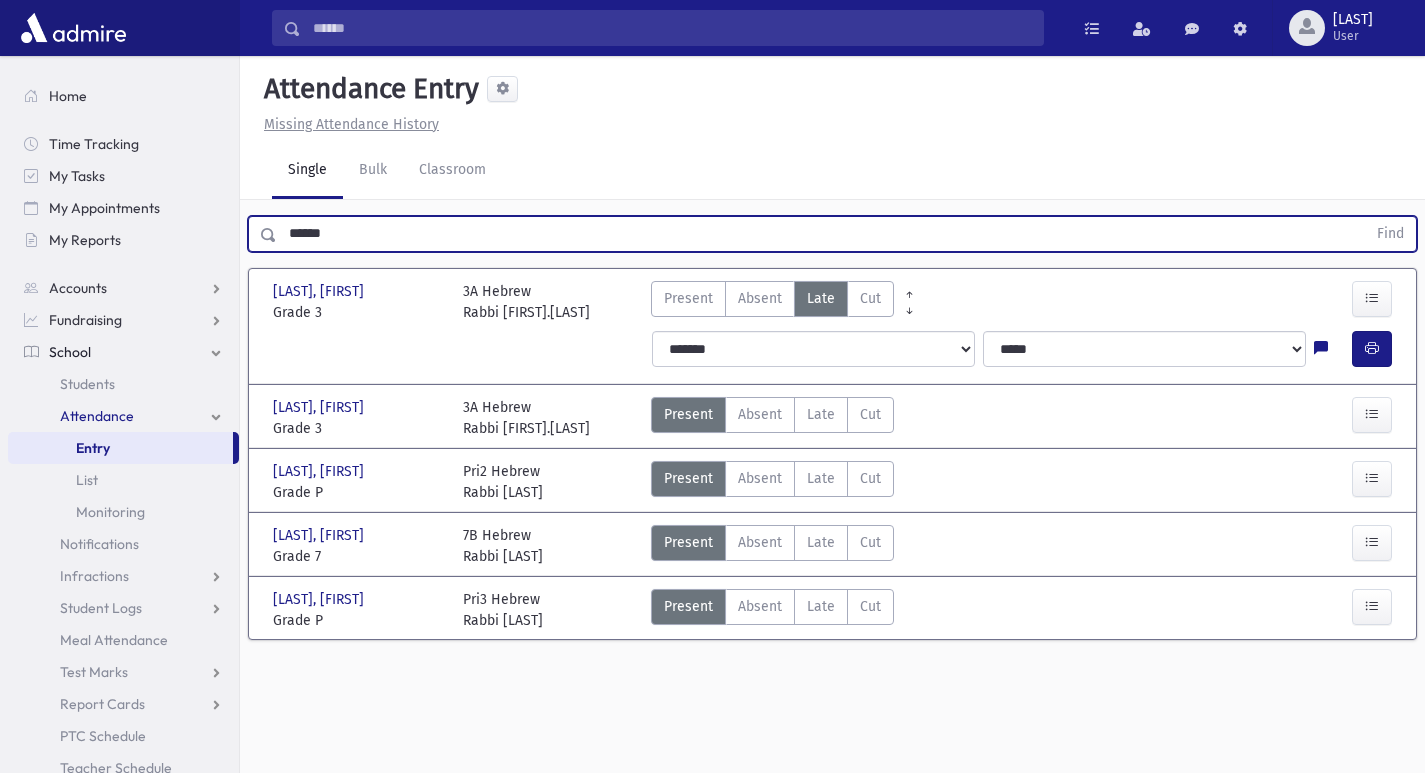 type on "******" 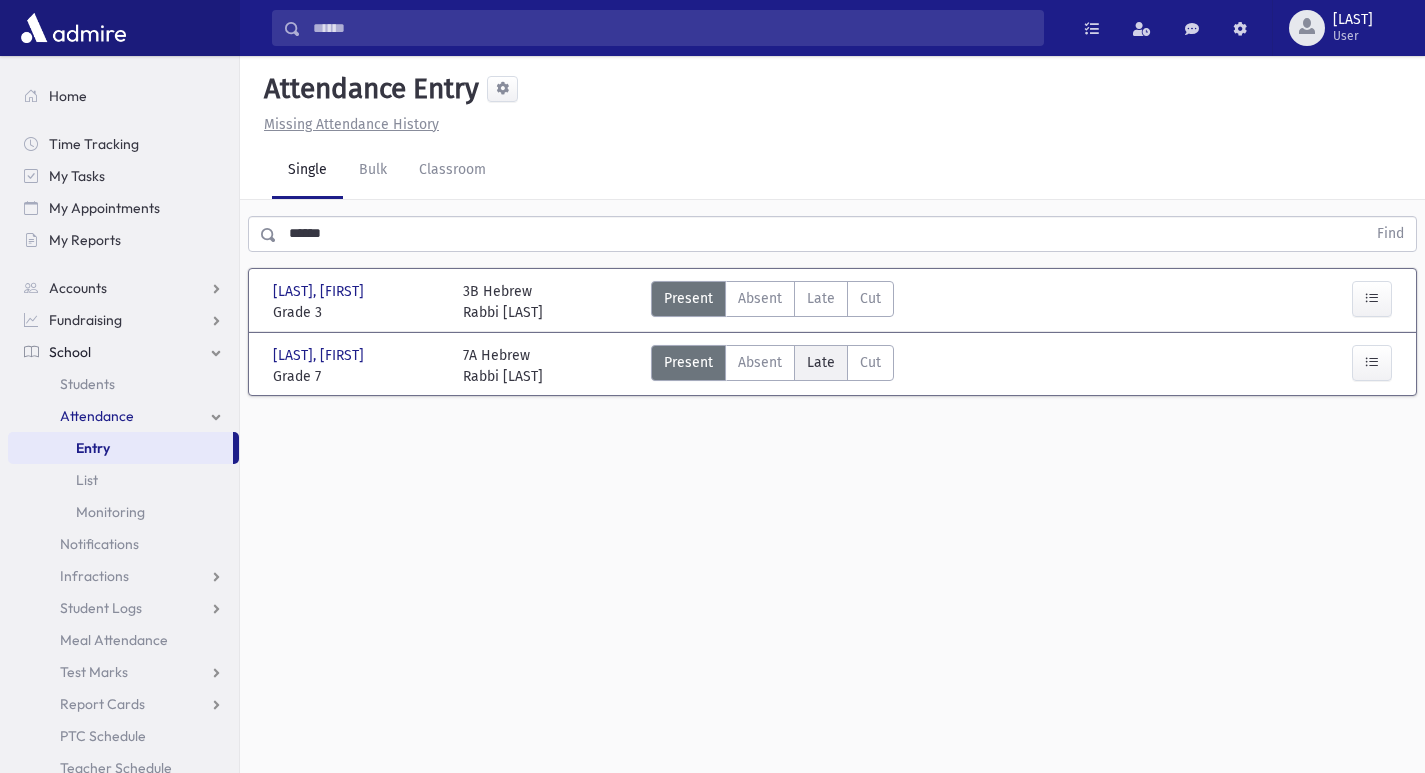 click on "Late
Late" at bounding box center [821, 363] 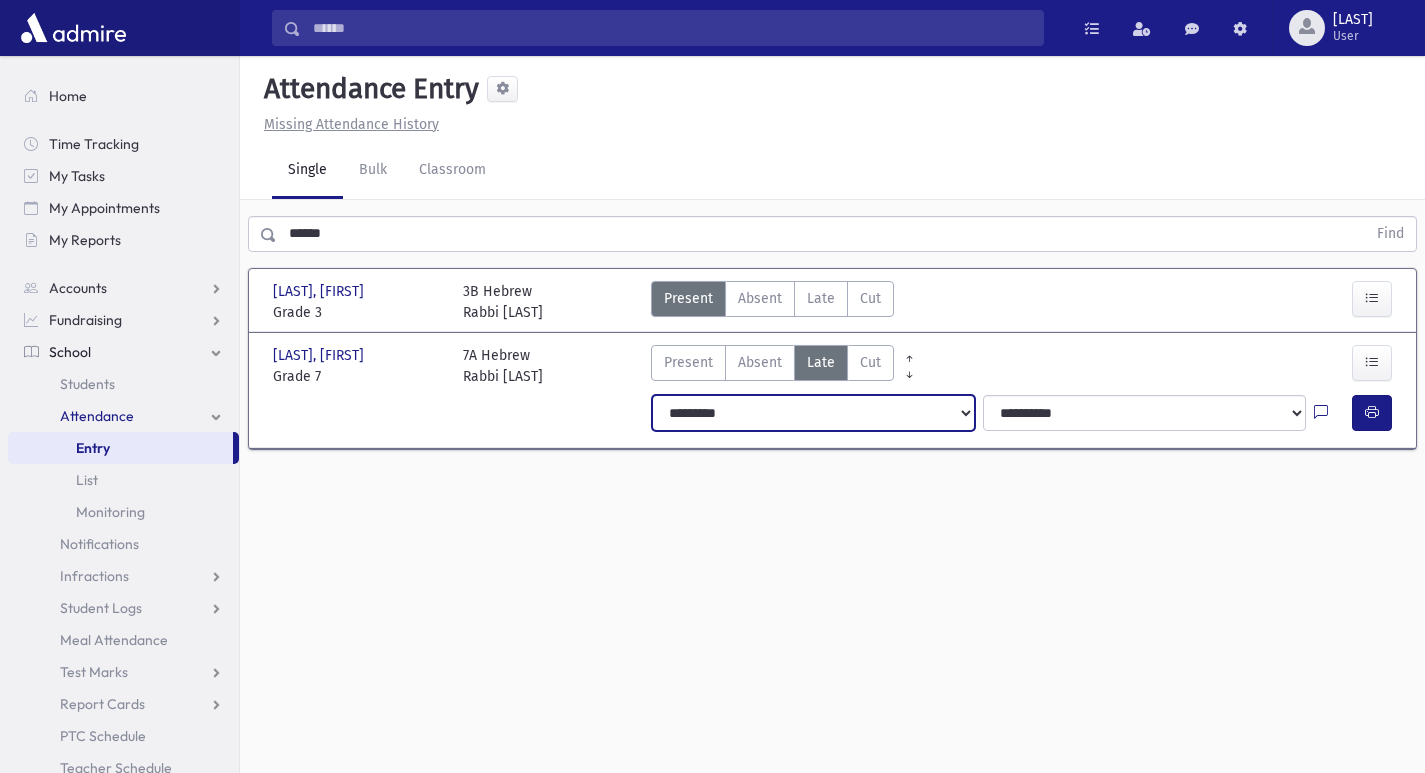 drag, startPoint x: 830, startPoint y: 397, endPoint x: 827, endPoint y: 412, distance: 15.297058 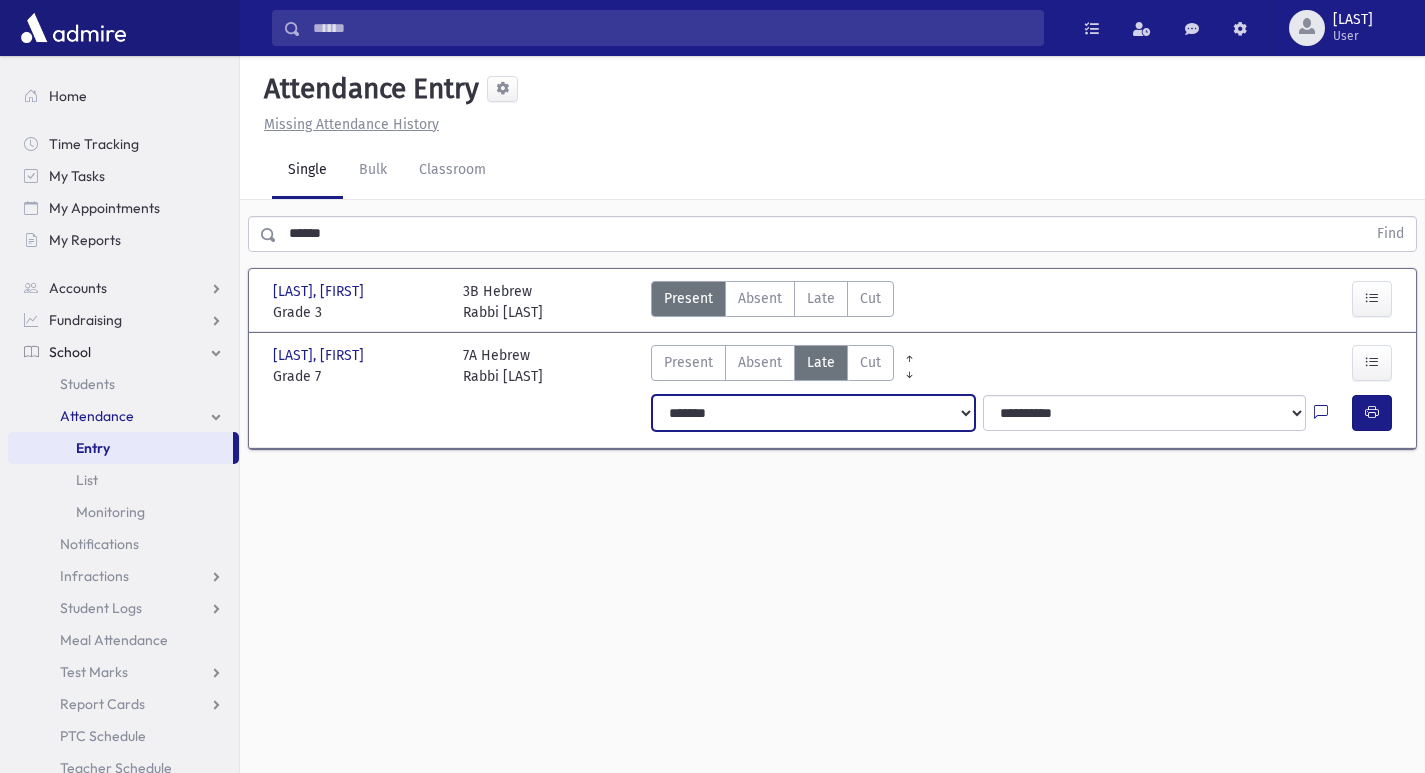 click on "**********" at bounding box center (813, 413) 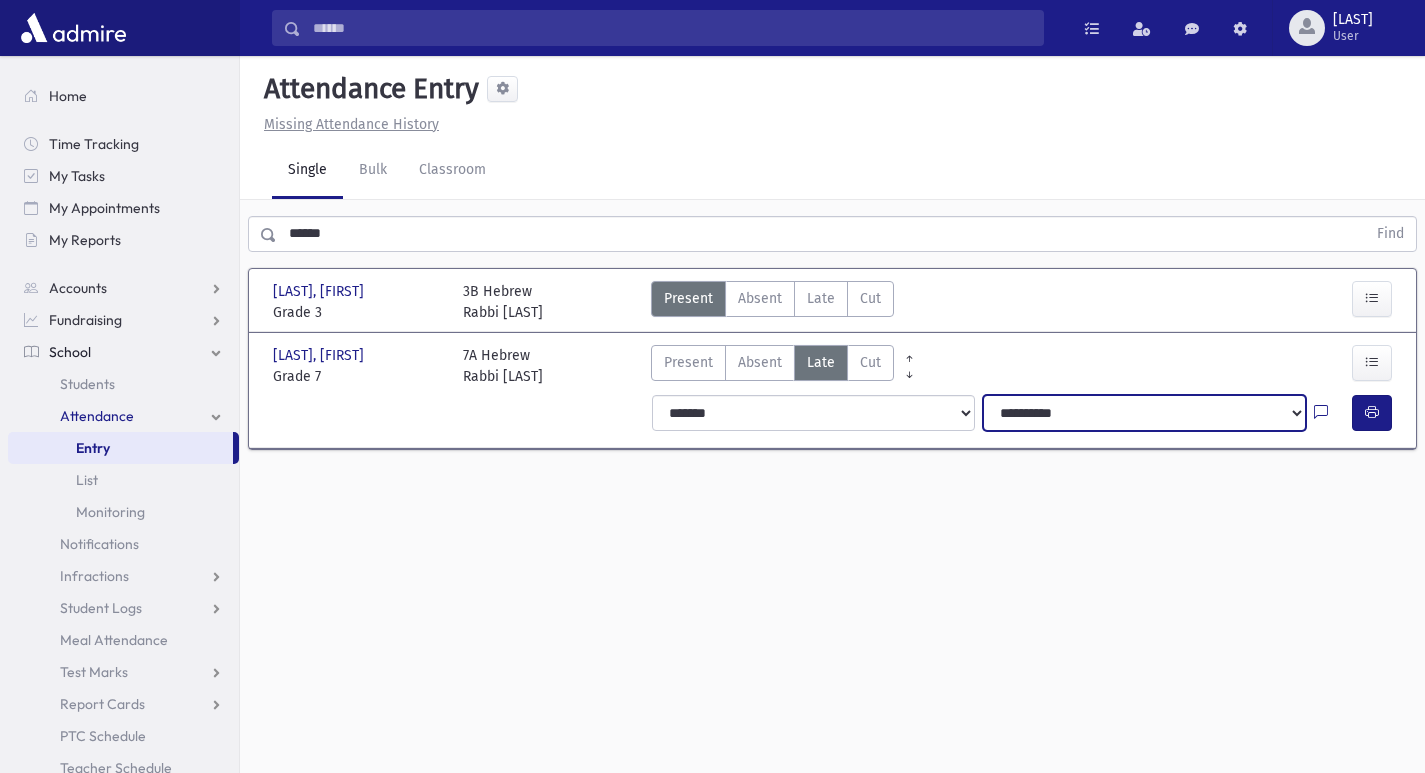 click on "**********" at bounding box center (1144, 413) 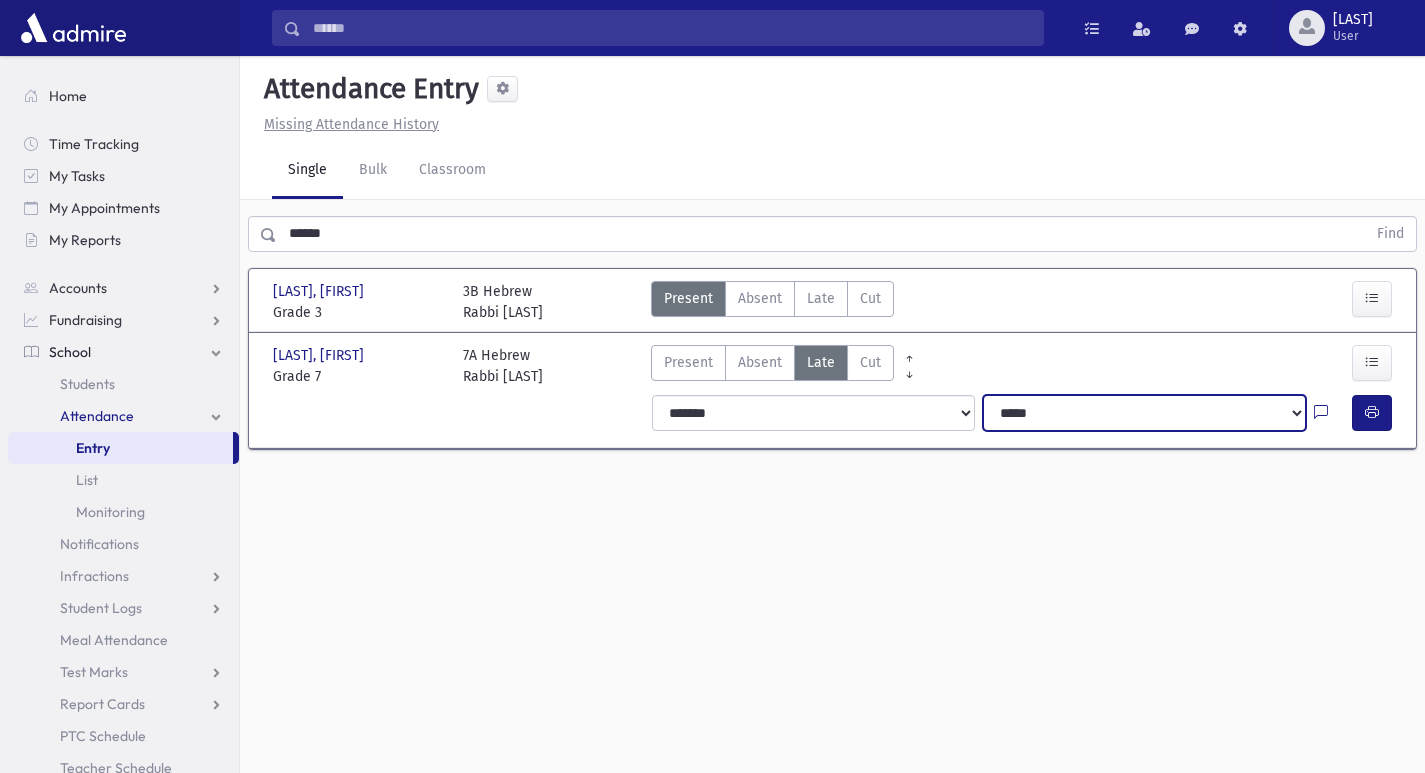 click on "**********" at bounding box center (1144, 413) 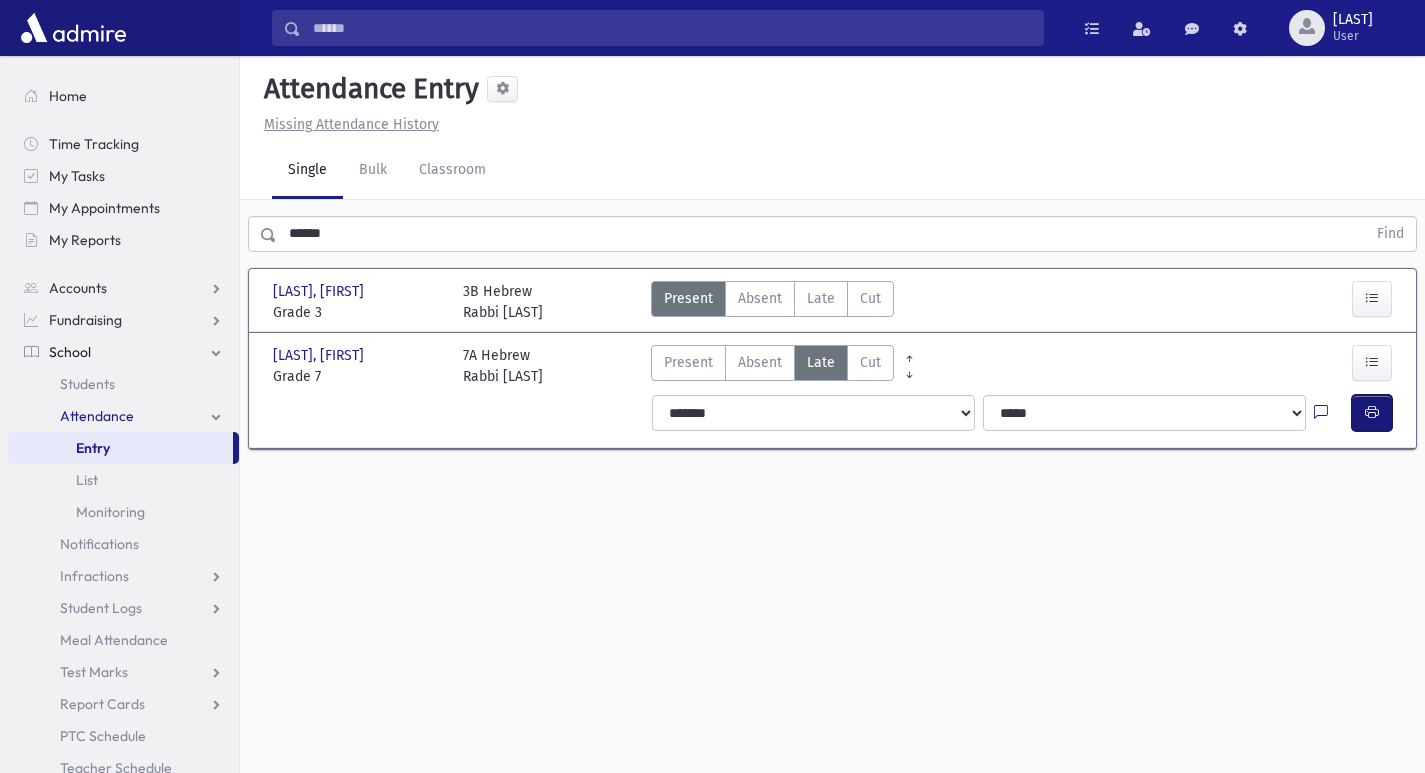 click at bounding box center (1372, 412) 